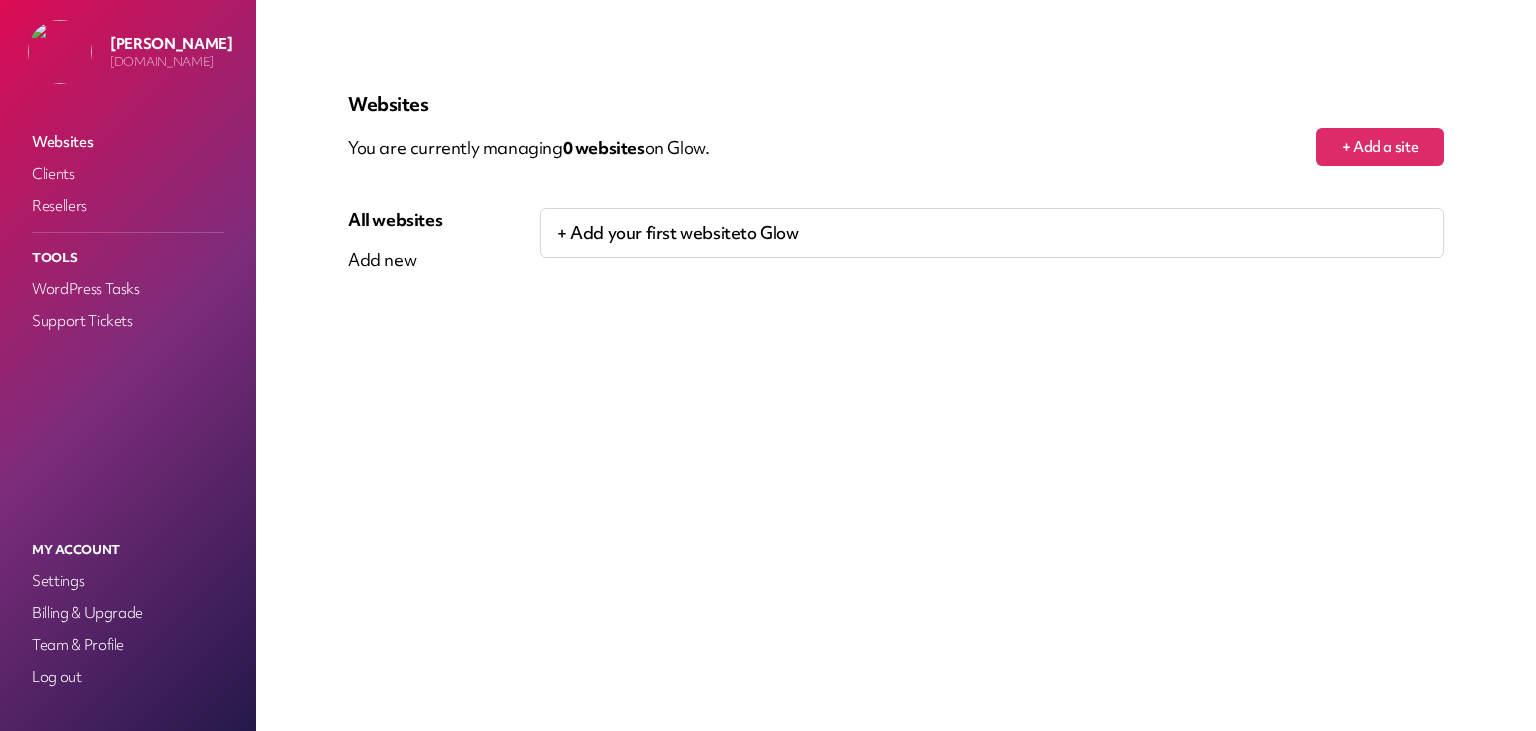 scroll, scrollTop: 0, scrollLeft: 0, axis: both 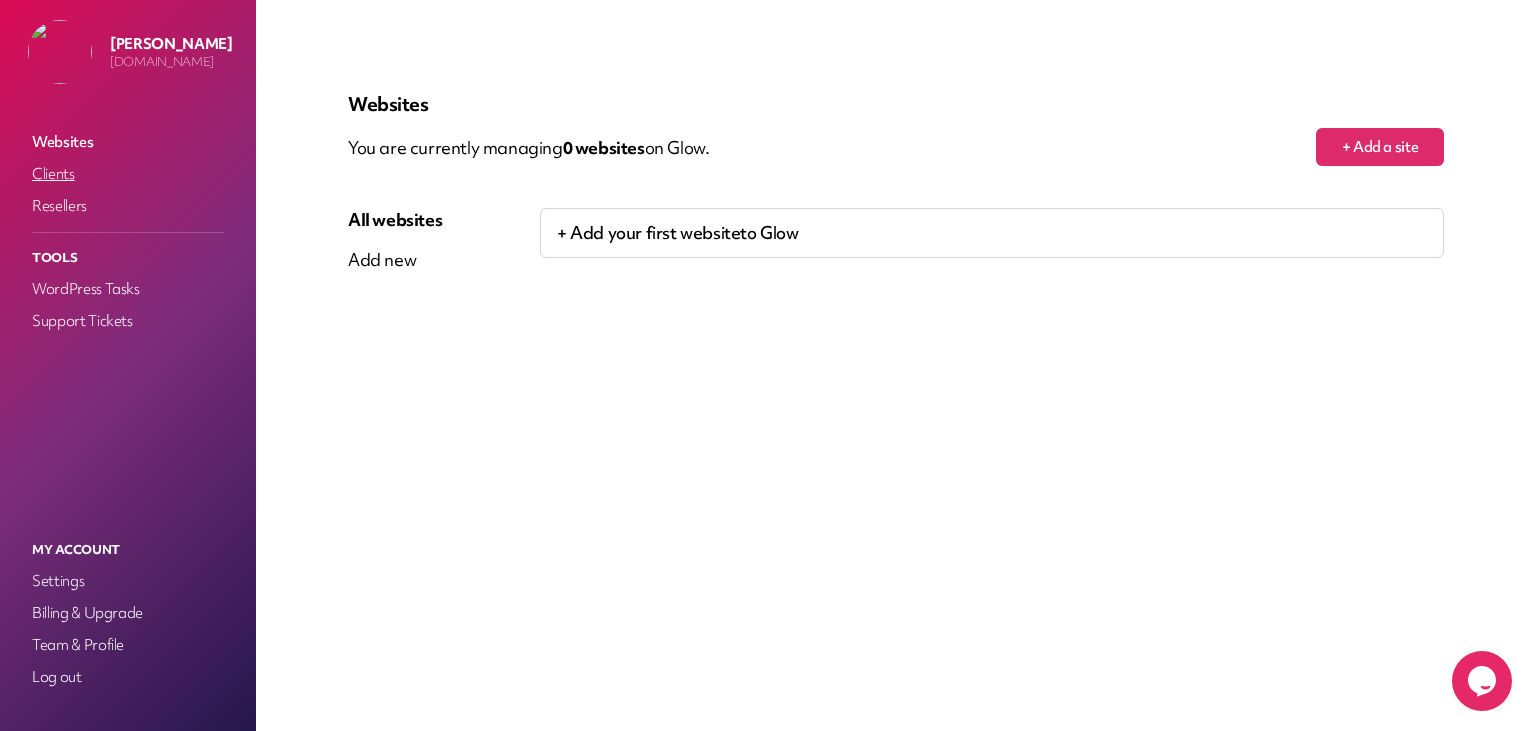 click on "Clients" at bounding box center (128, 174) 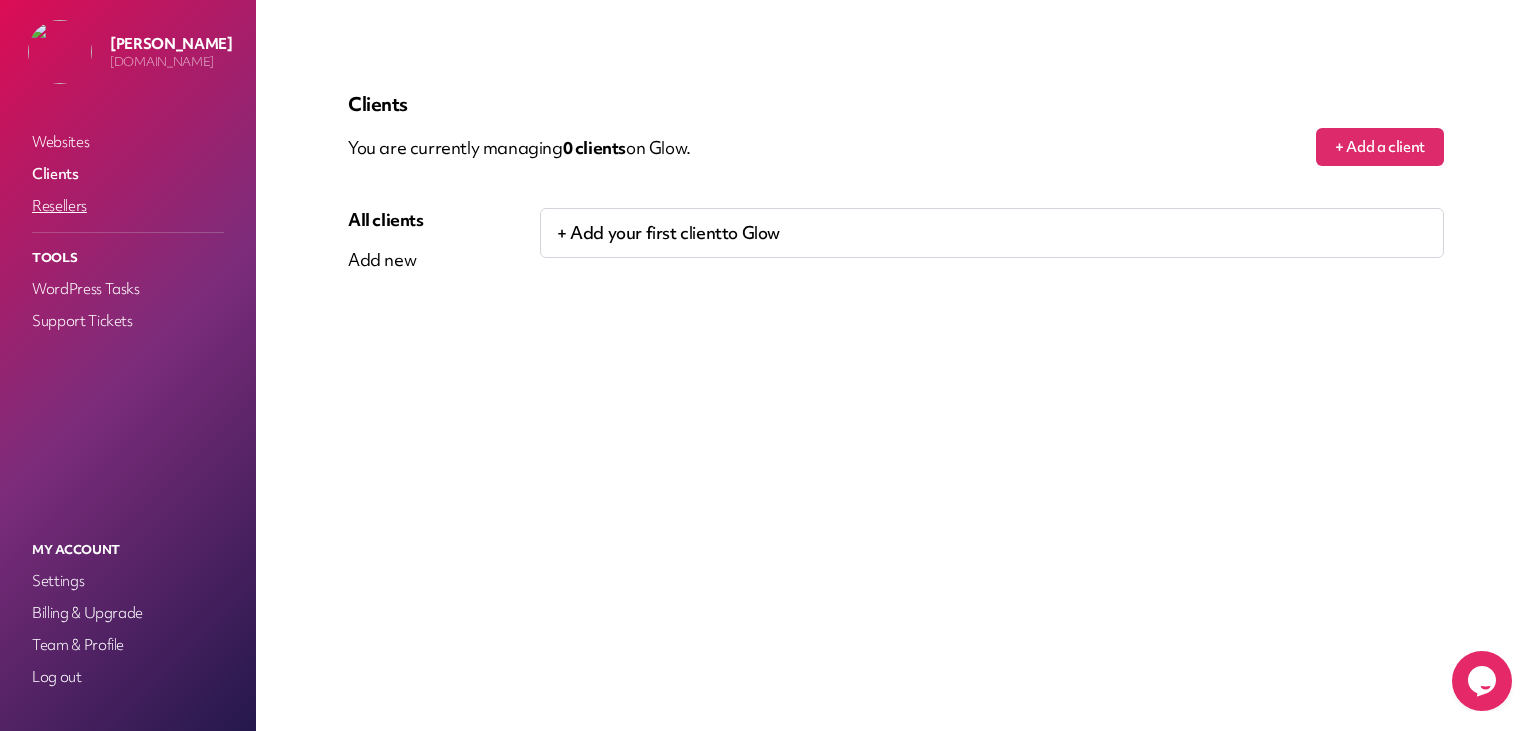 click on "Resellers" at bounding box center (128, 206) 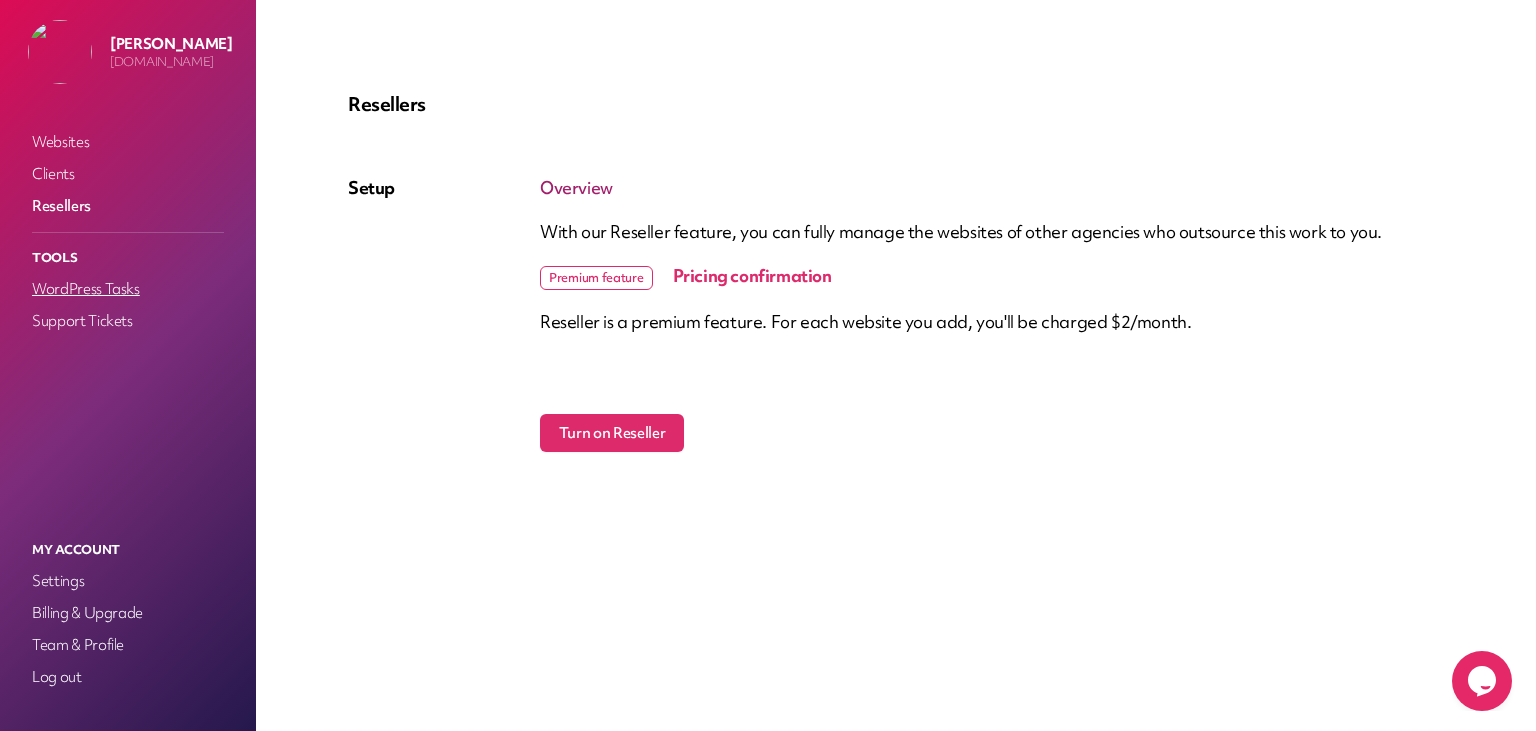 click on "WordPress Tasks" at bounding box center [128, 289] 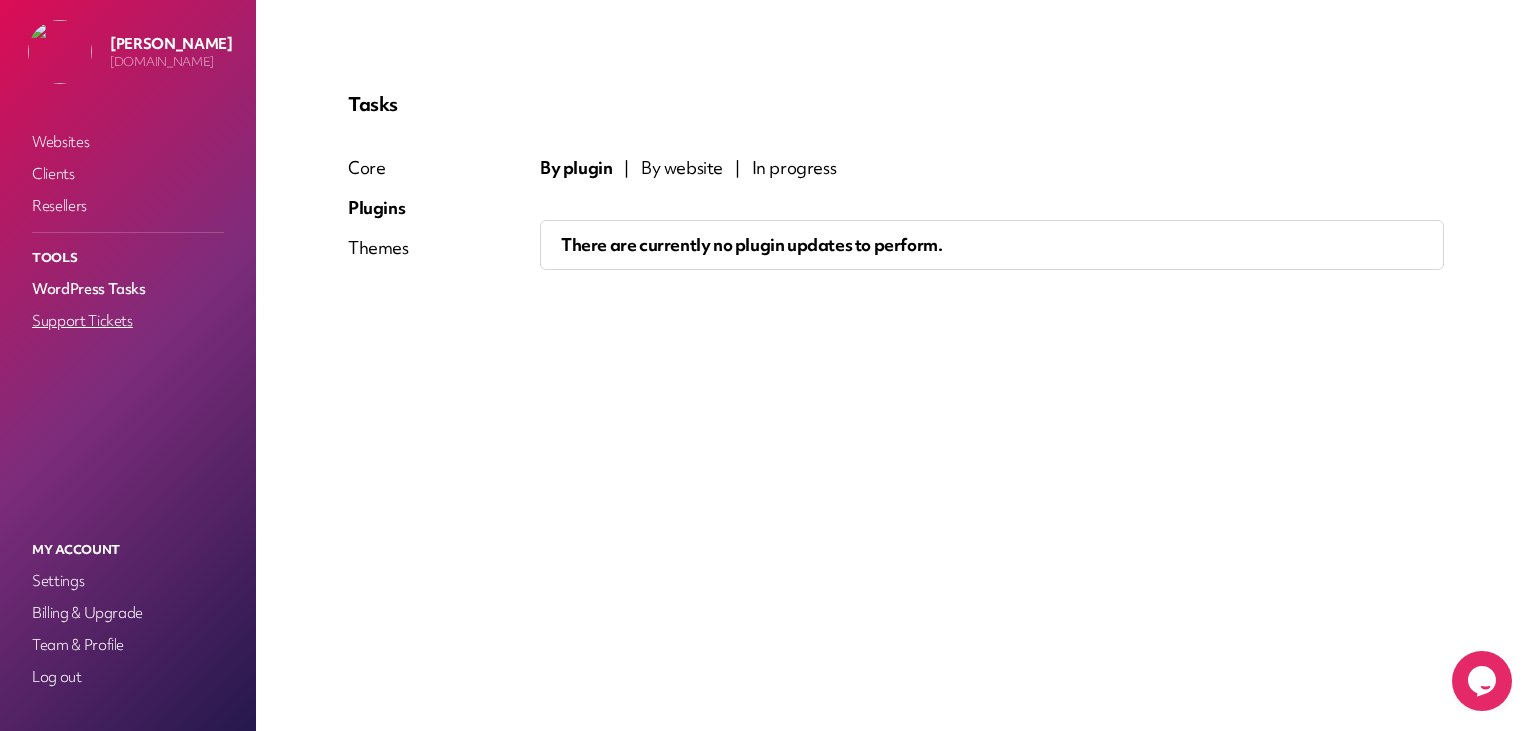 click on "Support Tickets" at bounding box center (128, 321) 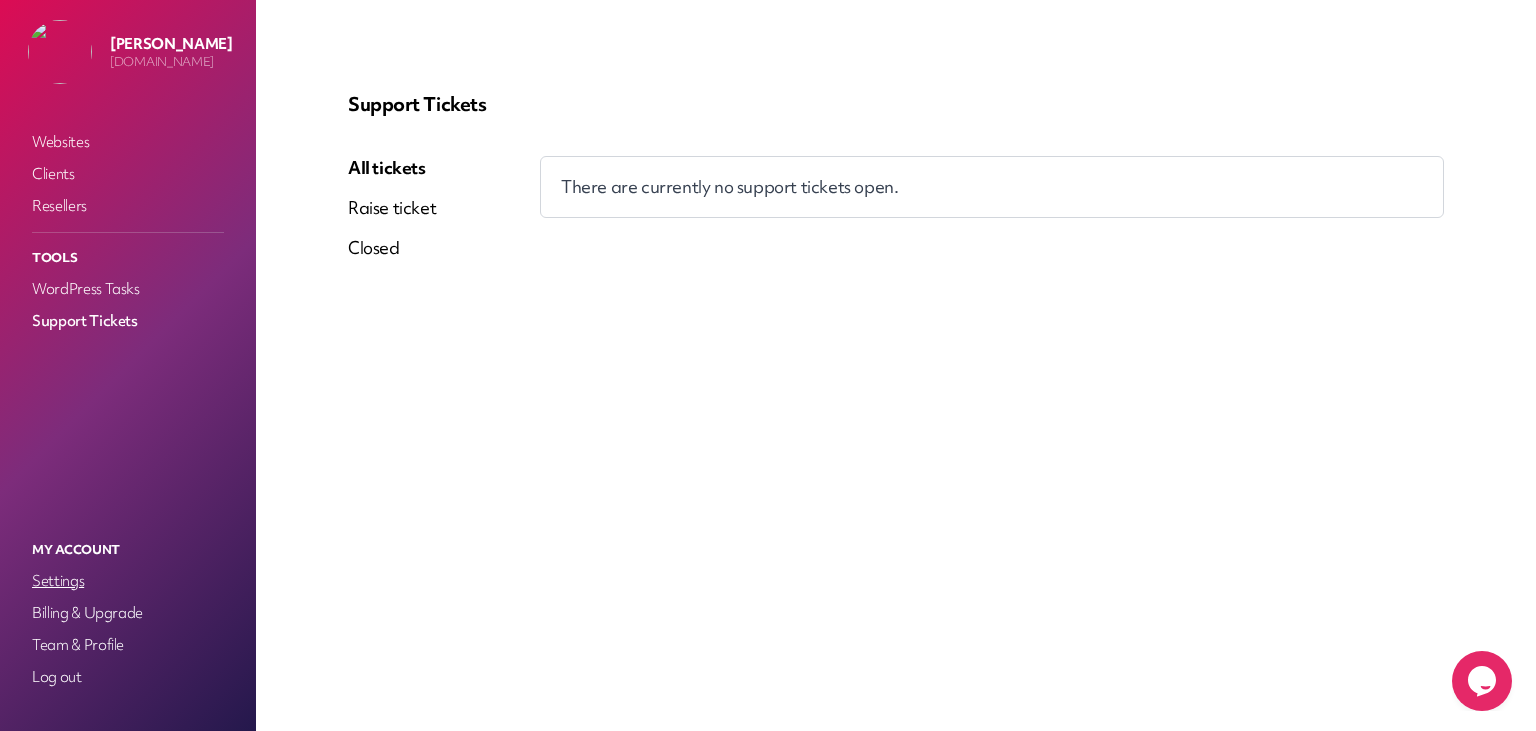 click on "Settings" at bounding box center (128, 581) 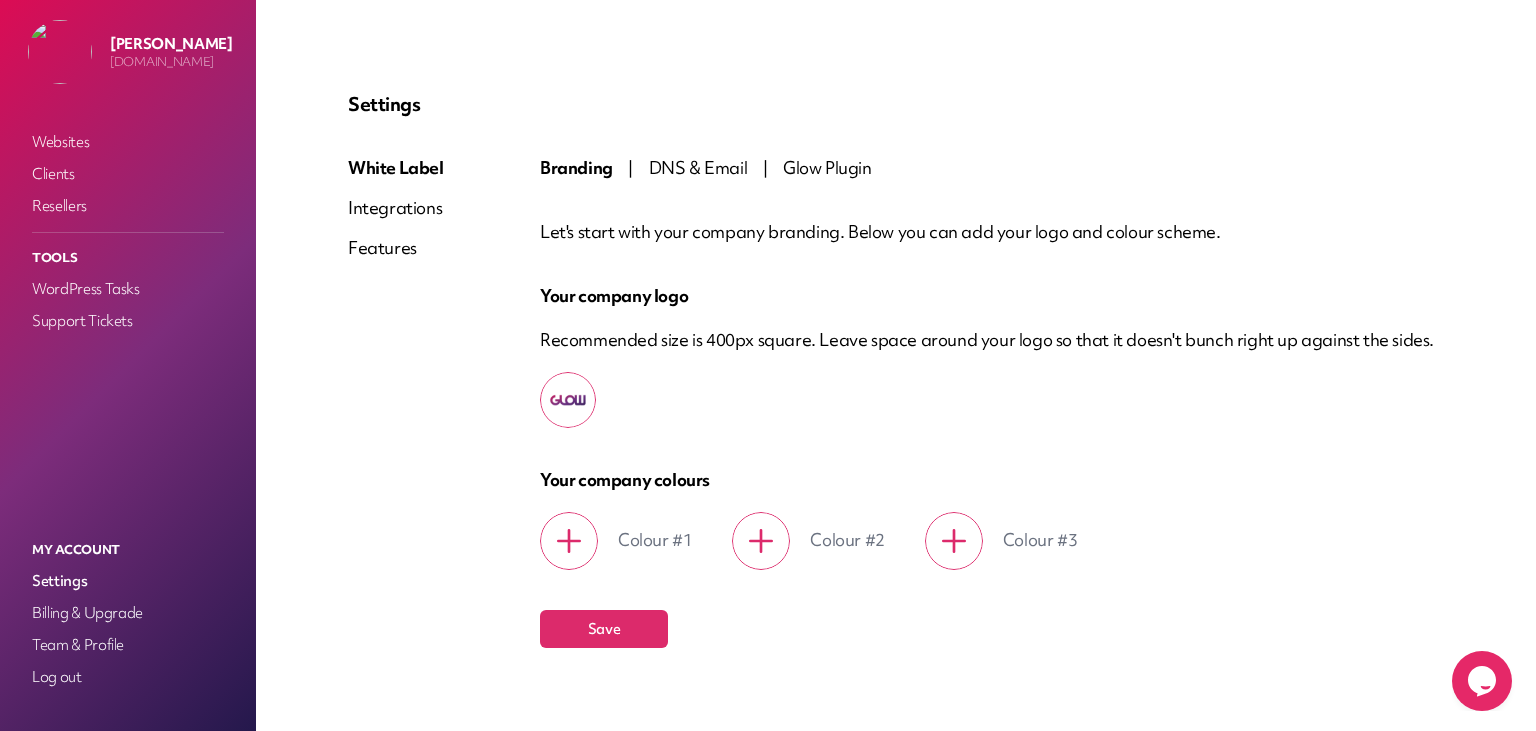 click on "Your company logo" at bounding box center [992, 296] 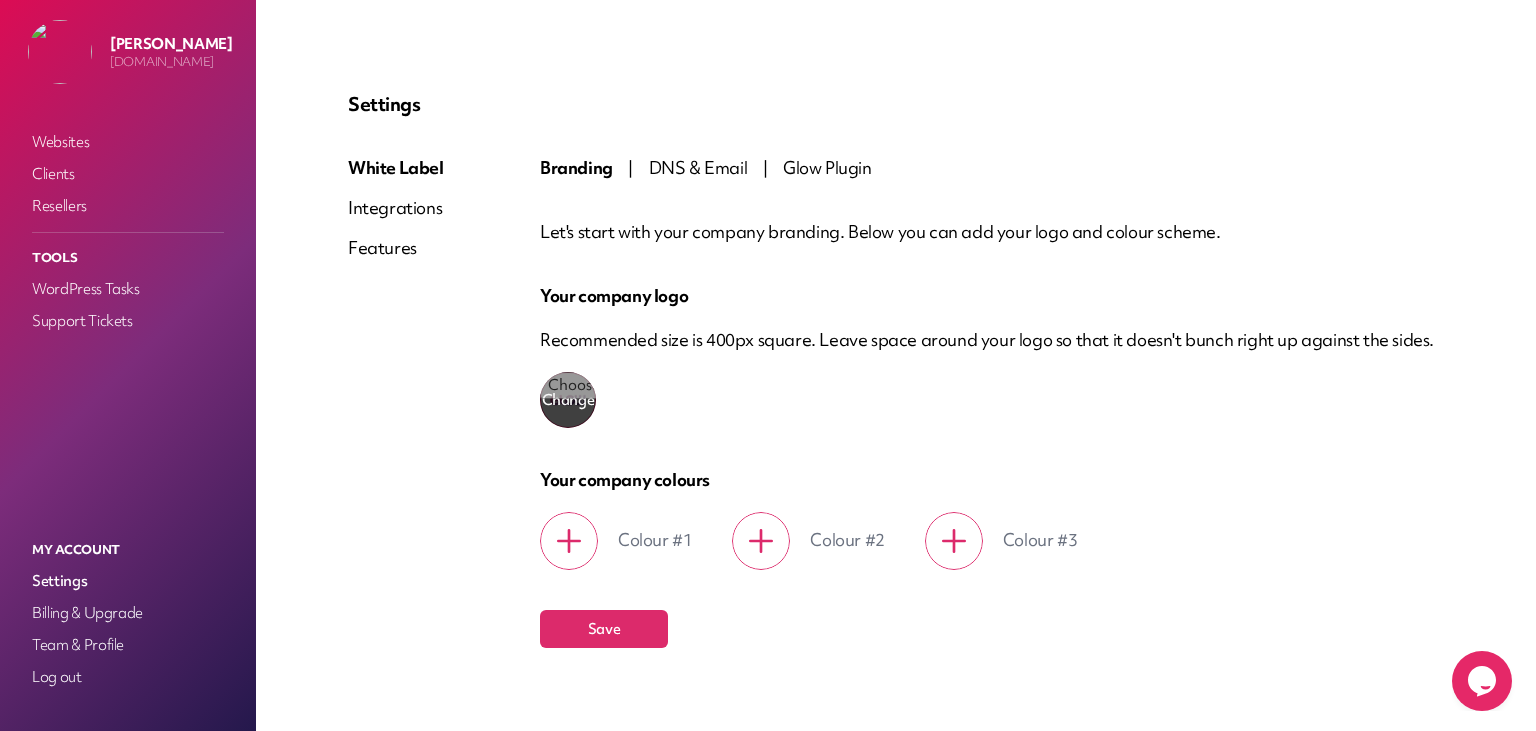 click on "Change    company logo" at bounding box center [568, 400] 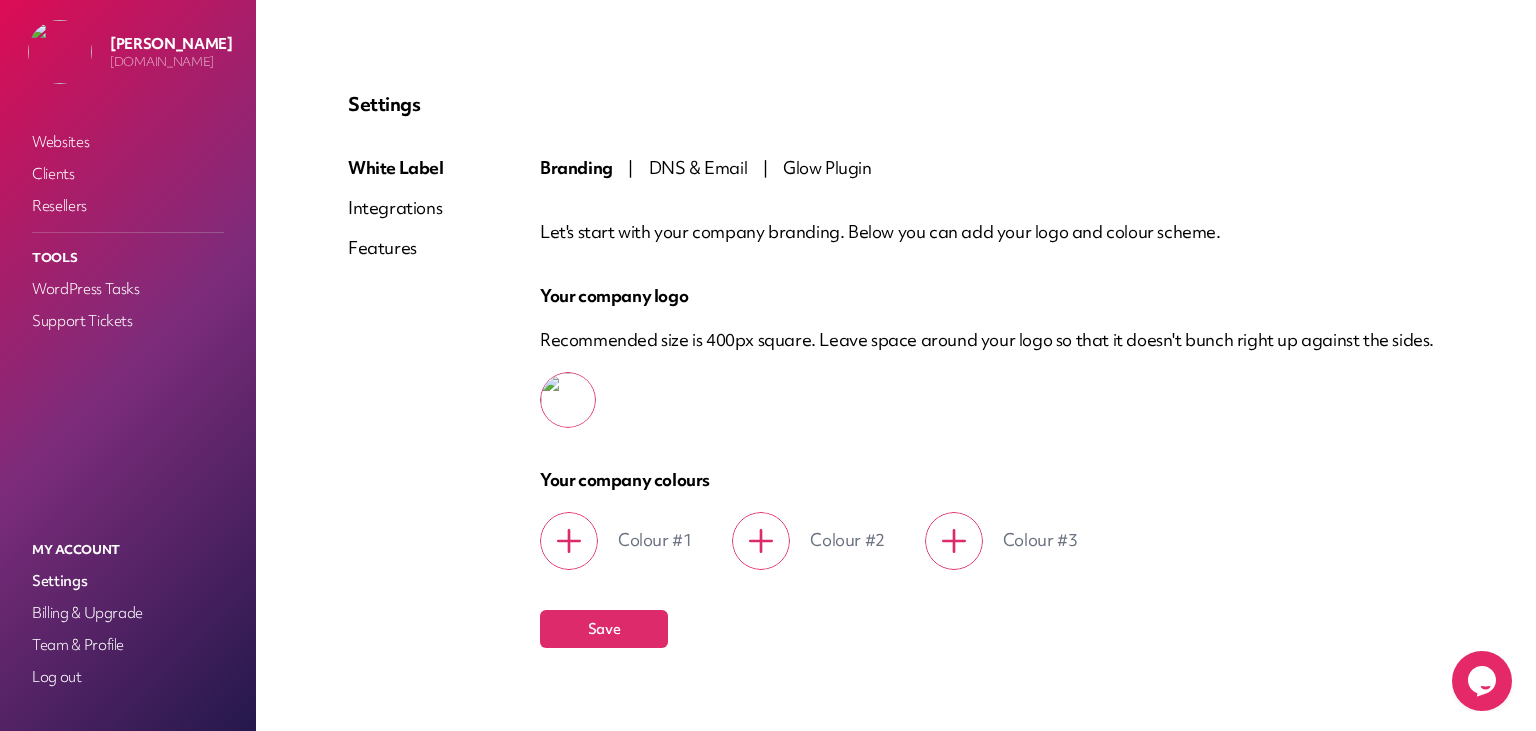 click on "White Label
Integrations
Features" at bounding box center [396, 402] 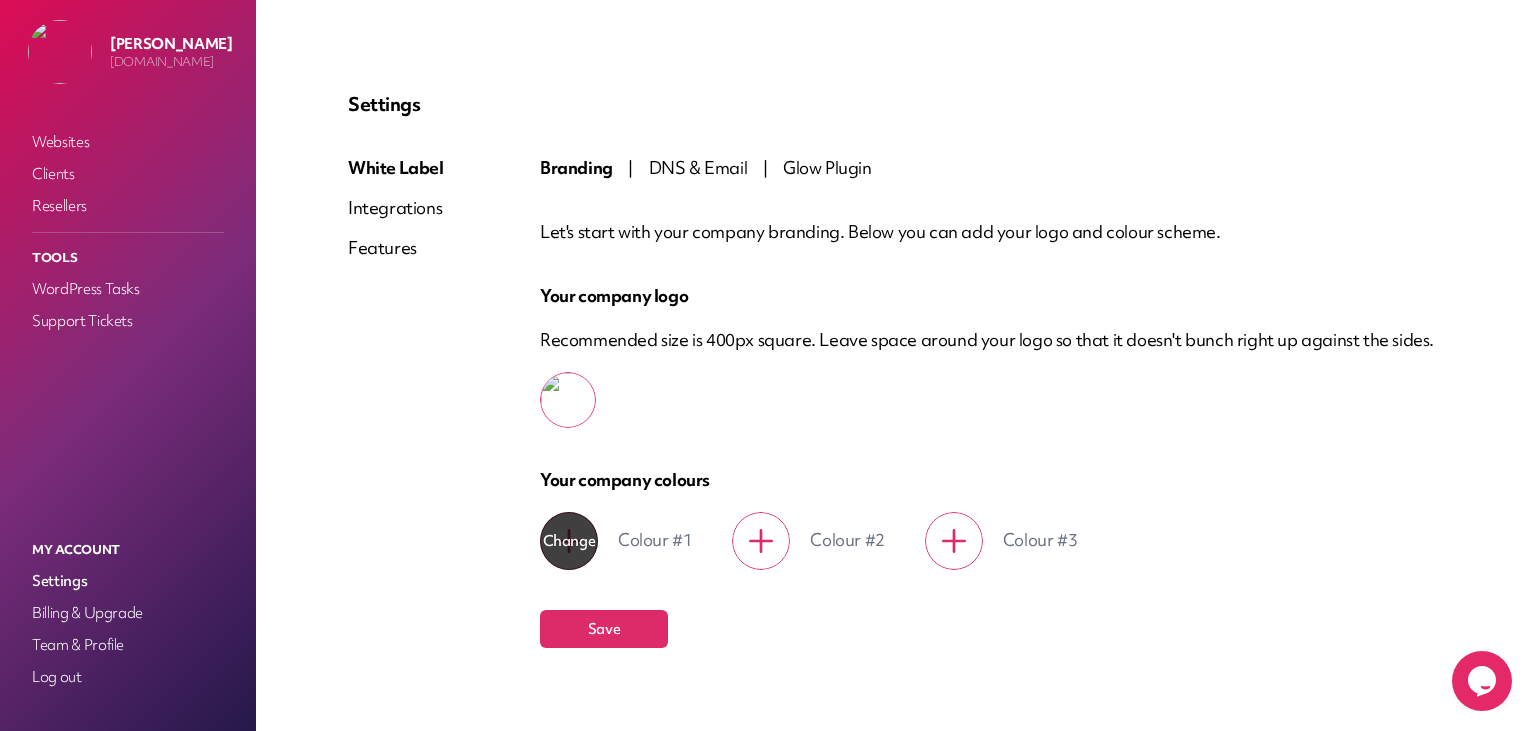 click on "*******" at bounding box center (560, 531) 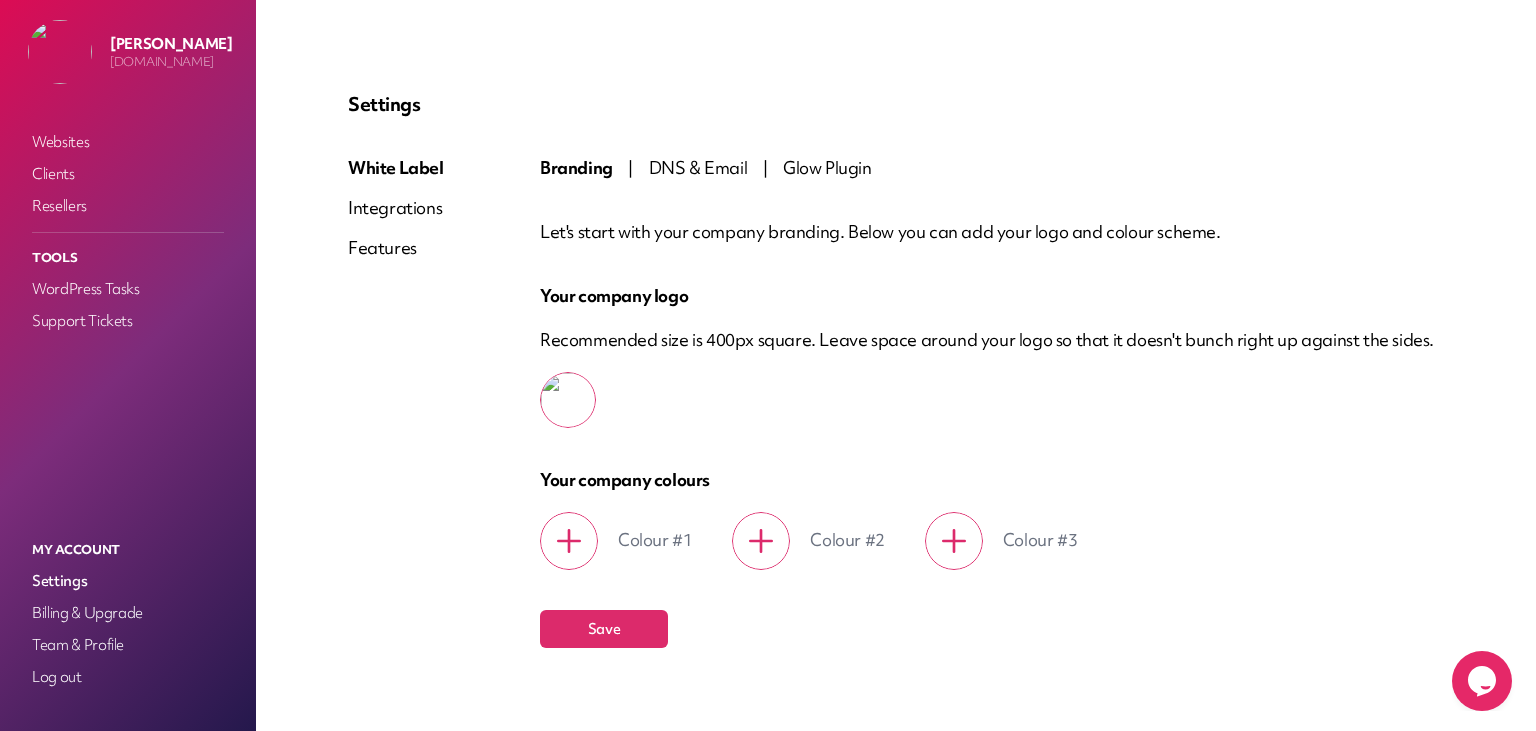 click on "Colour #1" at bounding box center [655, 540] 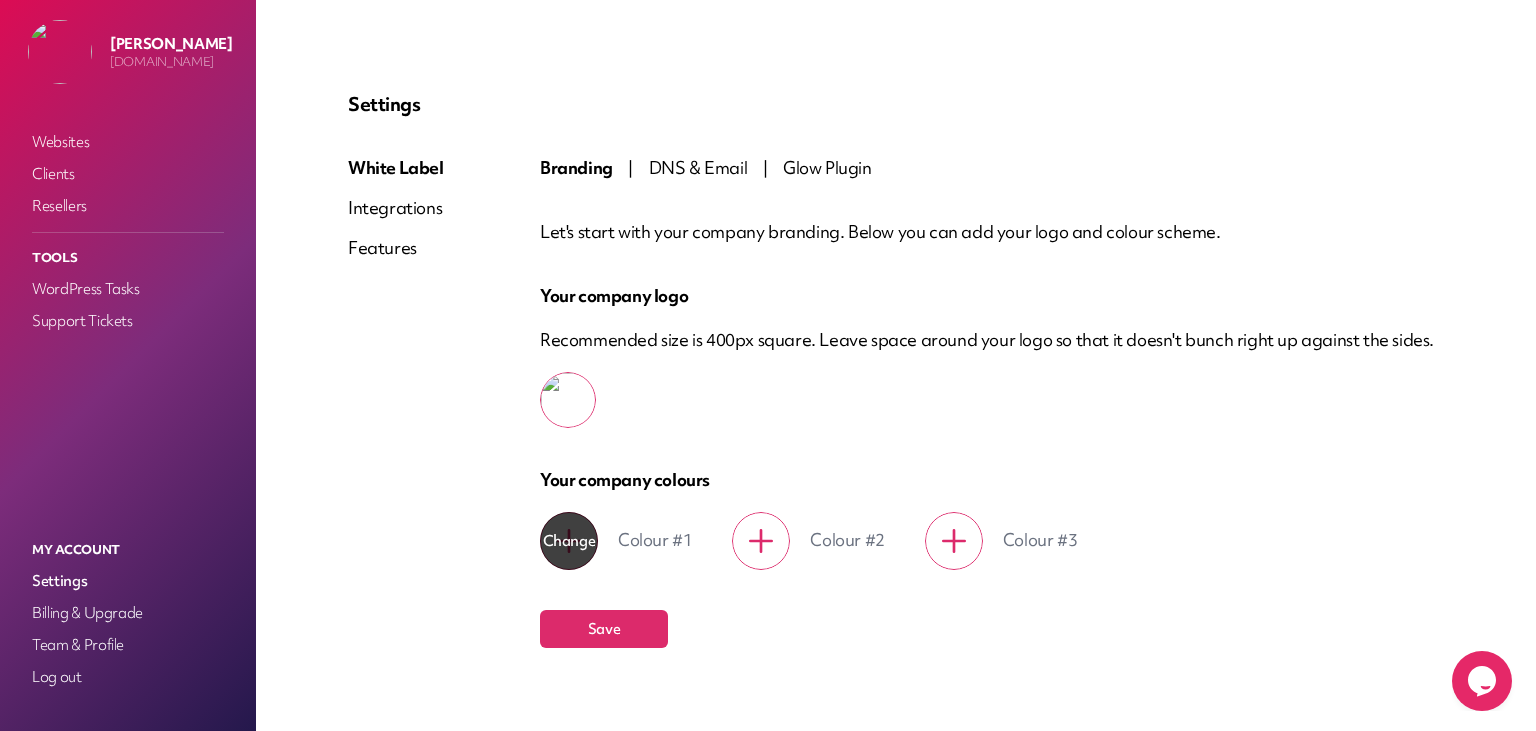 click on "Change" at bounding box center [569, 541] 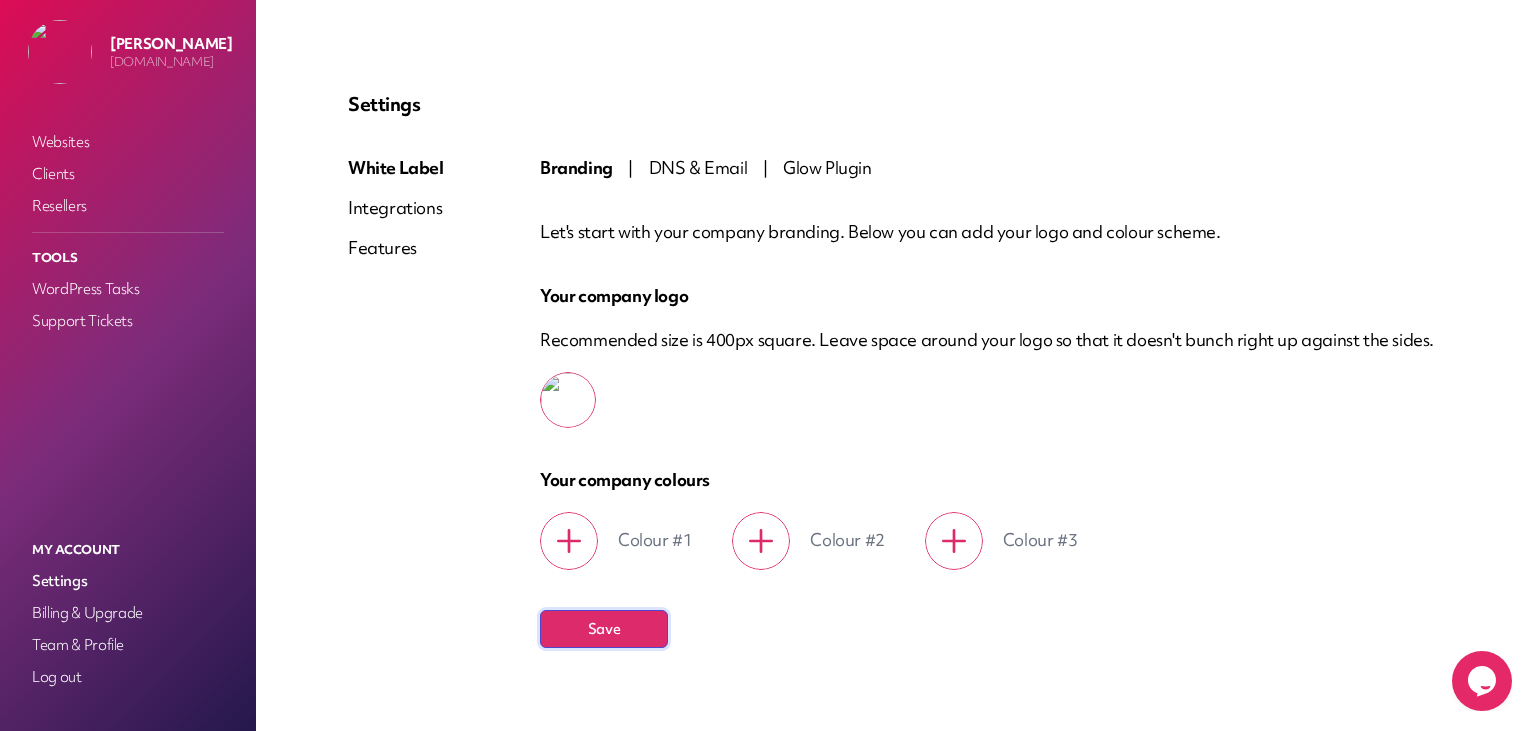 click on "Save" at bounding box center (604, 629) 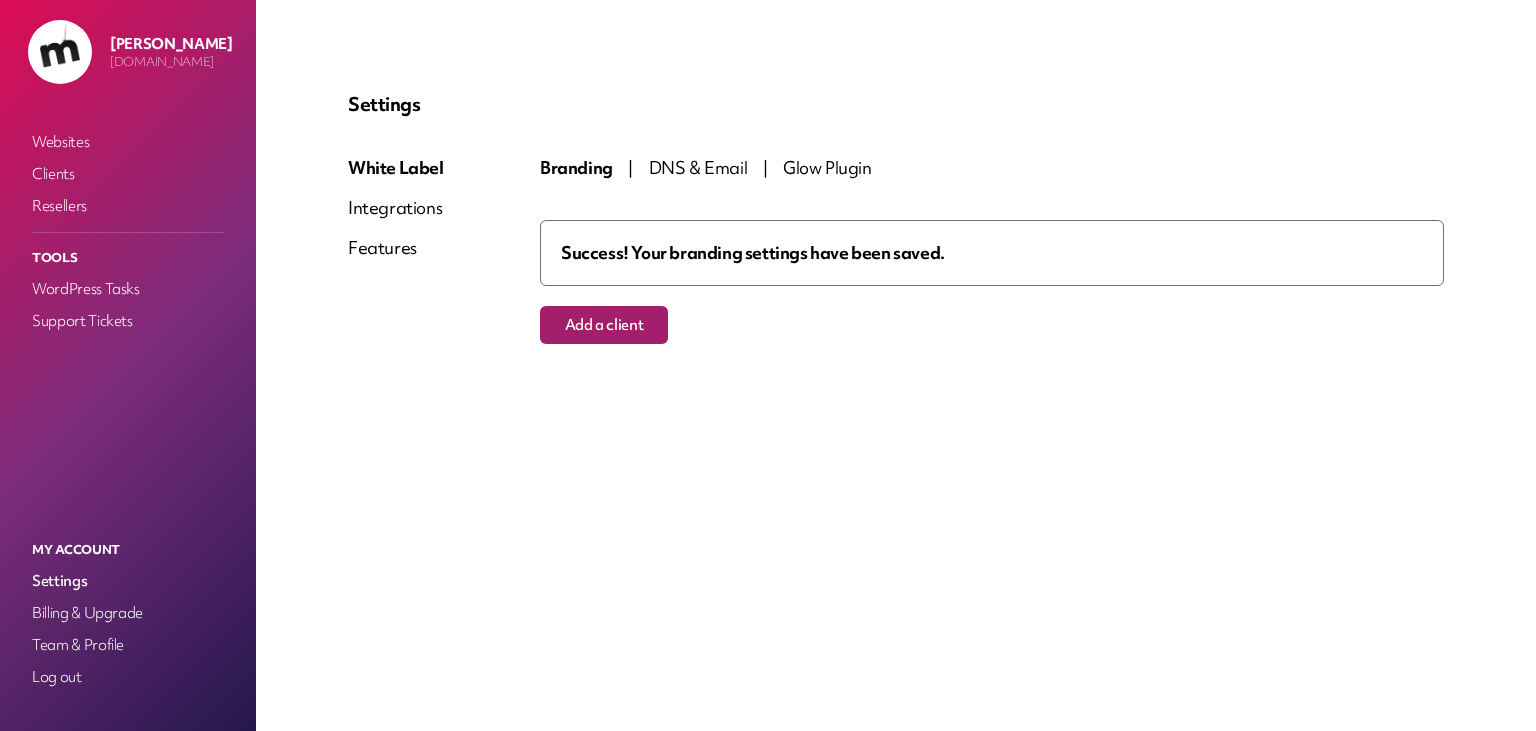 scroll, scrollTop: 0, scrollLeft: 0, axis: both 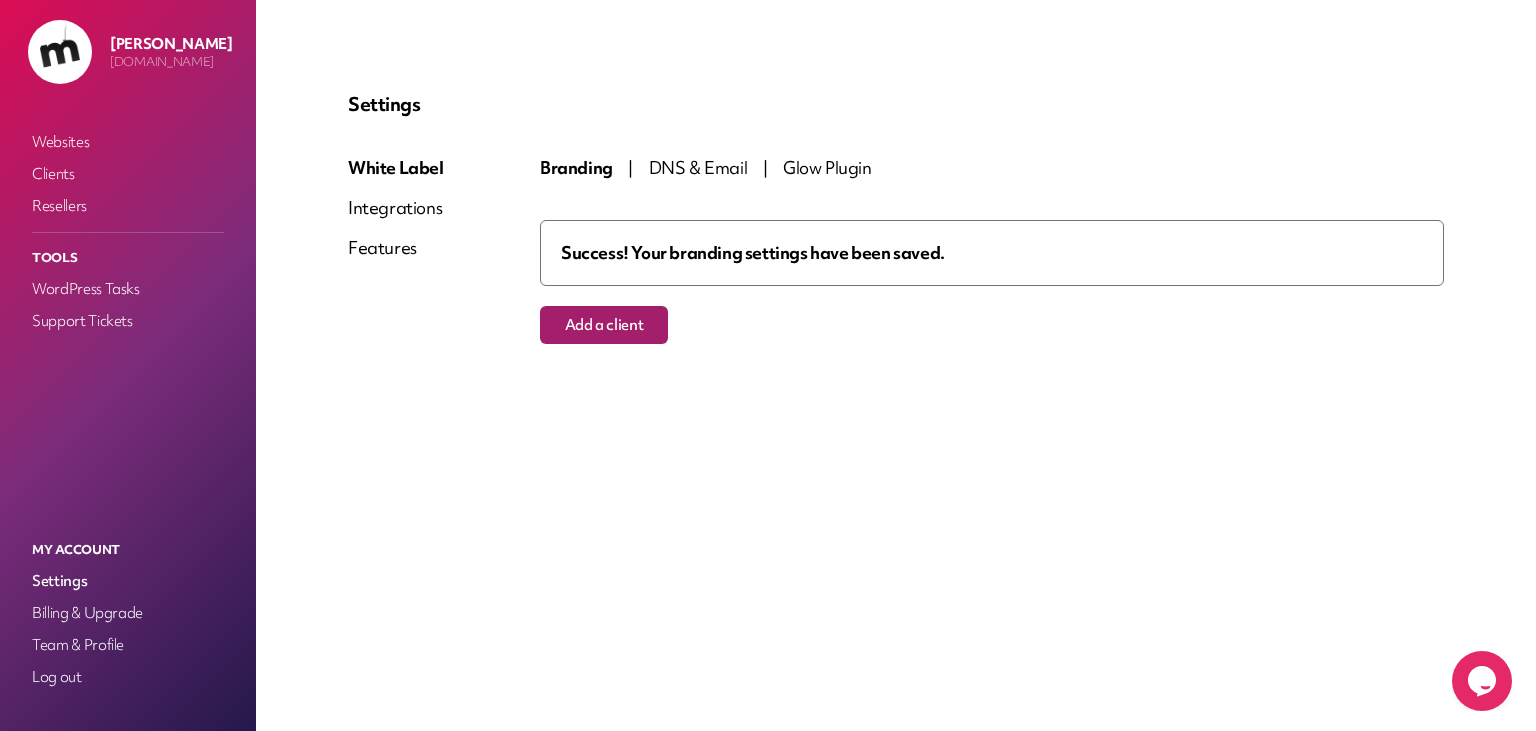 click on "Branding" at bounding box center (576, 167) 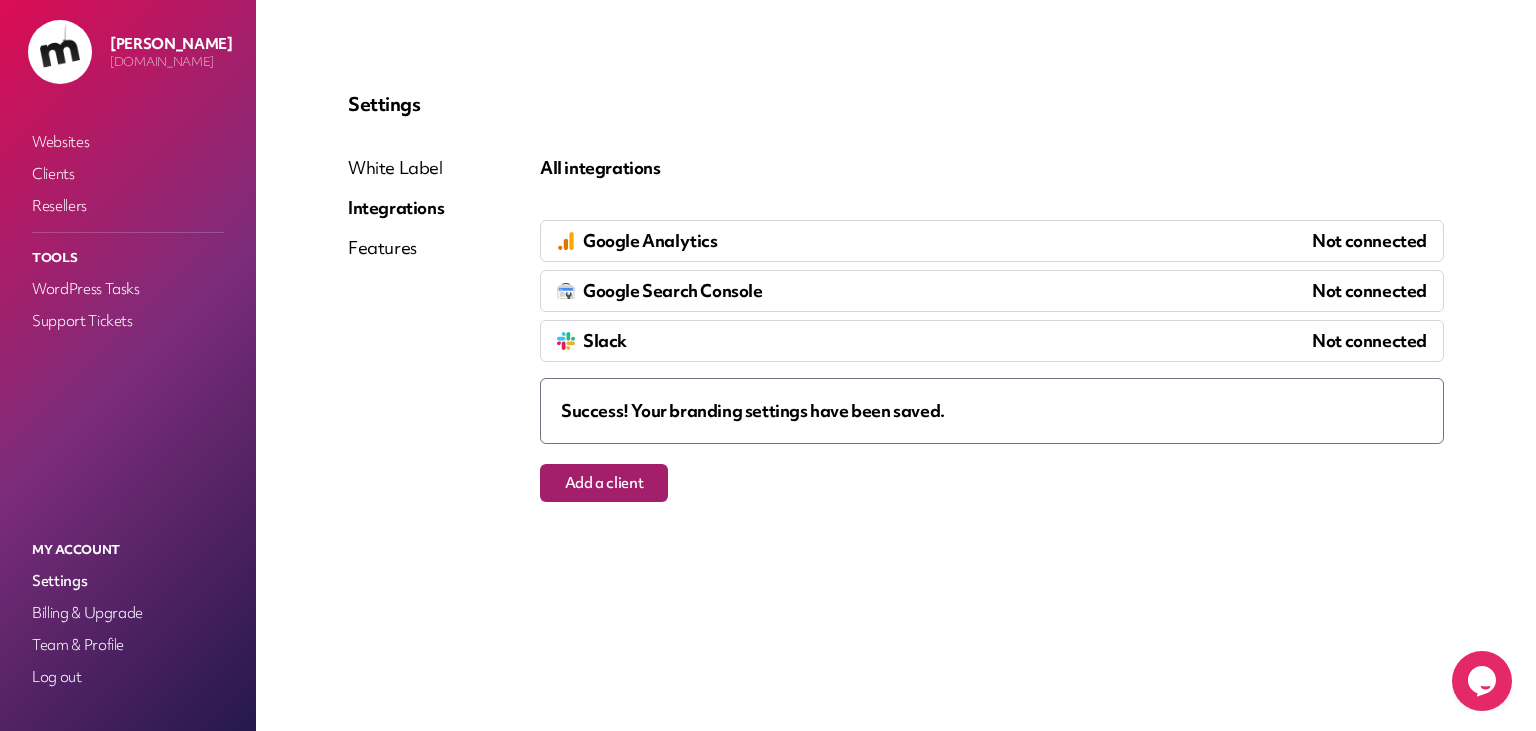 click on "White Label" at bounding box center (396, 168) 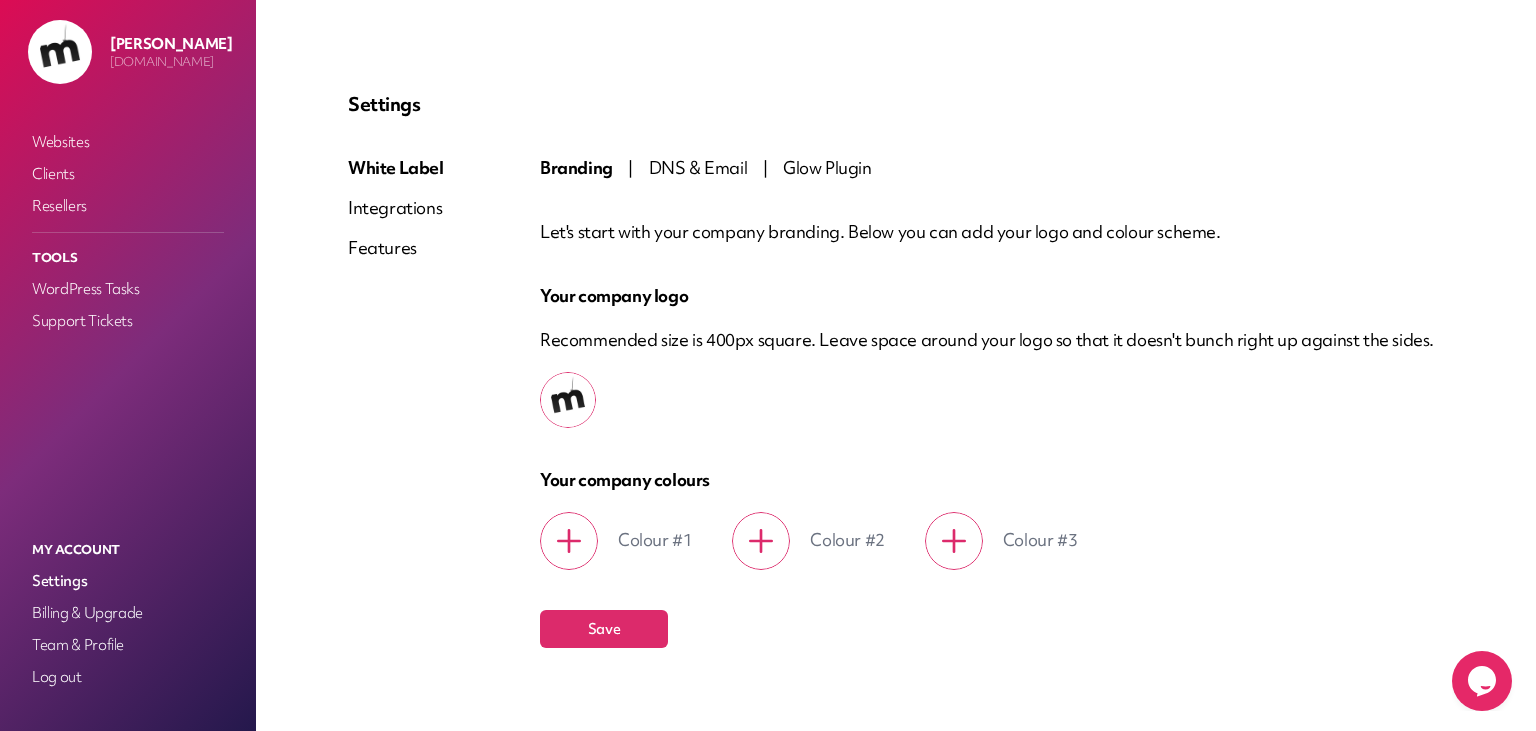 click on "Colour #1" at bounding box center (655, 540) 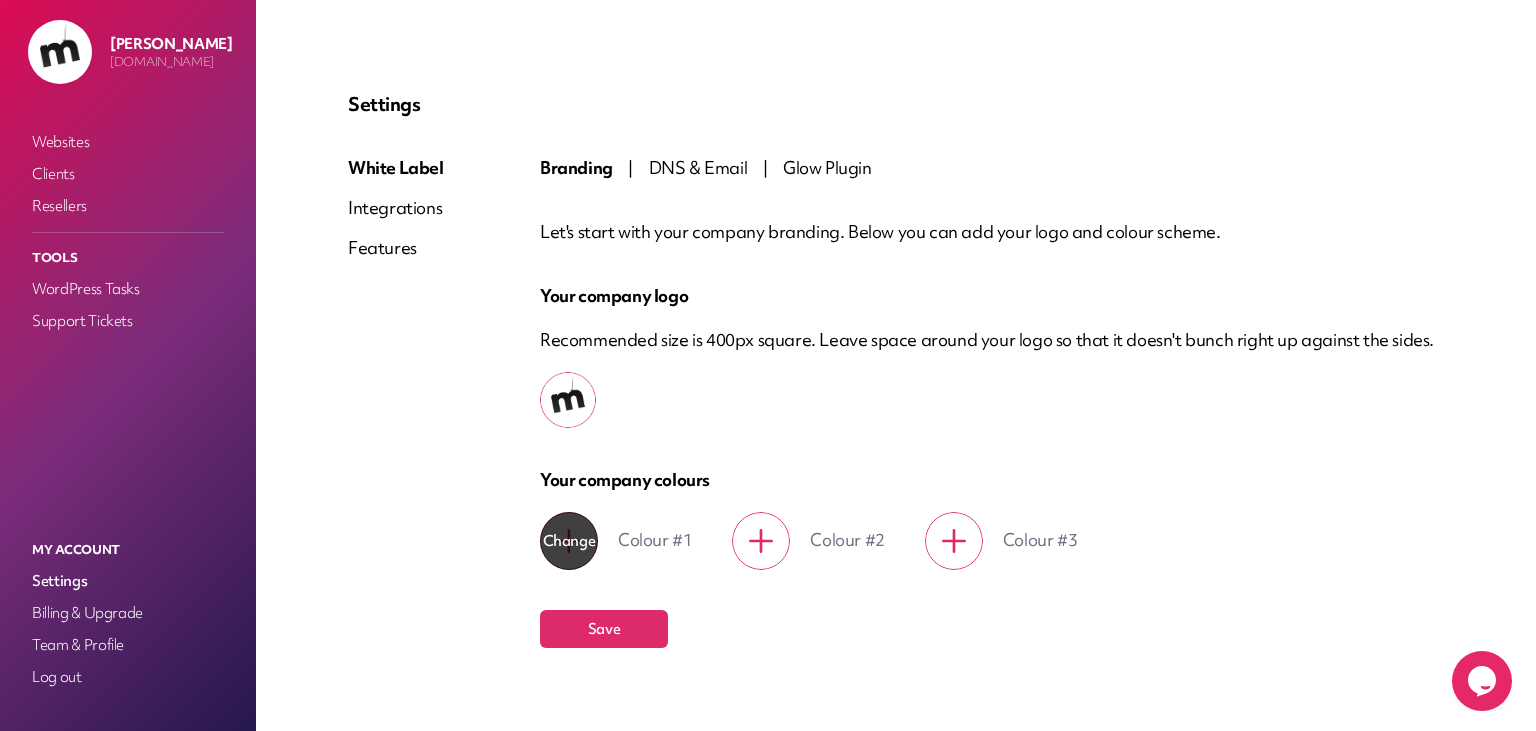 click on "*******" at bounding box center (560, 531) 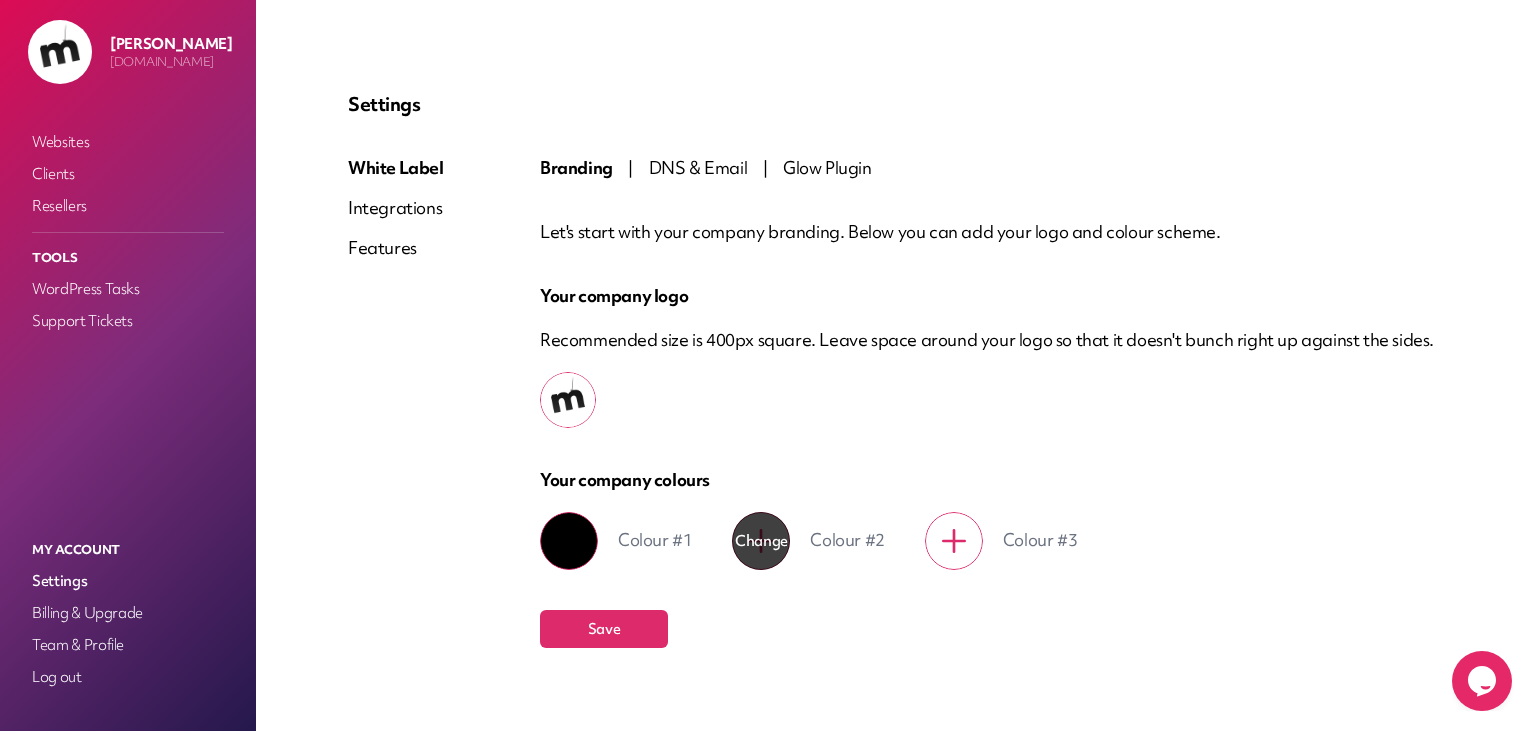 click on "*******" at bounding box center [752, 531] 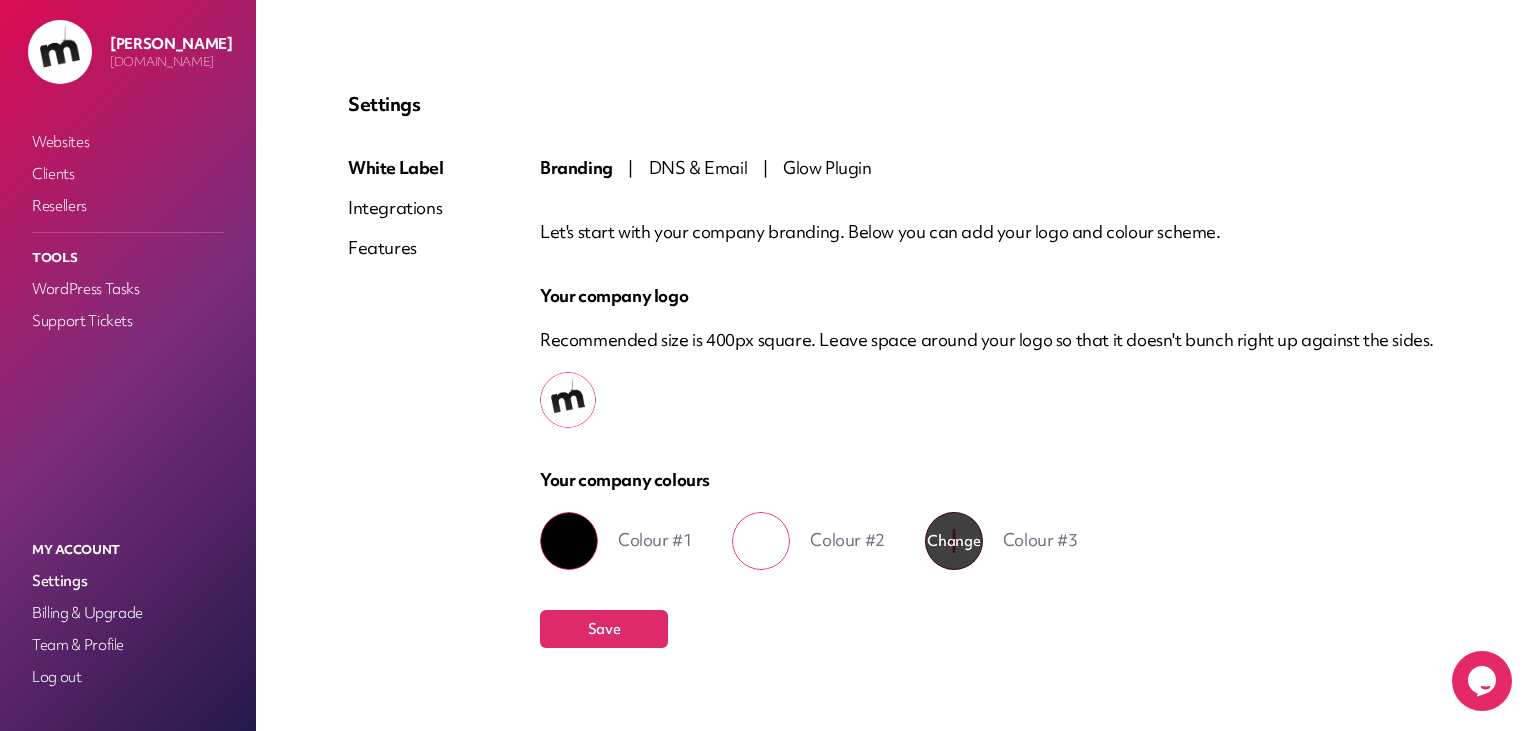 click on "Change   *******" at bounding box center [954, 541] 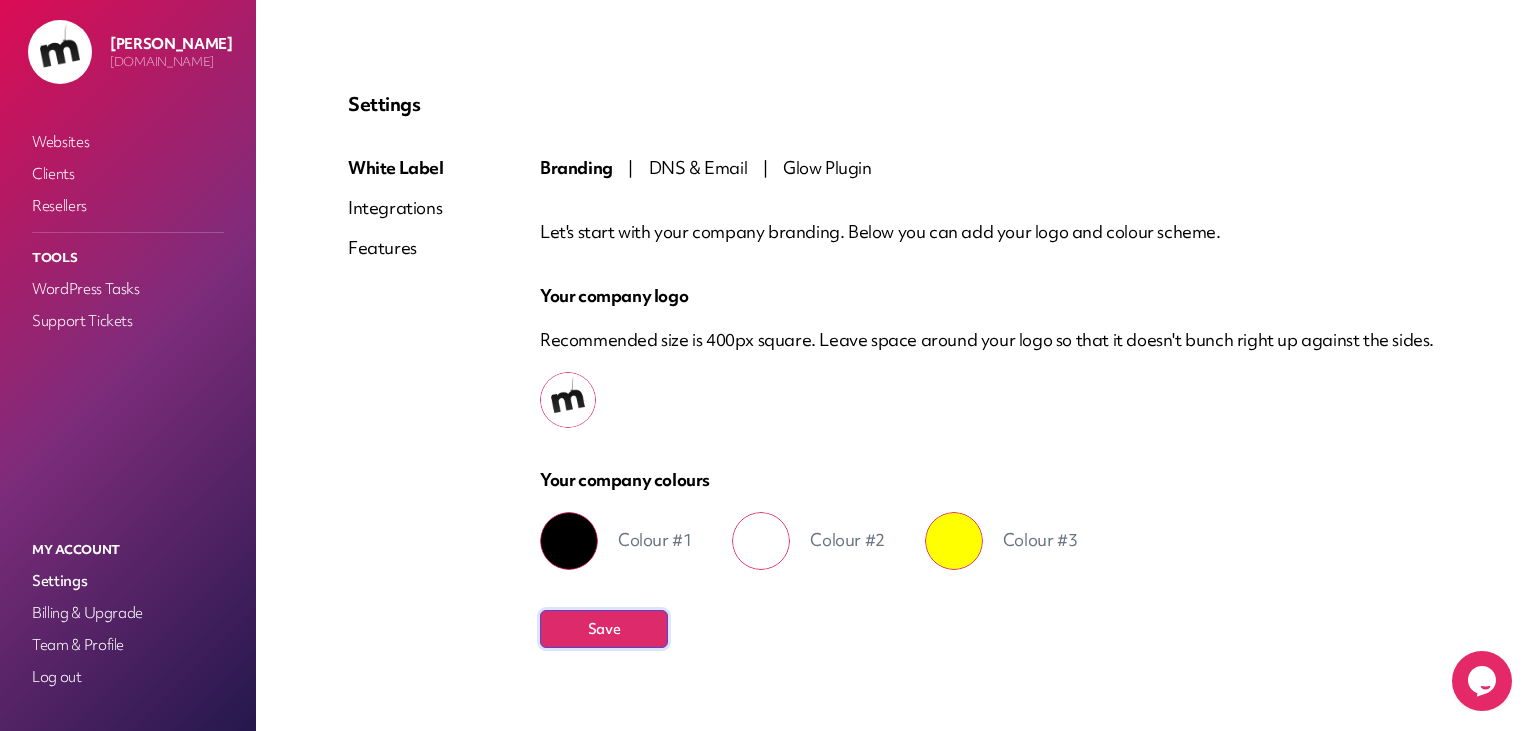 click on "Save" at bounding box center [604, 629] 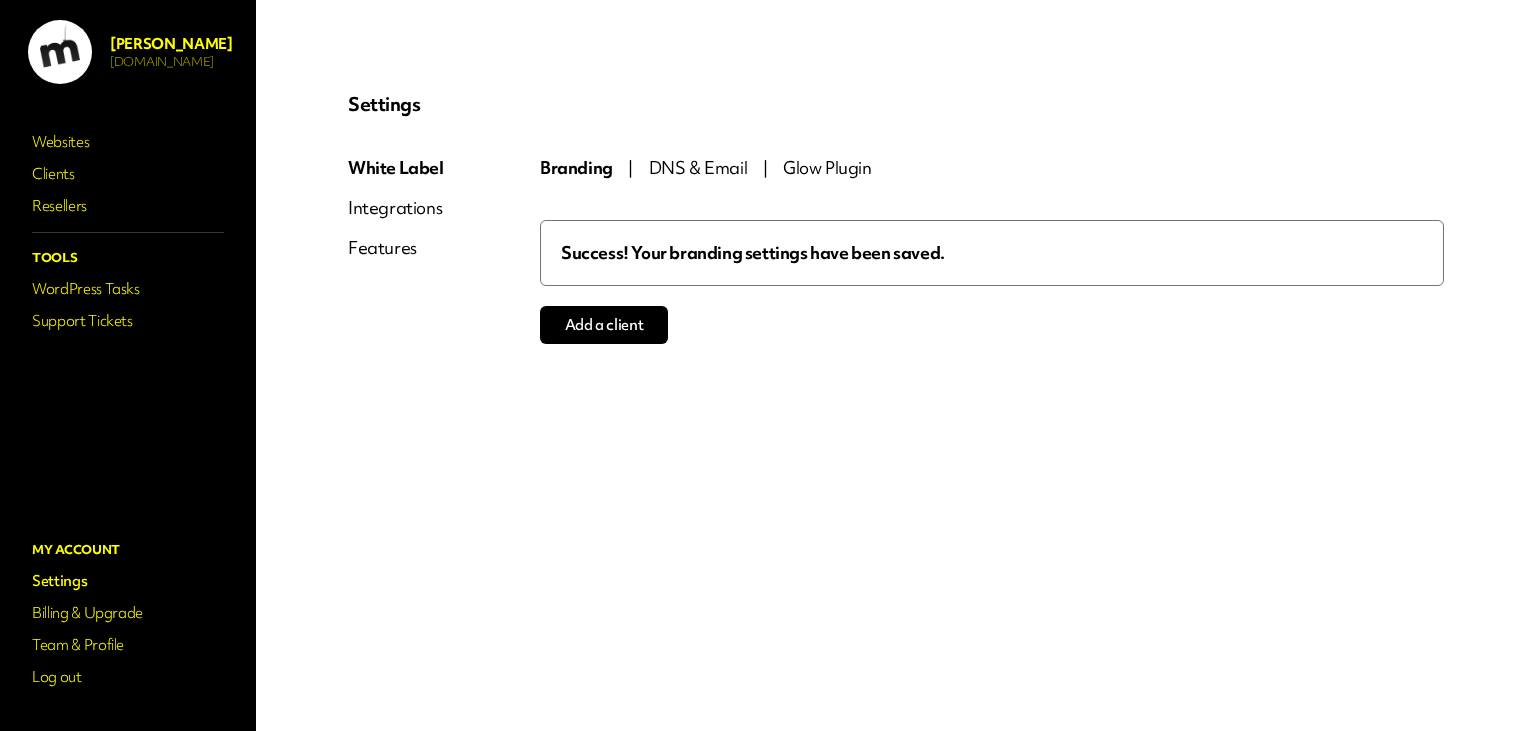 scroll, scrollTop: 0, scrollLeft: 0, axis: both 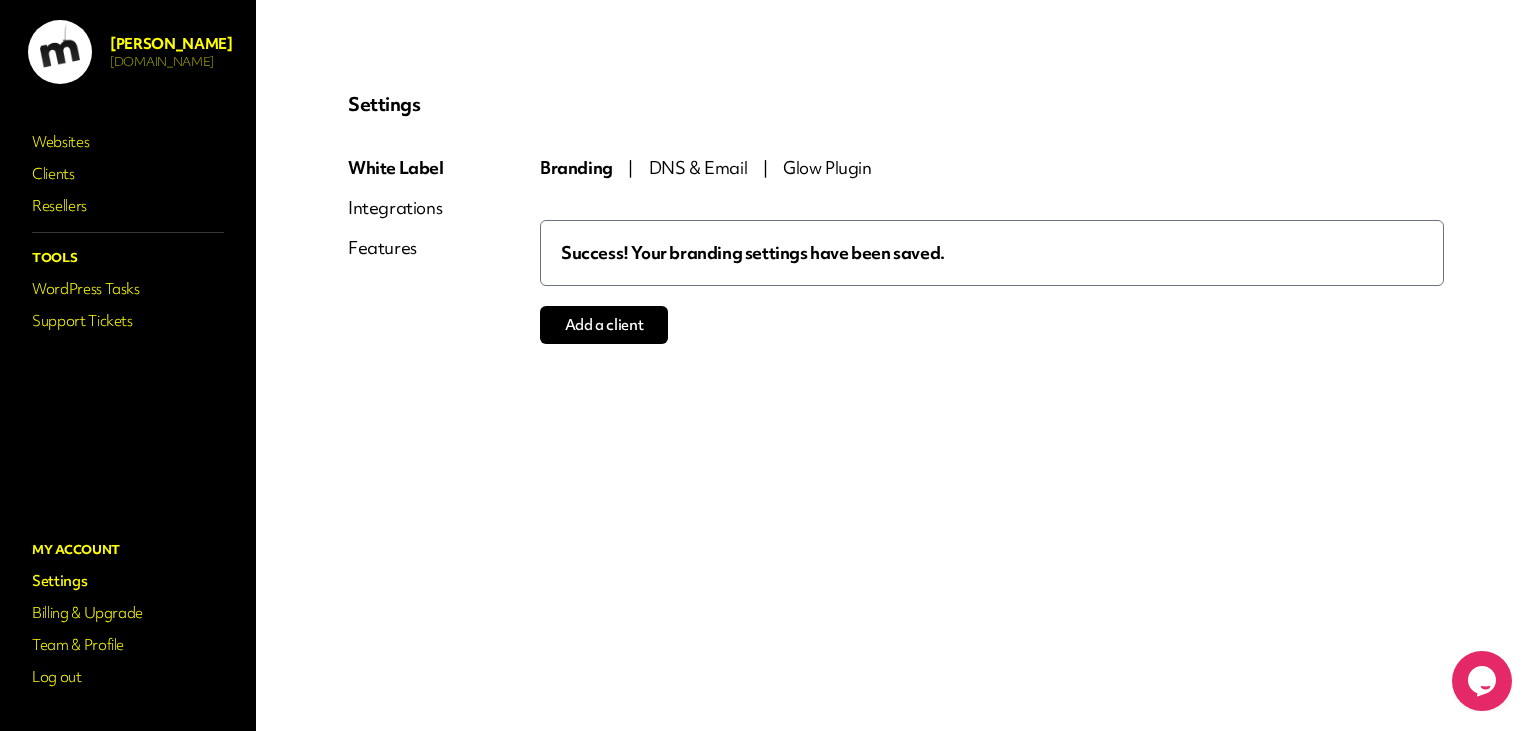 click on "Integrations" at bounding box center [396, 208] 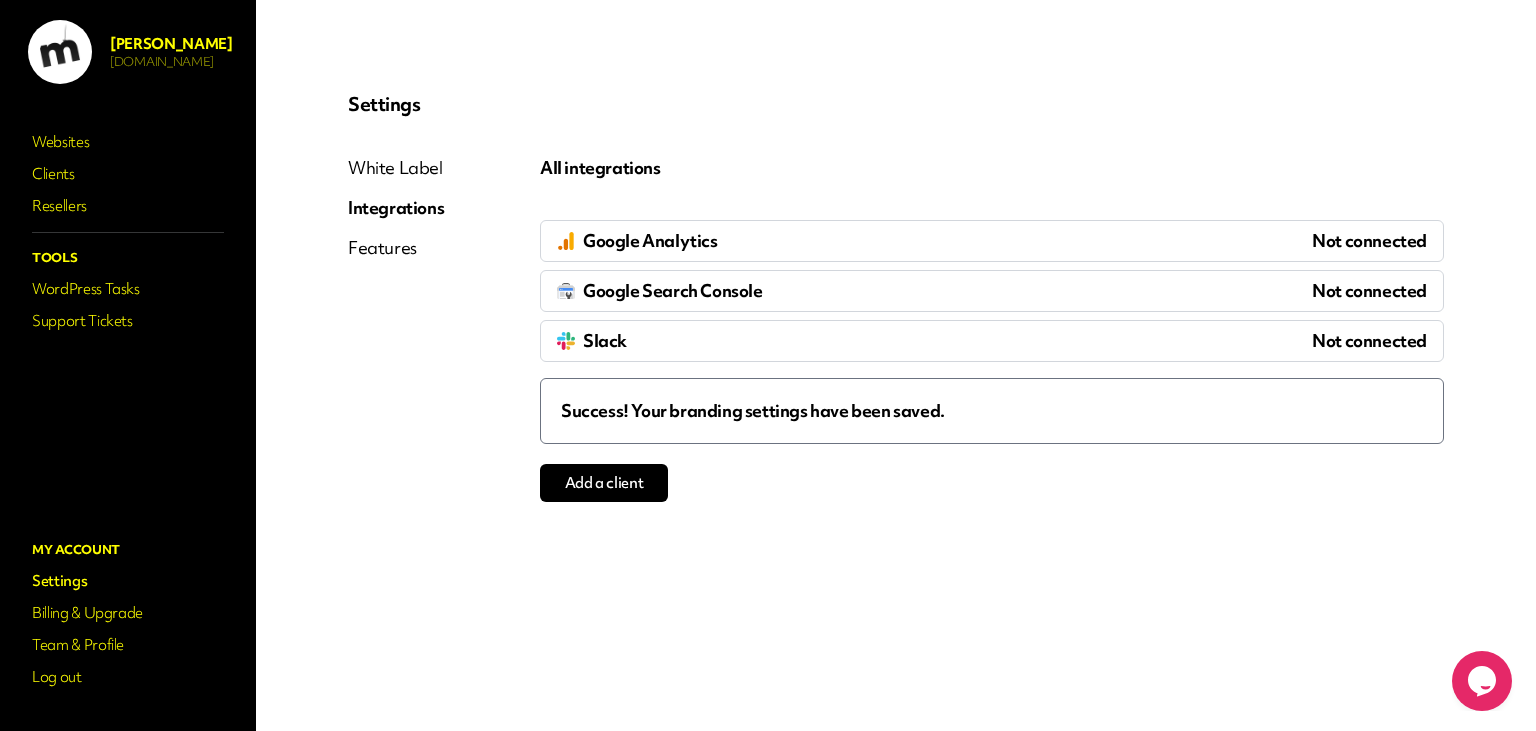 click on "White Label" at bounding box center [396, 168] 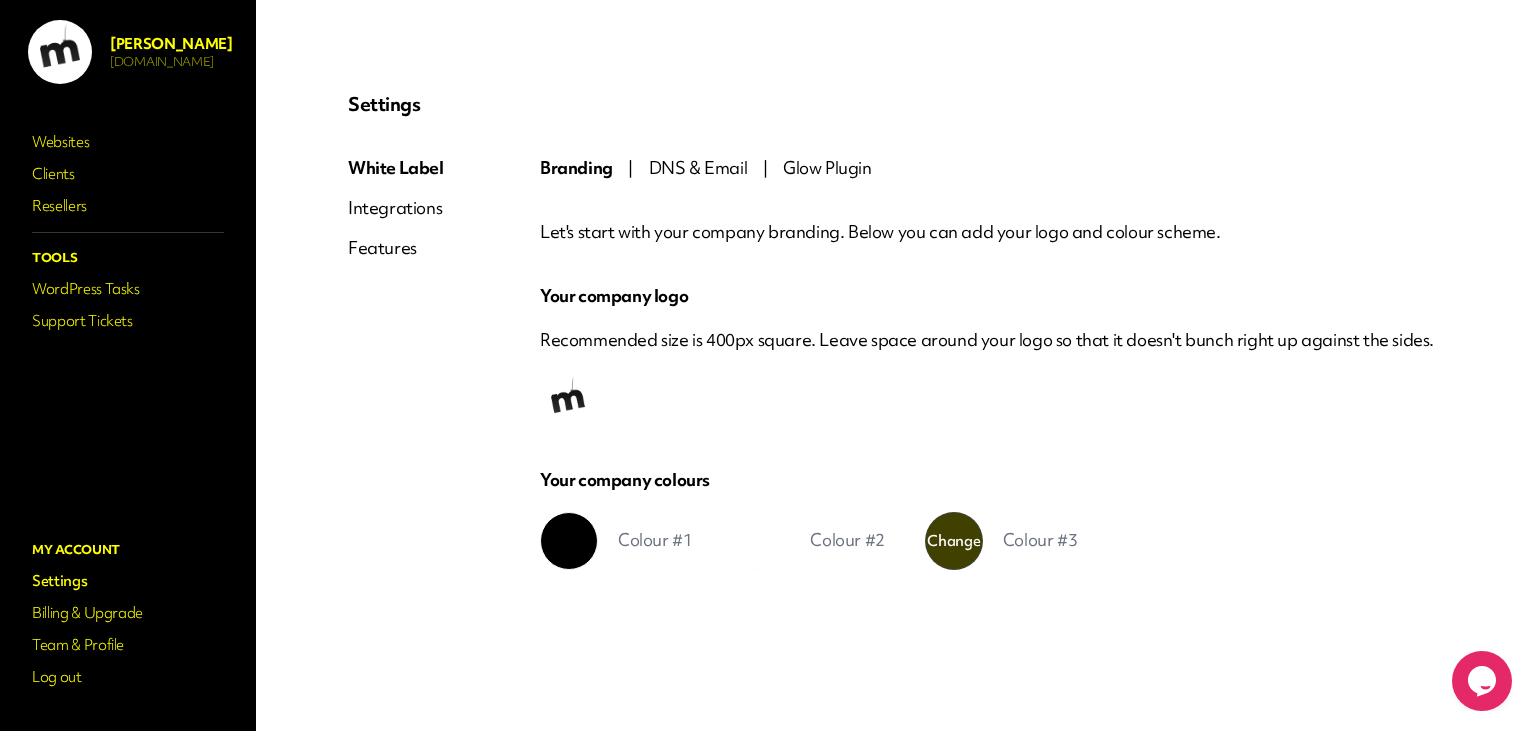click on "*******" at bounding box center (945, 531) 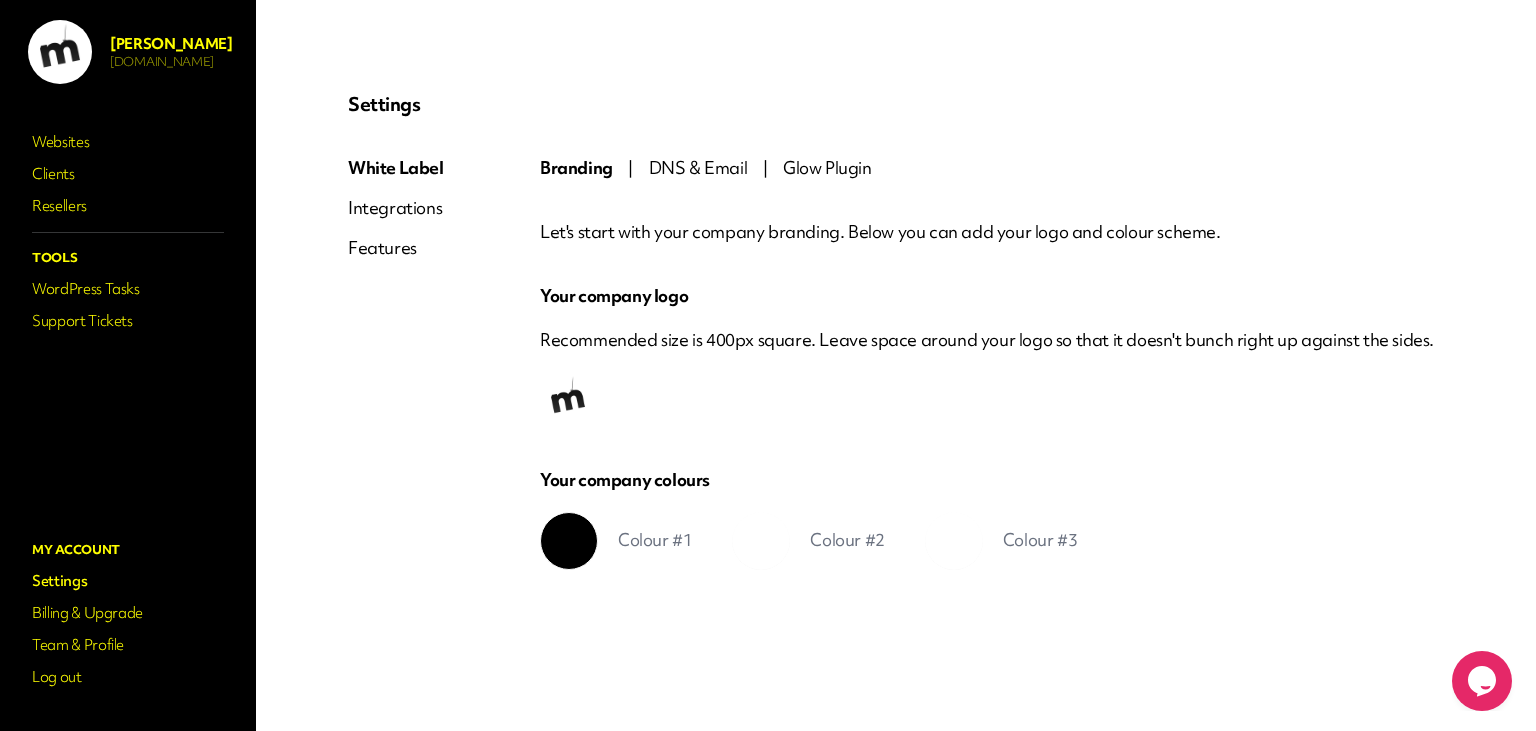 scroll, scrollTop: 8, scrollLeft: 0, axis: vertical 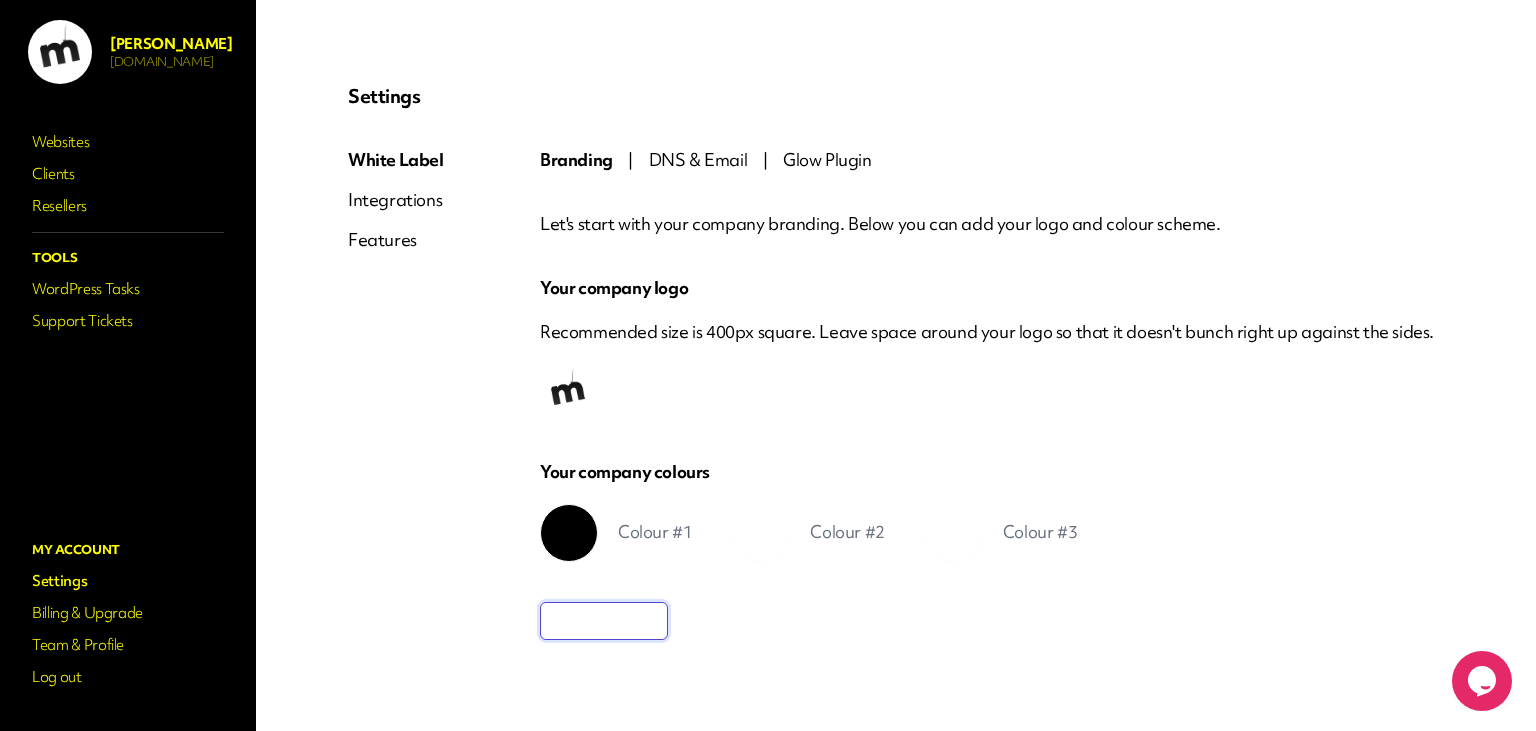 click on "Save" at bounding box center [604, 621] 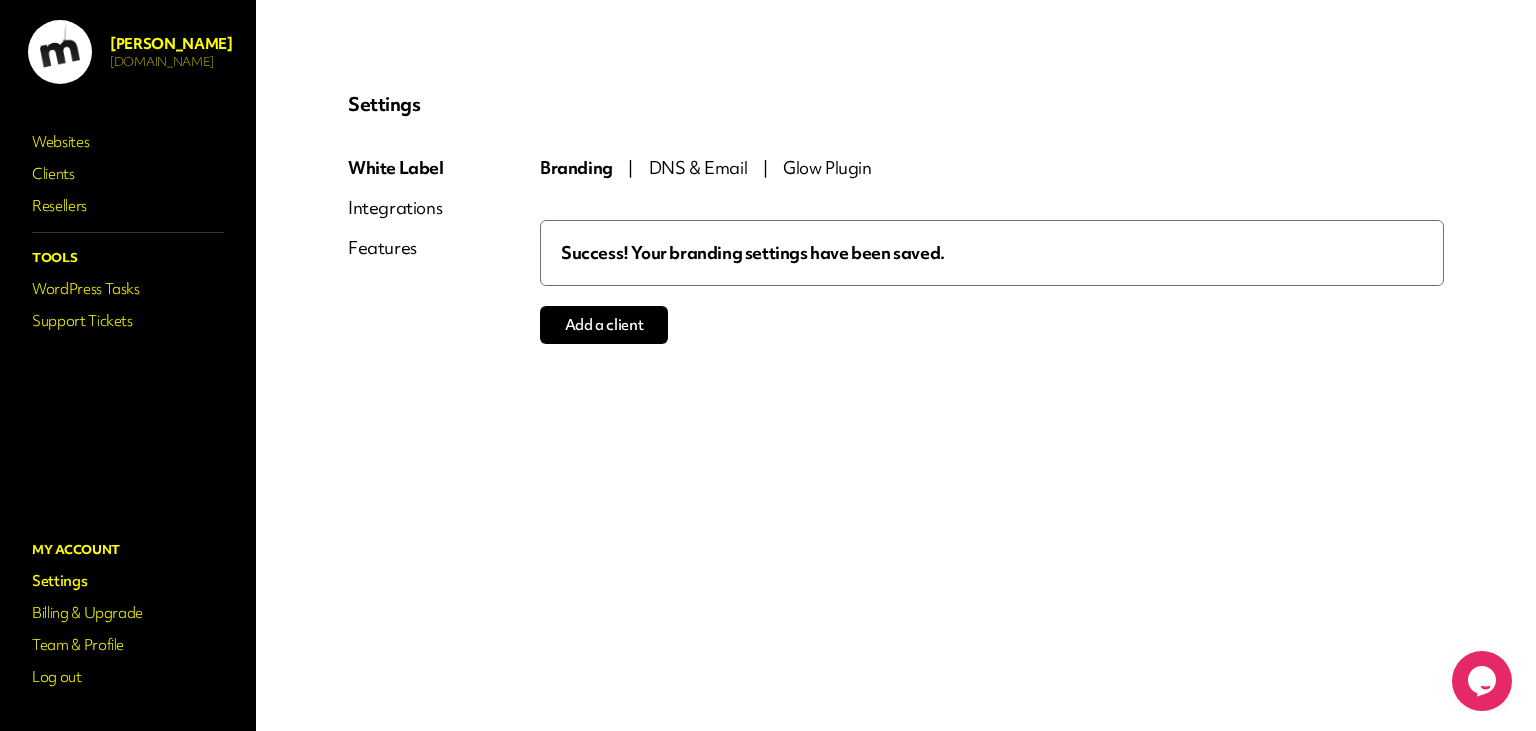 scroll, scrollTop: 0, scrollLeft: 0, axis: both 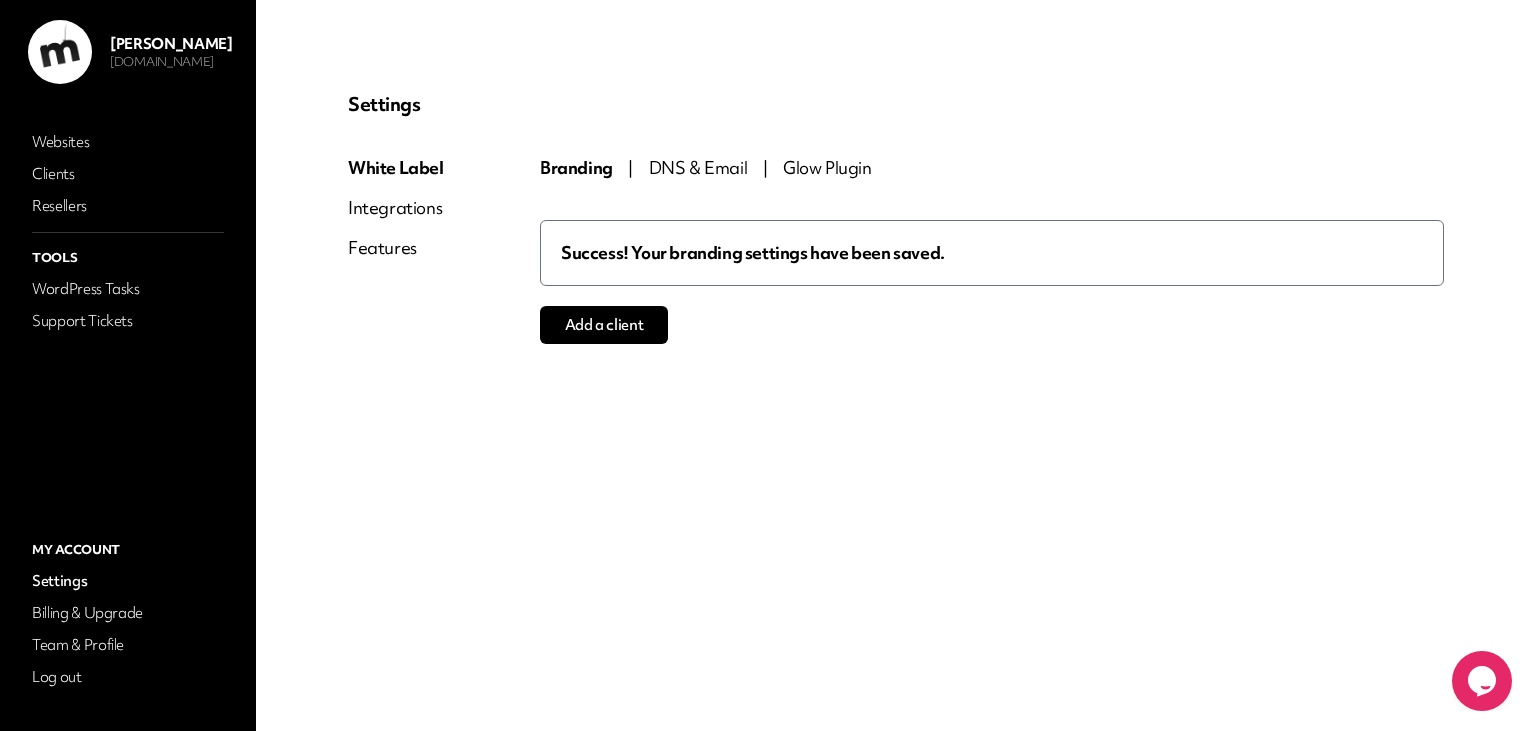 click on "White Label" at bounding box center [396, 168] 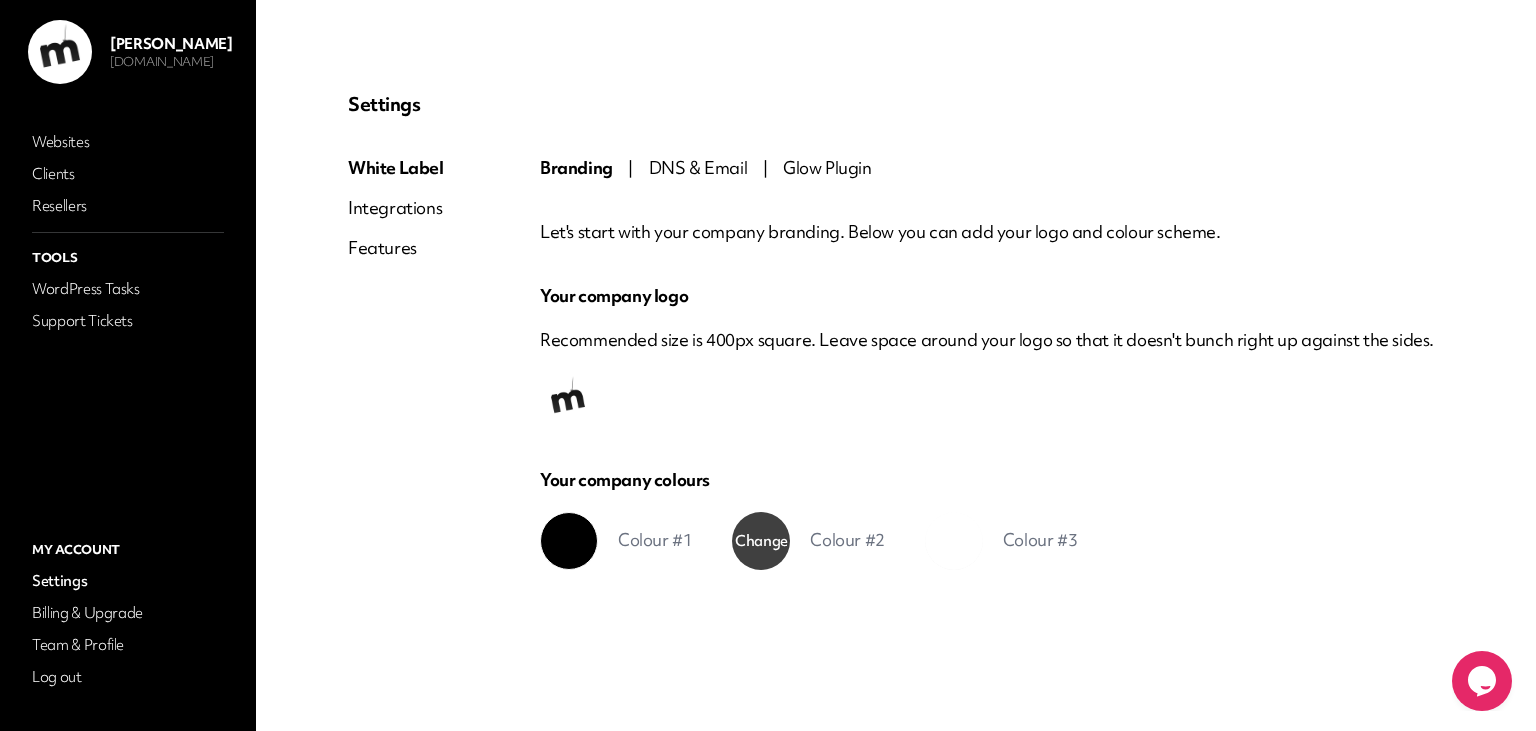 click on "*******" at bounding box center [752, 531] 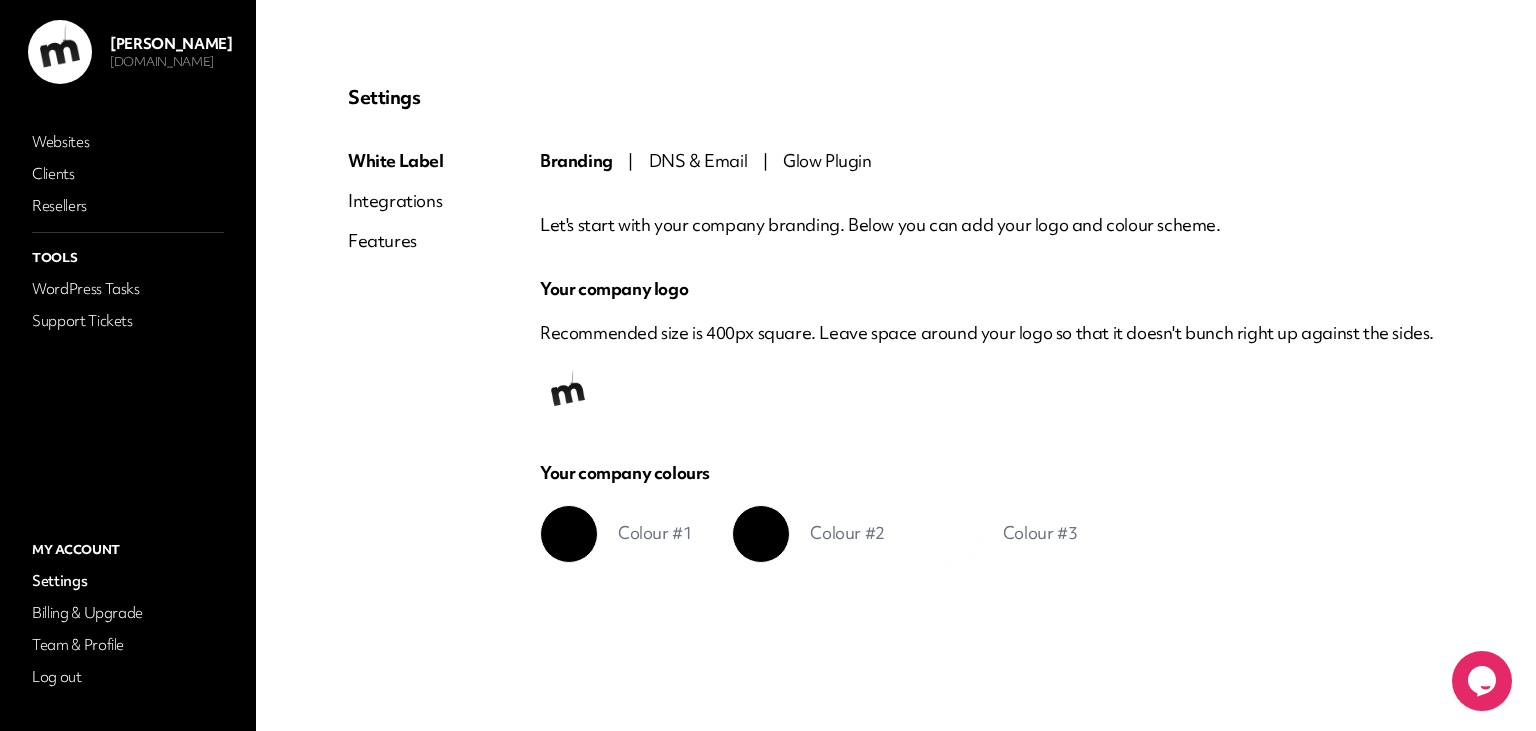 scroll, scrollTop: 8, scrollLeft: 0, axis: vertical 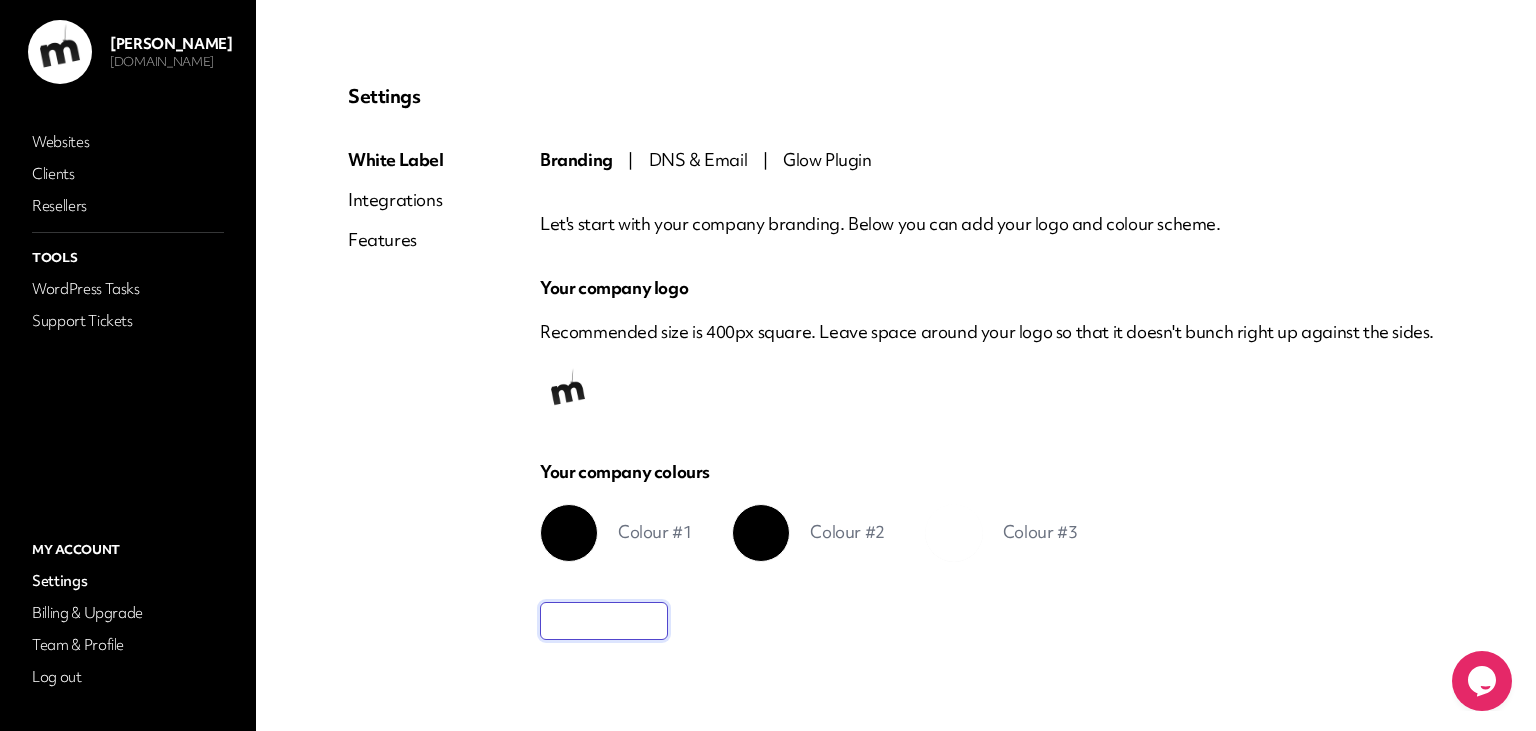 click on "Save" at bounding box center [604, 621] 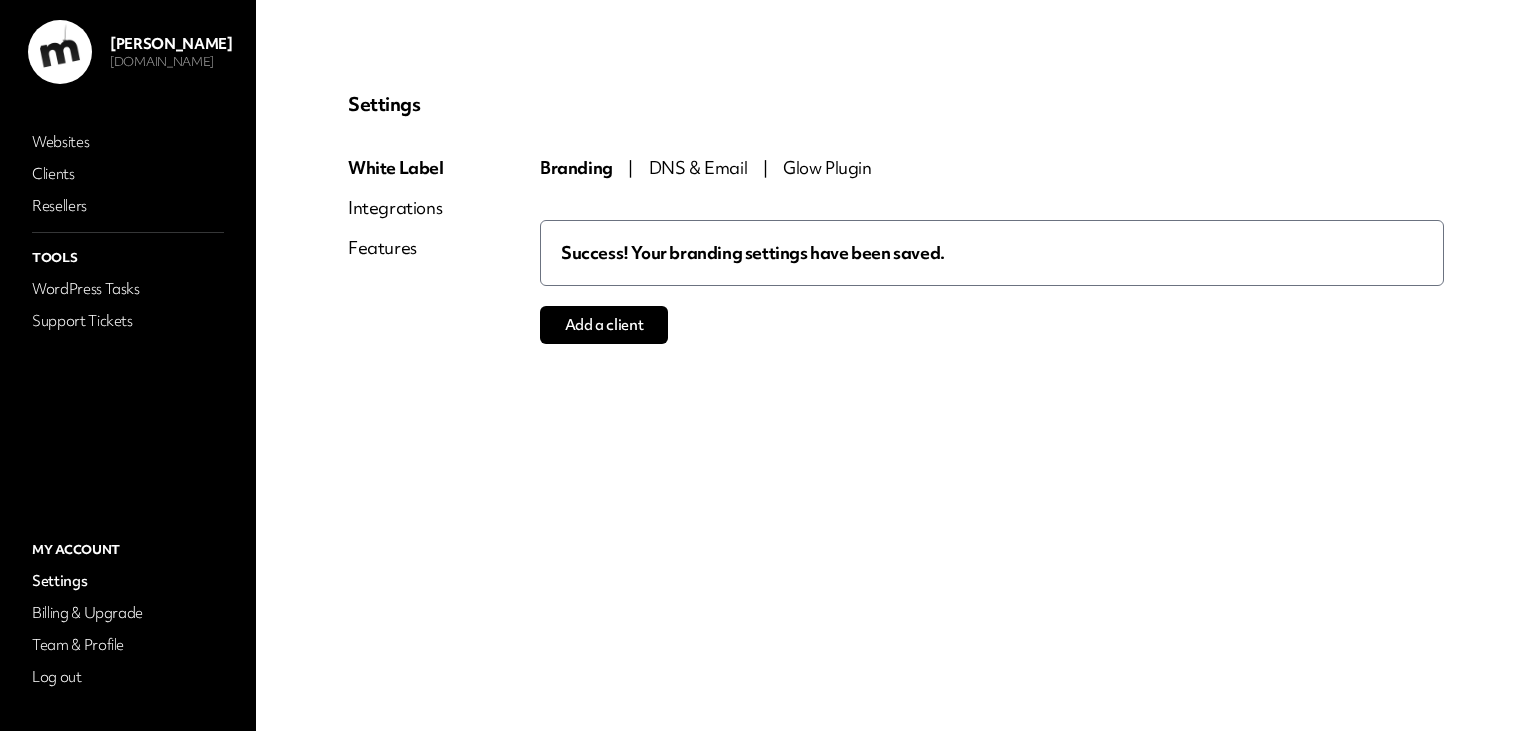 scroll, scrollTop: 0, scrollLeft: 0, axis: both 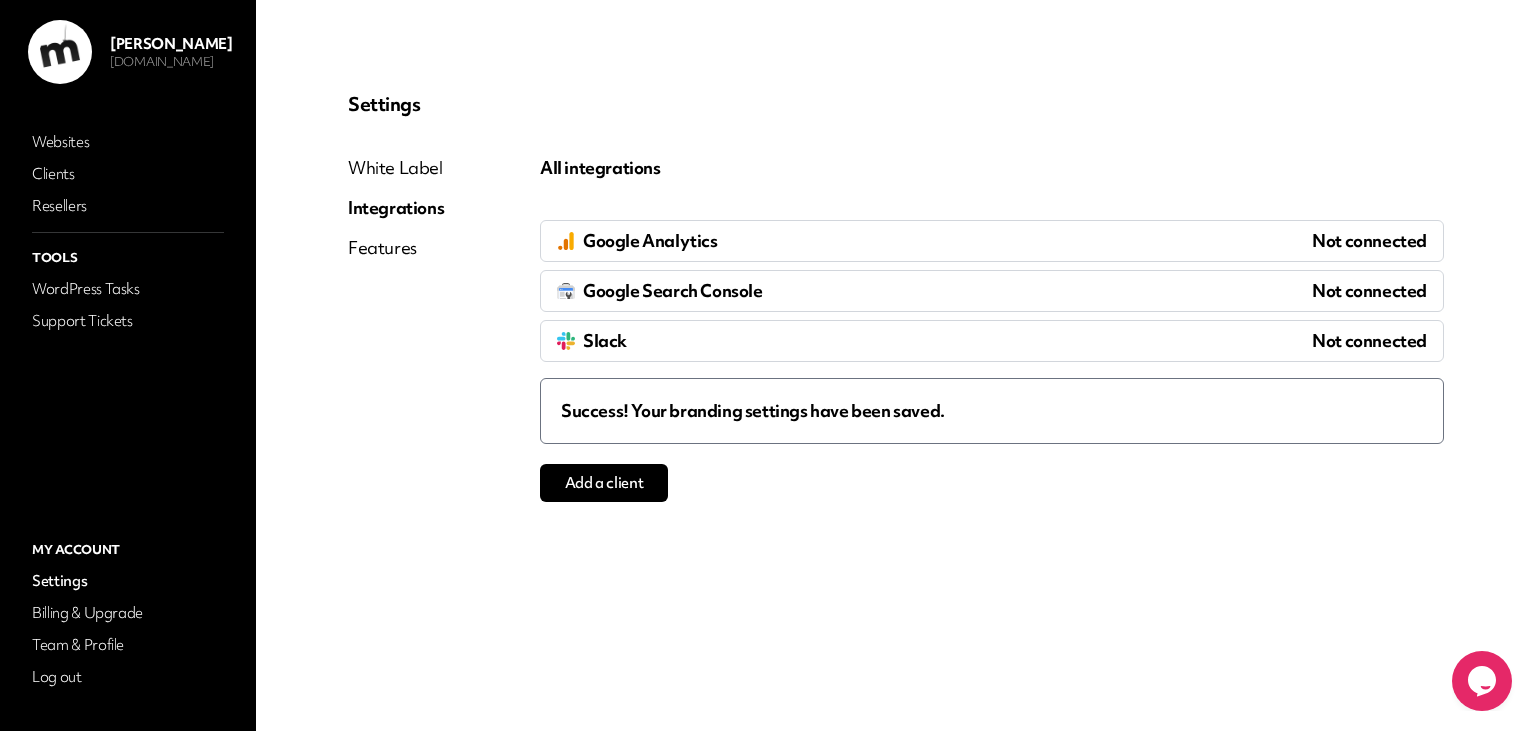 click on "White Label" at bounding box center [396, 168] 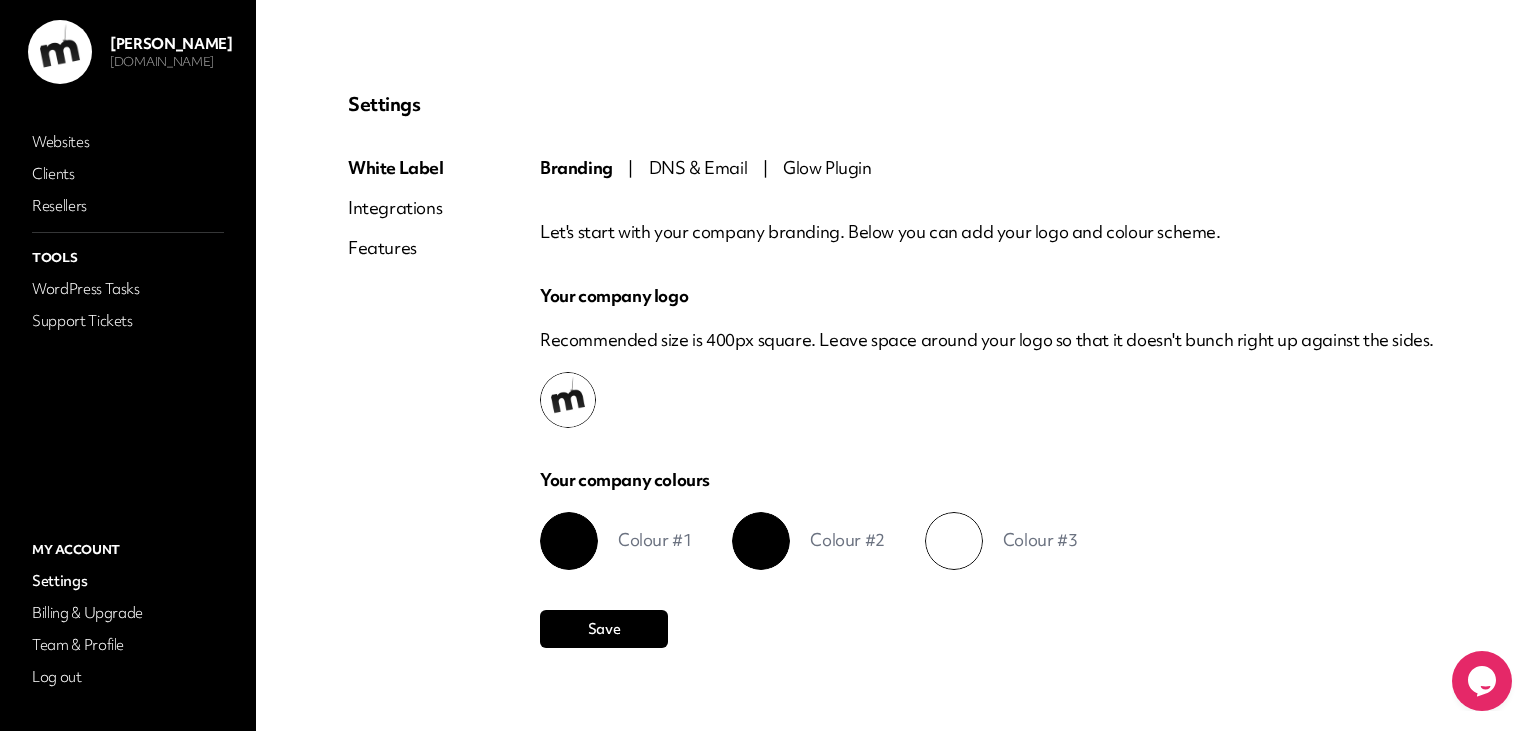 click on "DNS & Email" at bounding box center [698, 167] 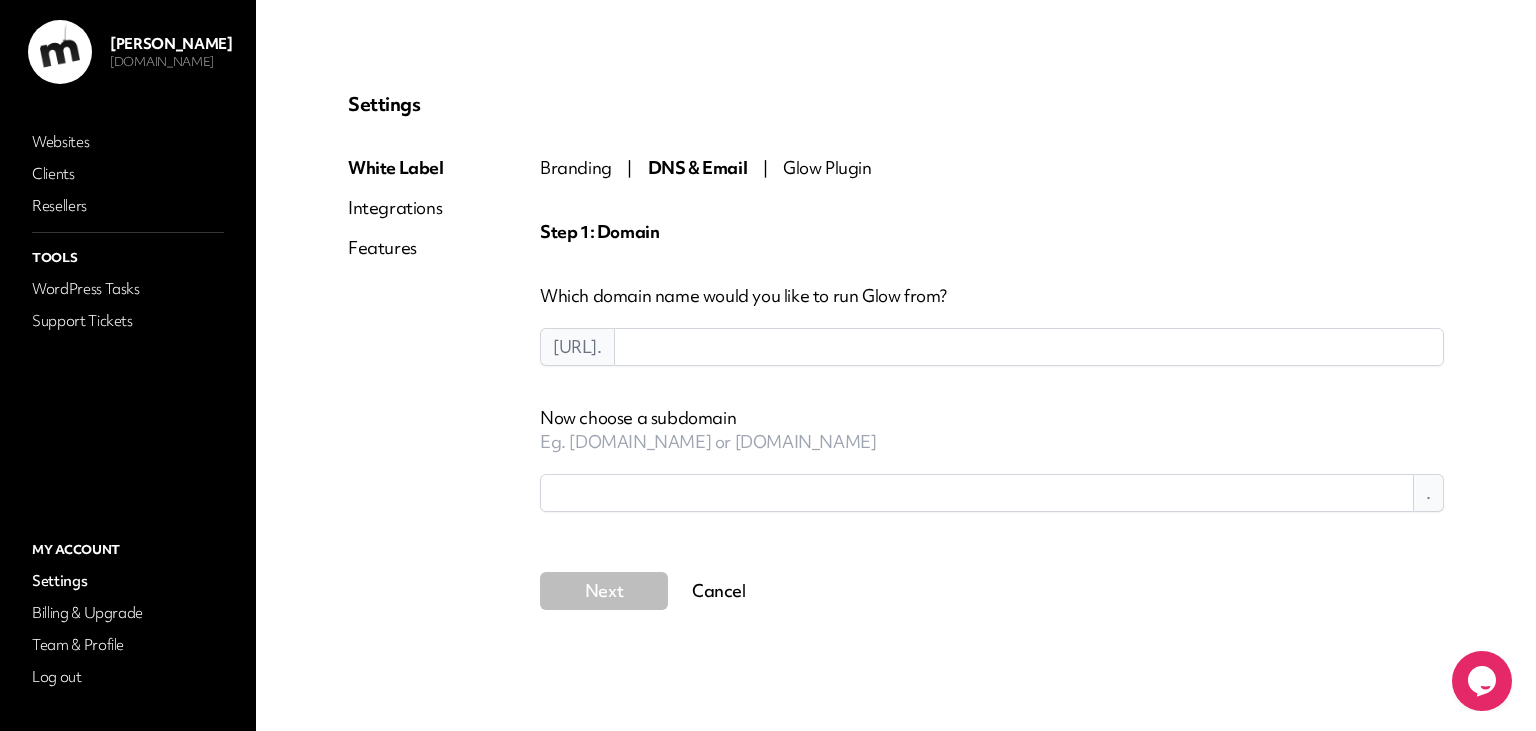 click at bounding box center [1029, 347] 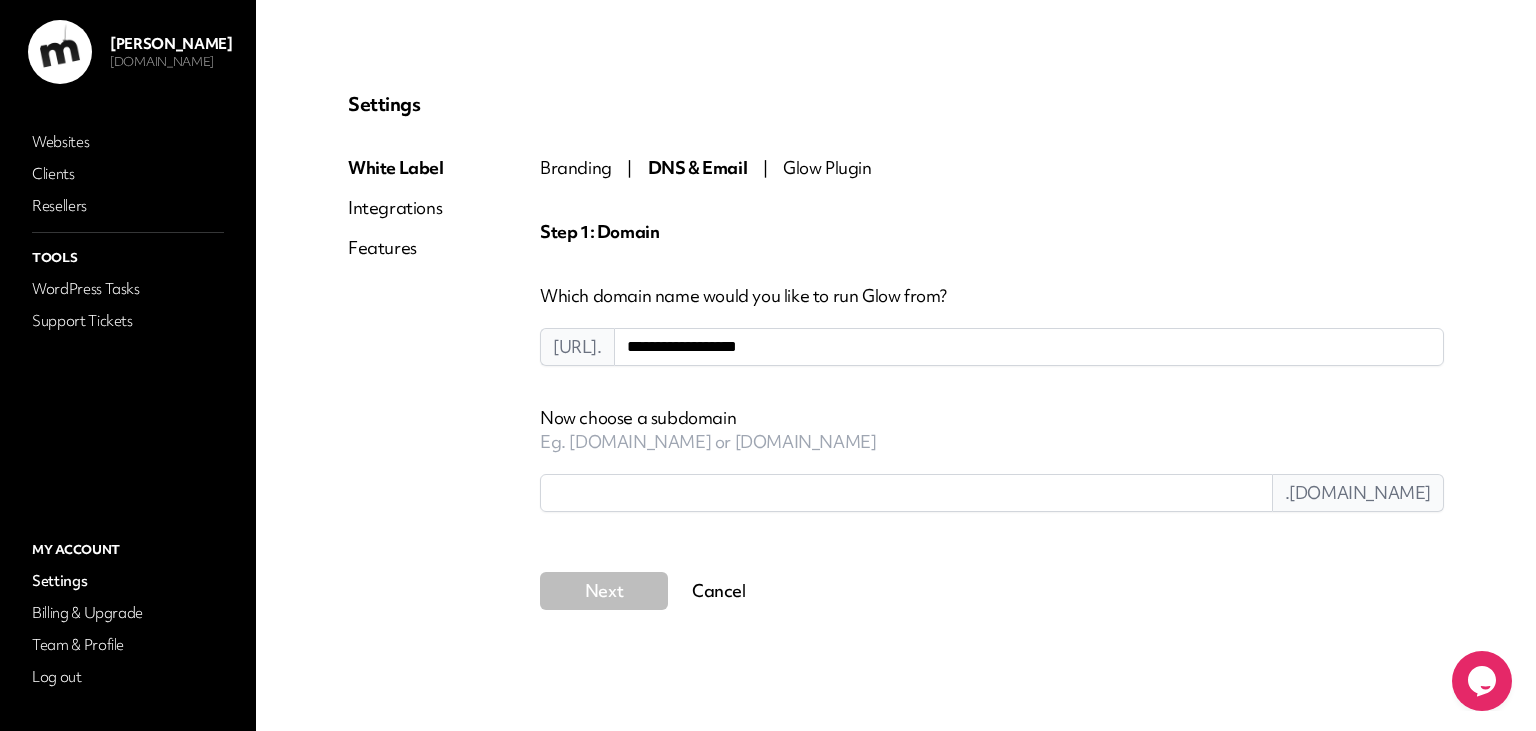 type on "**********" 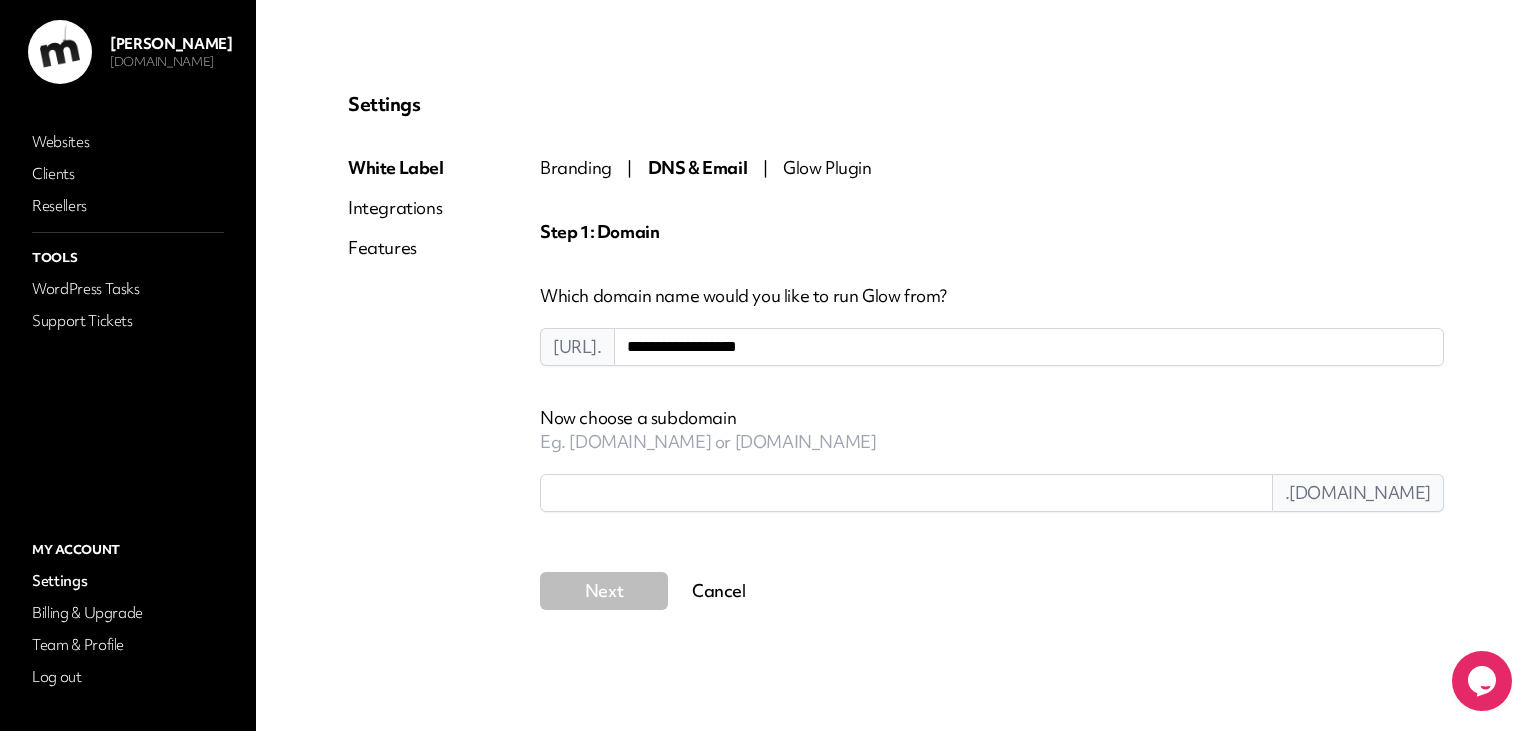 click on "White Label
Integrations
Features" at bounding box center (444, 383) 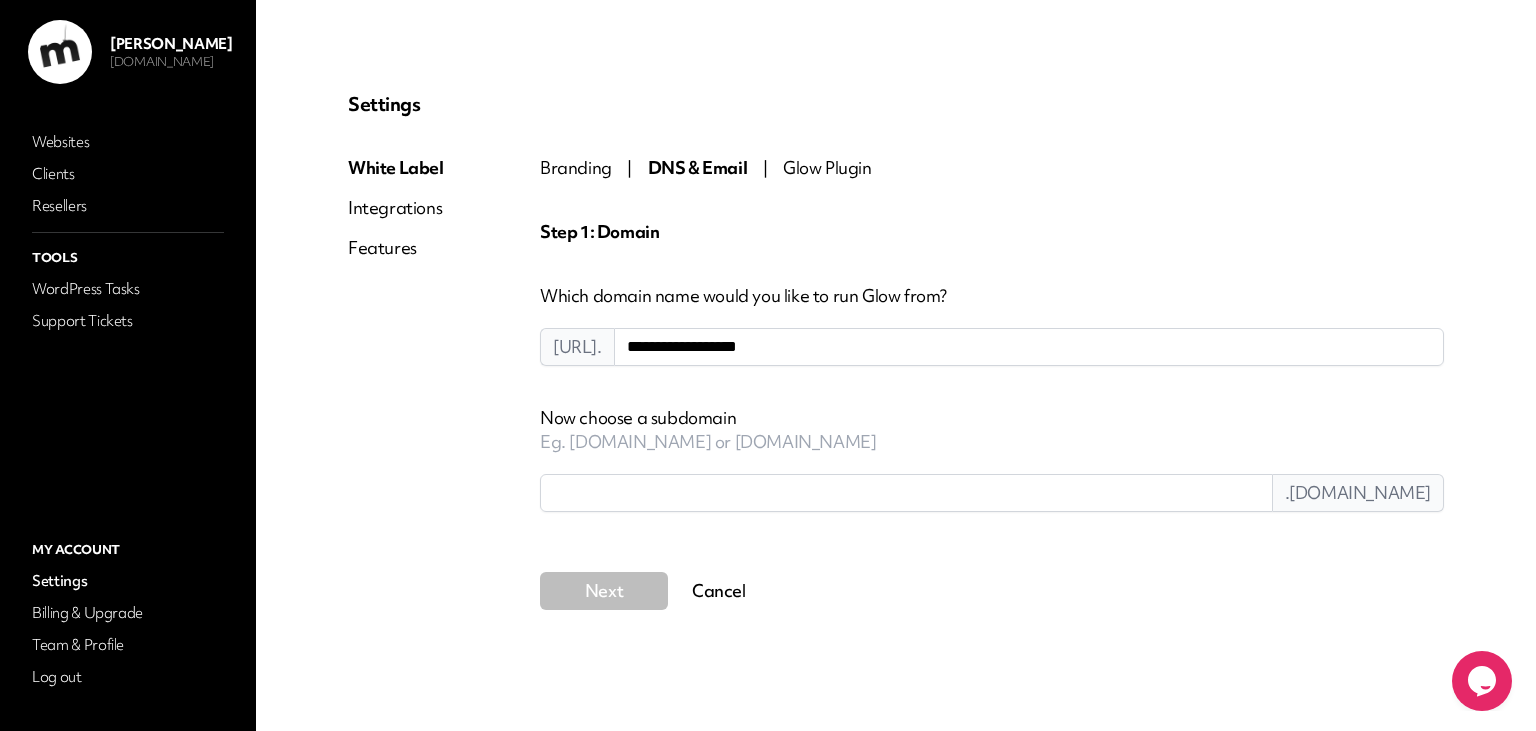 click at bounding box center [906, 493] 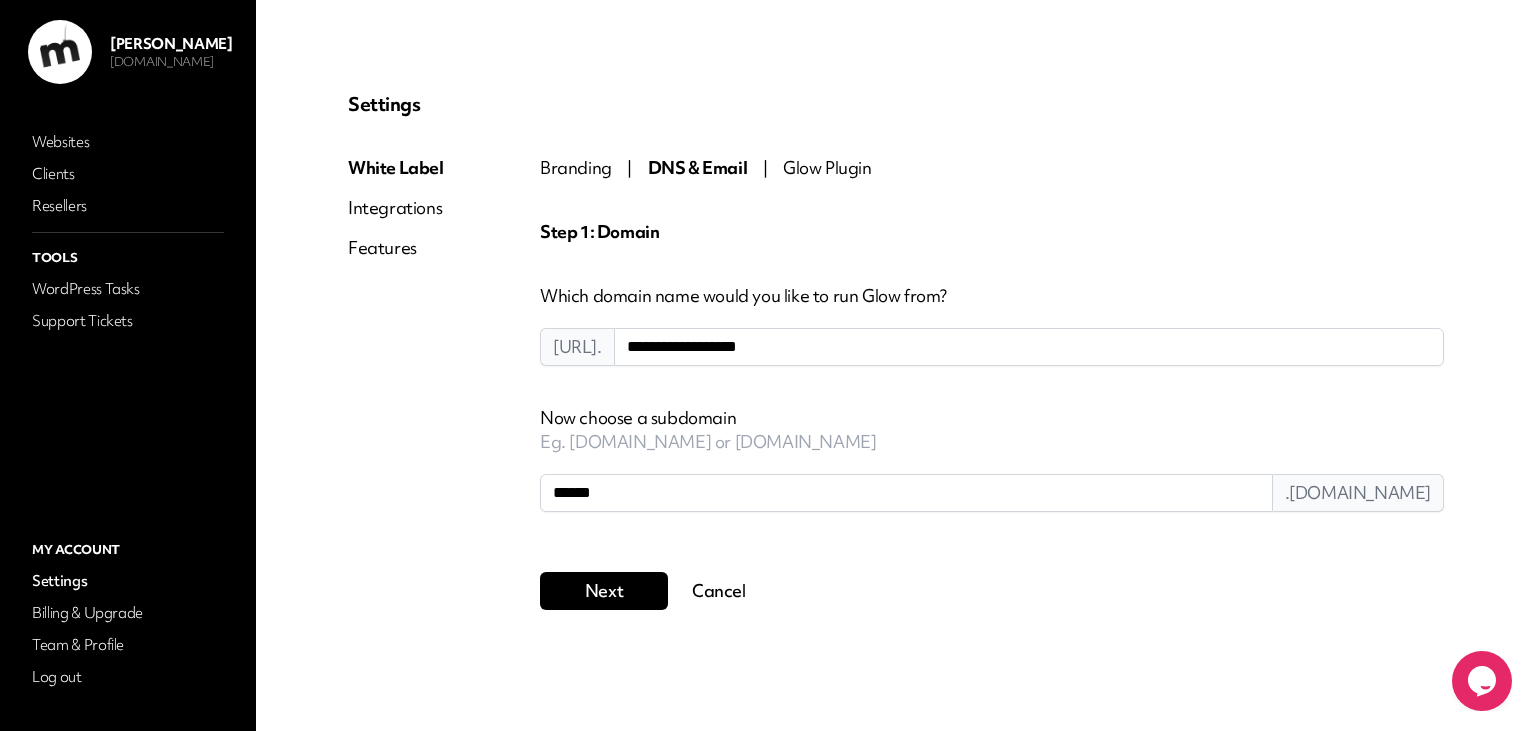 type on "*******" 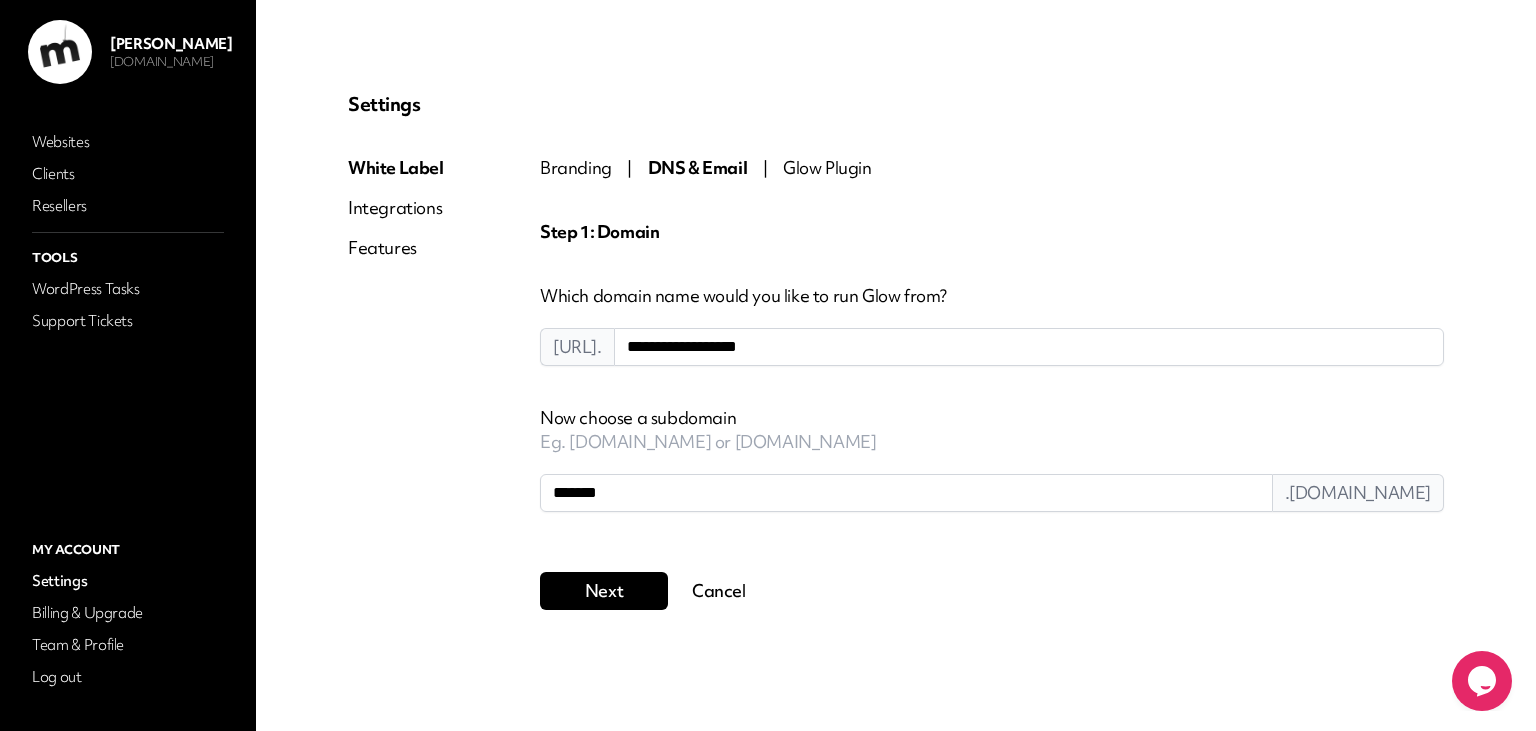 type on "*******" 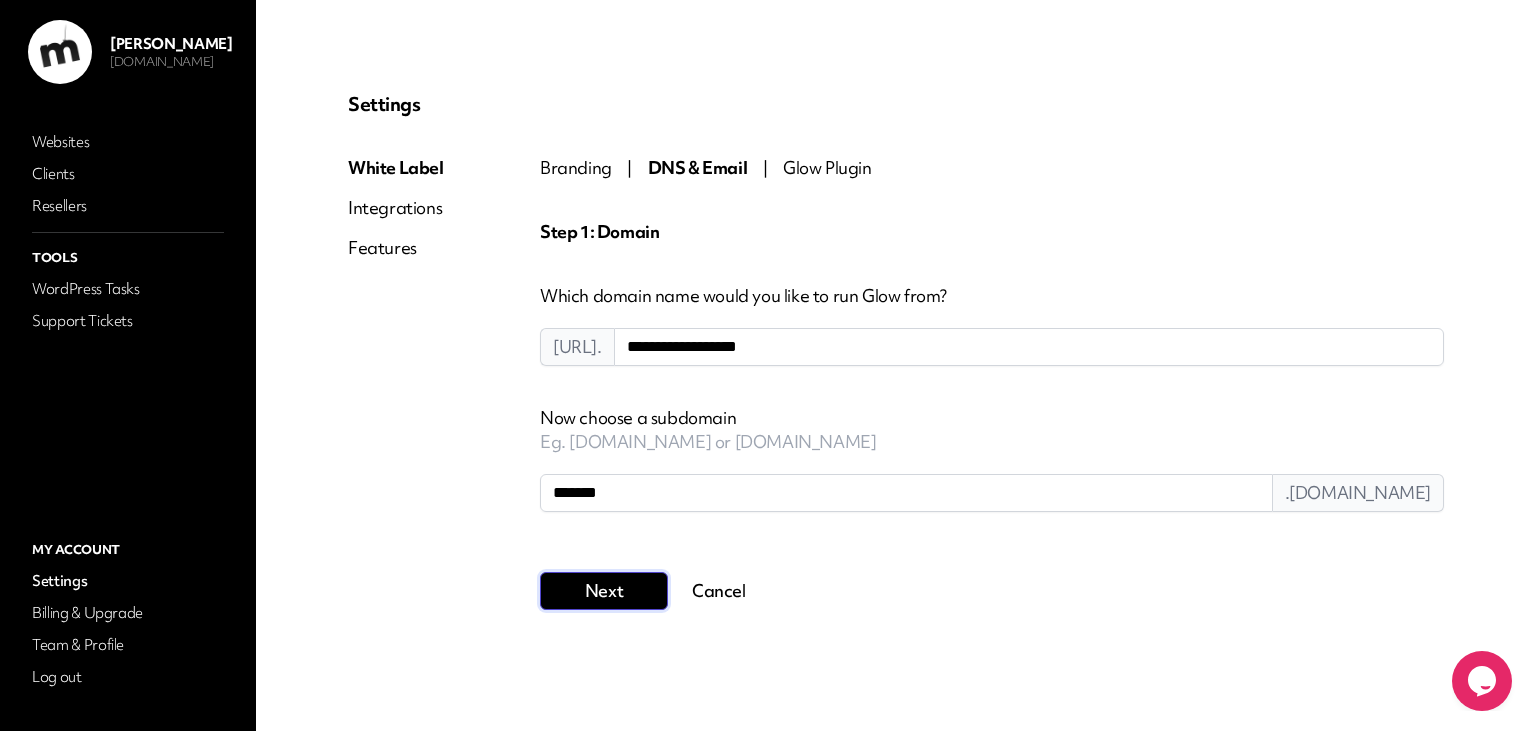 click on "Next" at bounding box center (604, 591) 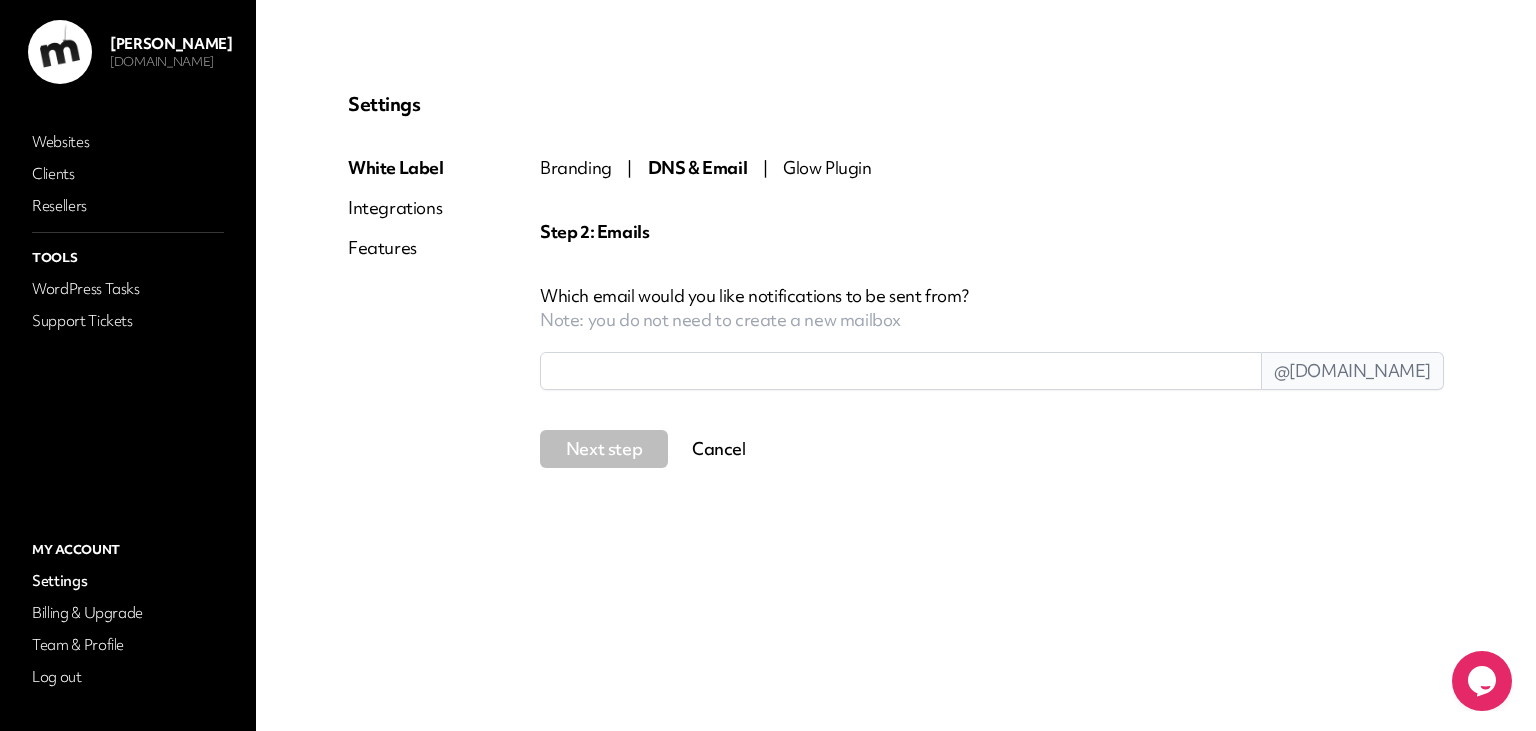 click at bounding box center (901, 371) 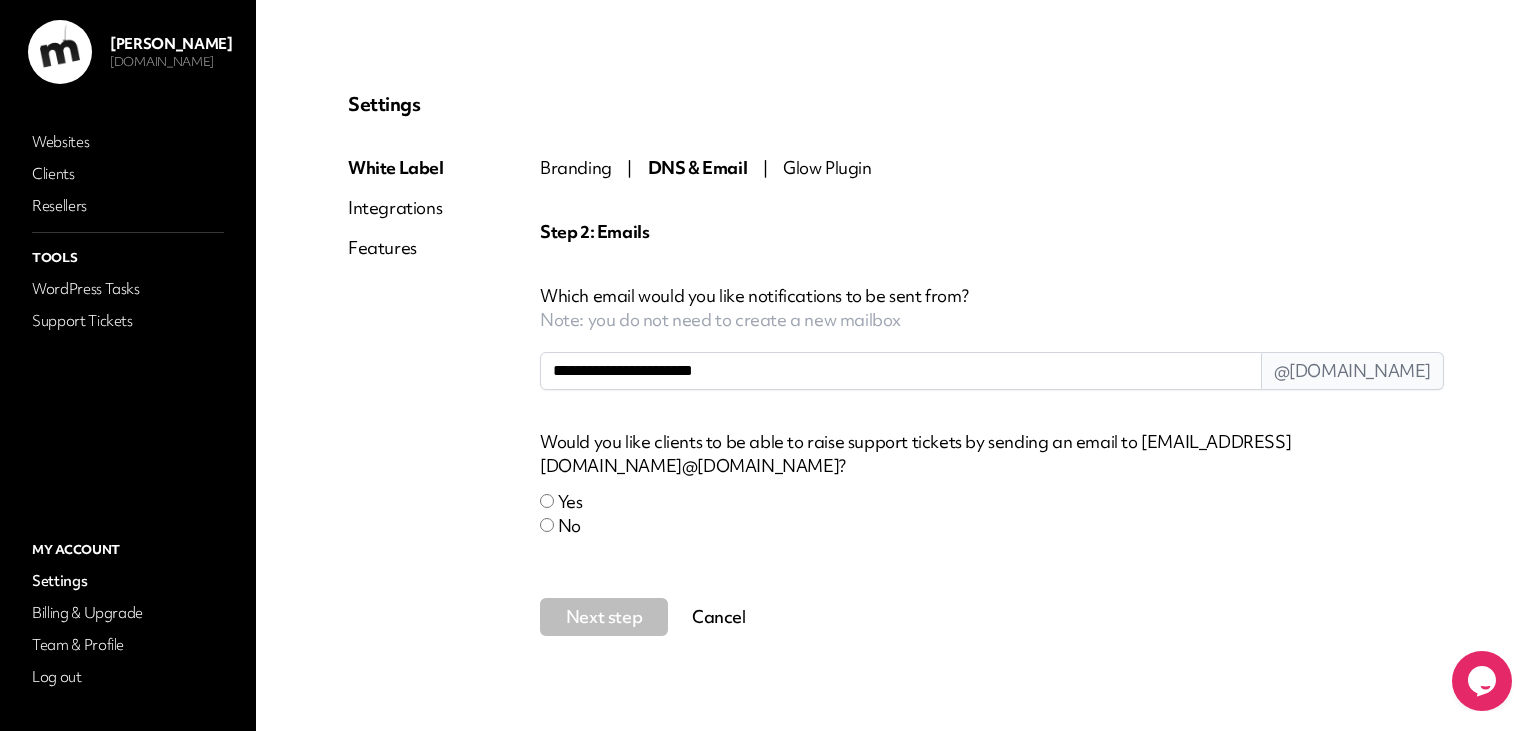 click on "**********" at bounding box center [901, 371] 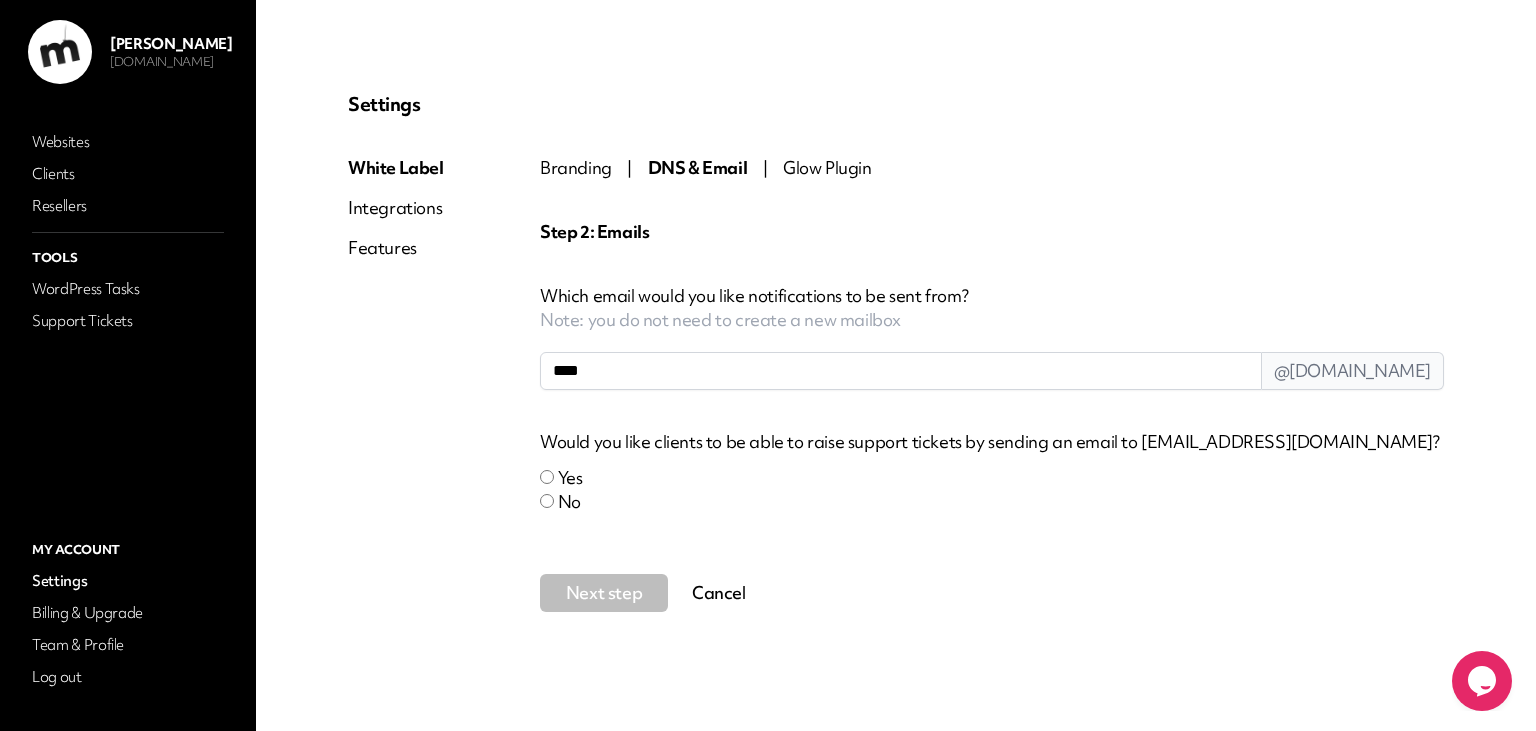 type on "****" 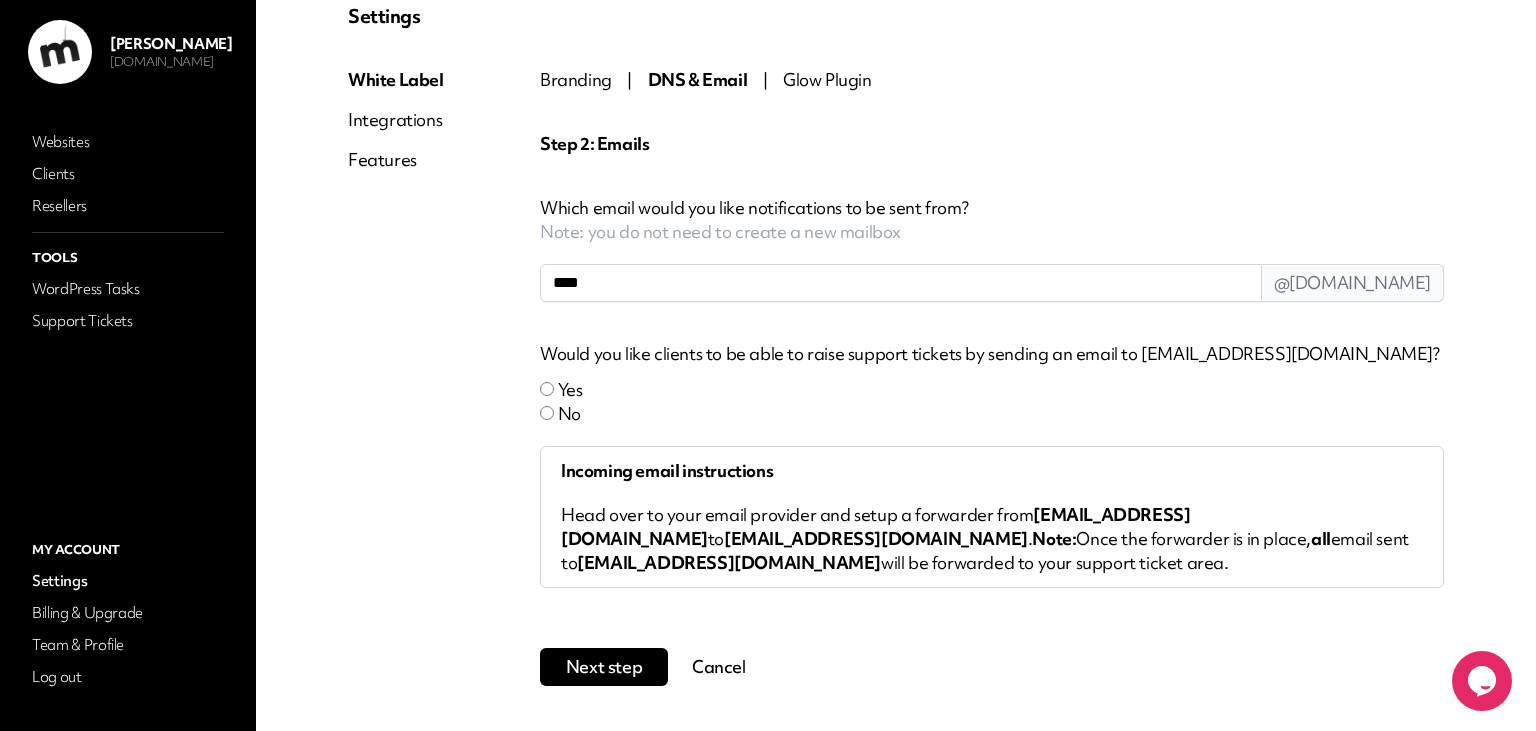 scroll, scrollTop: 136, scrollLeft: 0, axis: vertical 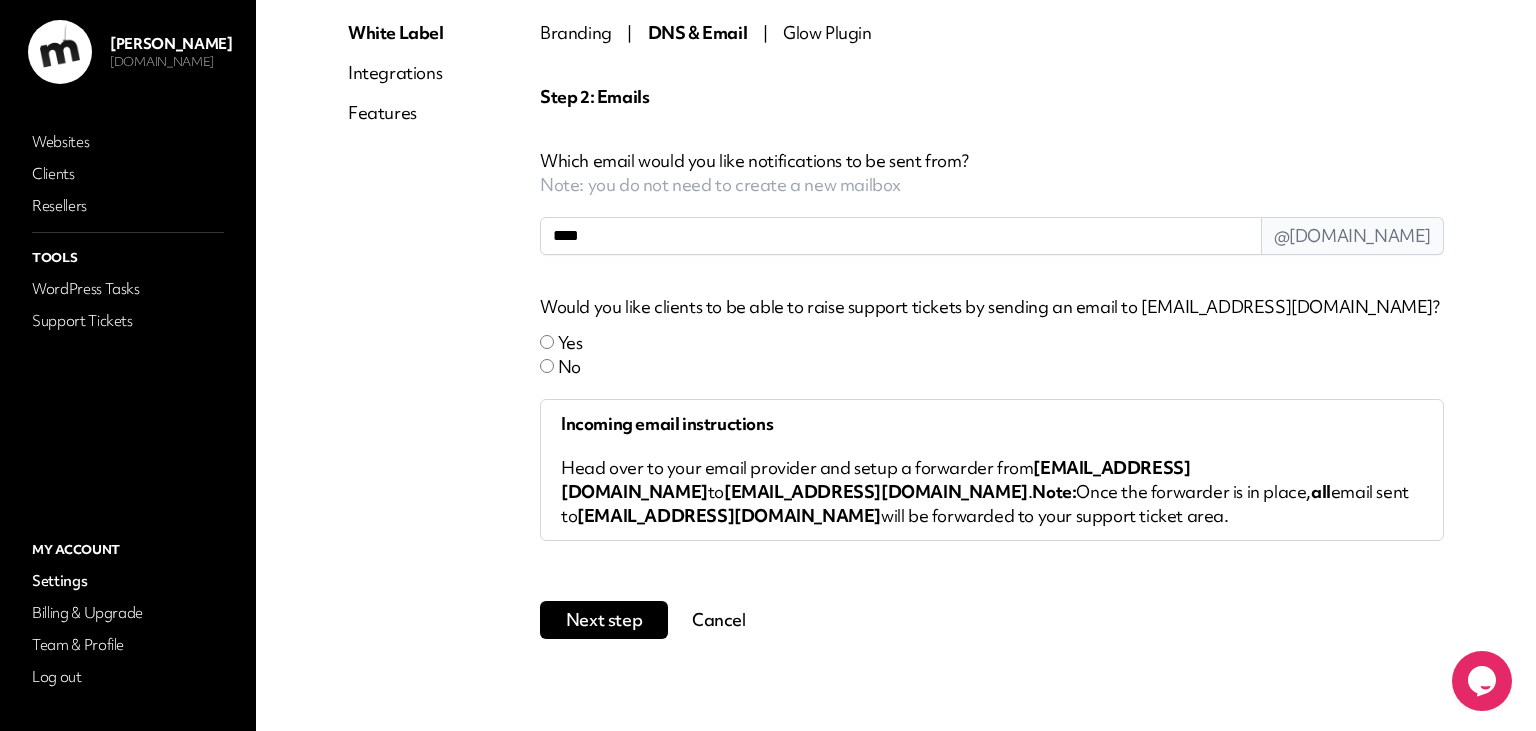 click on "Cancel" at bounding box center [719, 620] 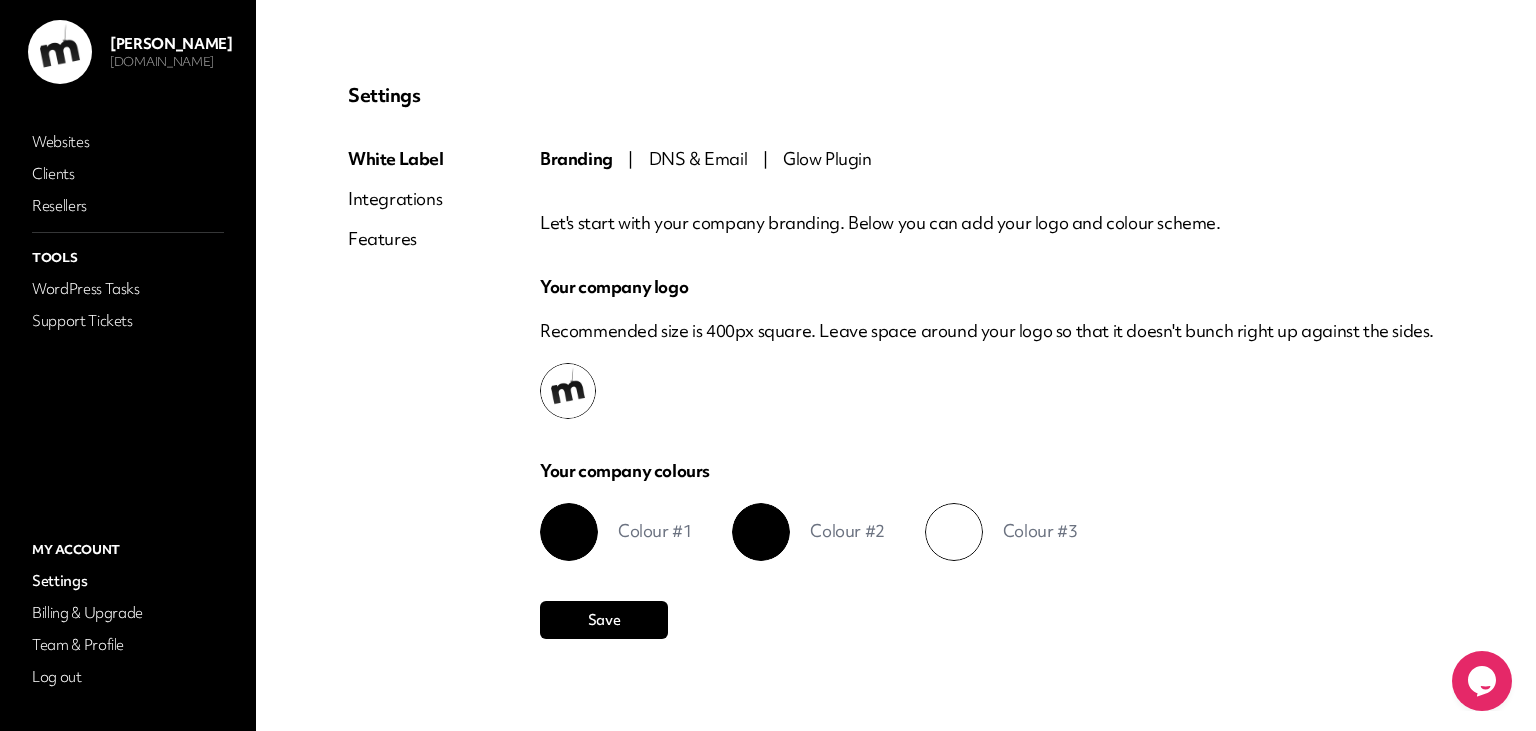 scroll, scrollTop: 8, scrollLeft: 0, axis: vertical 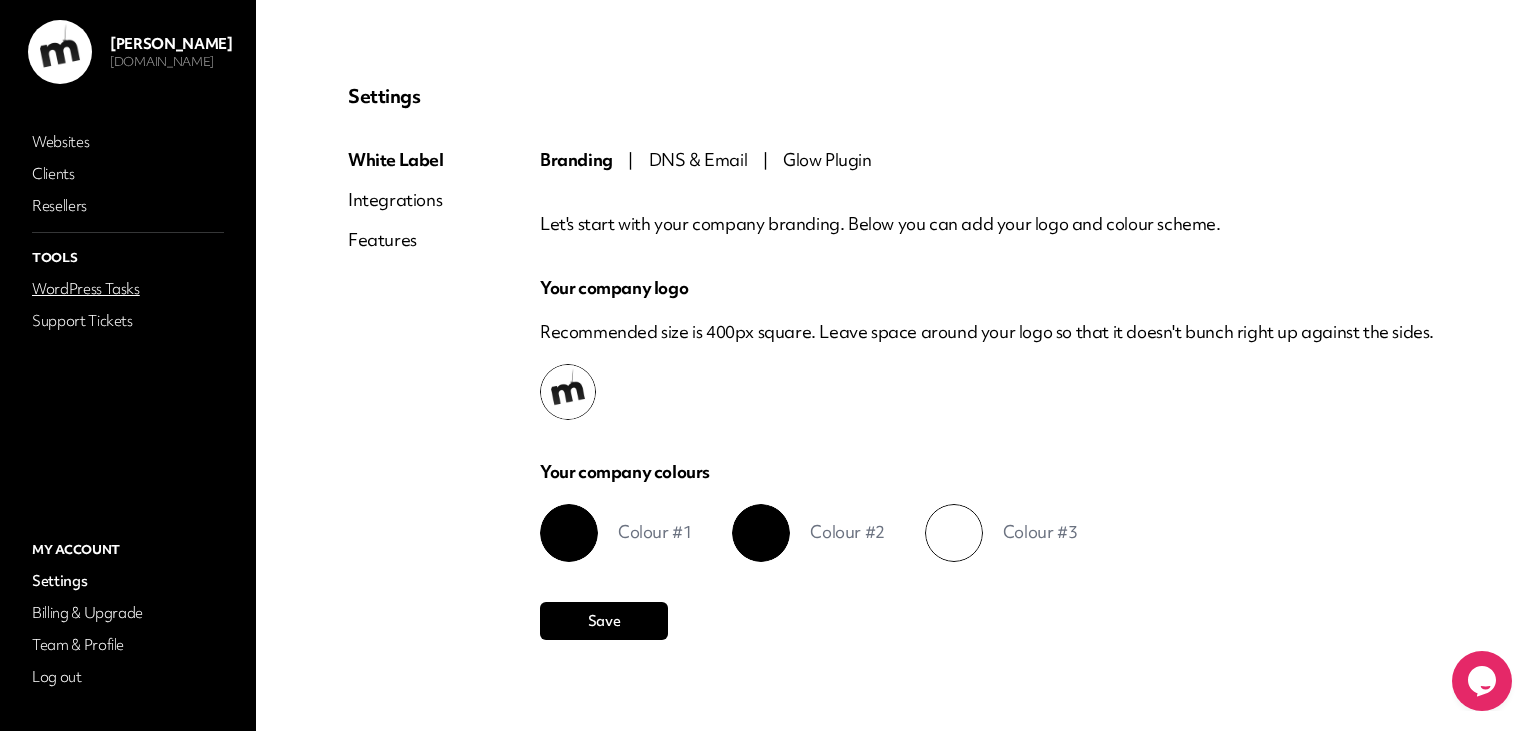 click on "WordPress Tasks" at bounding box center [128, 289] 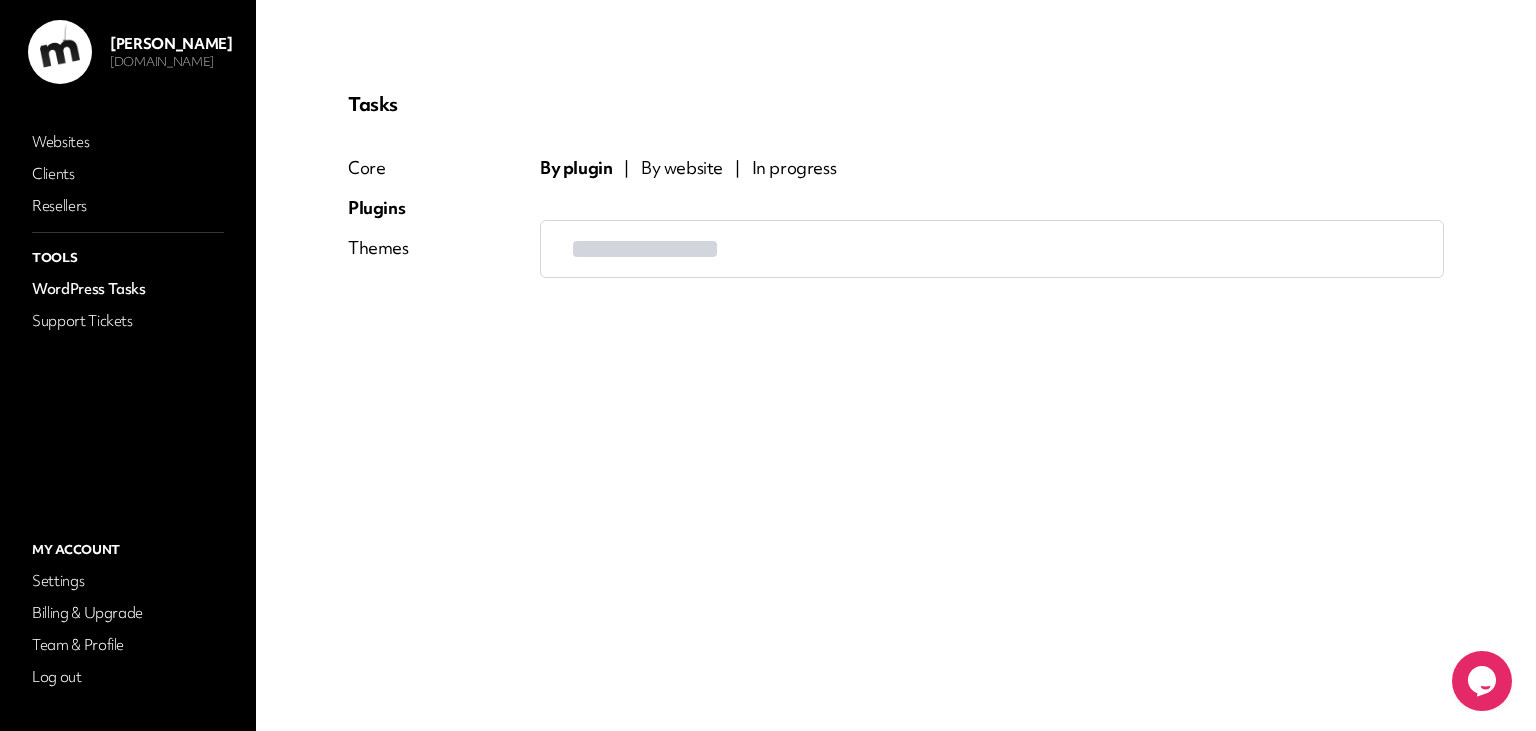 scroll, scrollTop: 0, scrollLeft: 0, axis: both 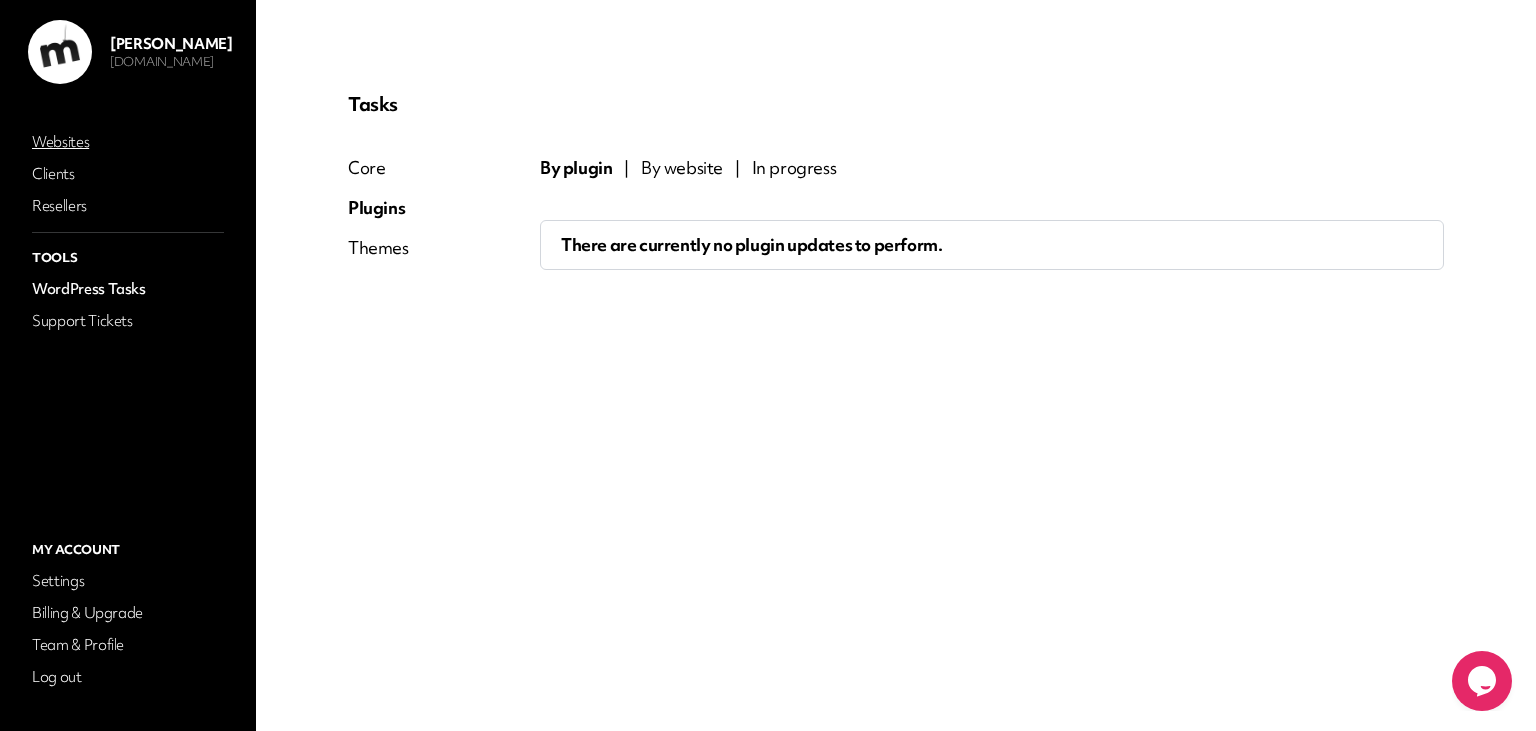 click on "Websites" at bounding box center [128, 142] 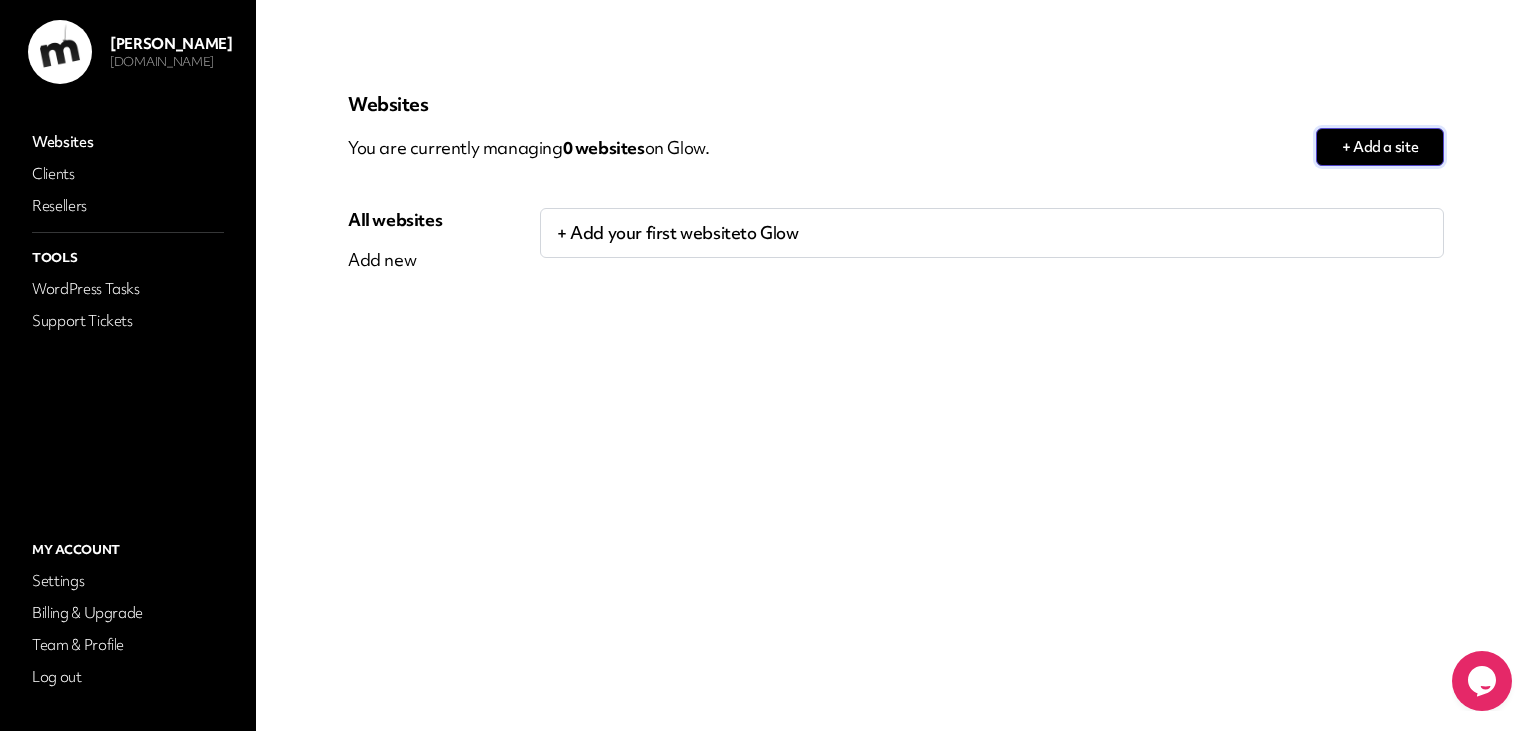 click on "+ Add a site" at bounding box center (1380, 147) 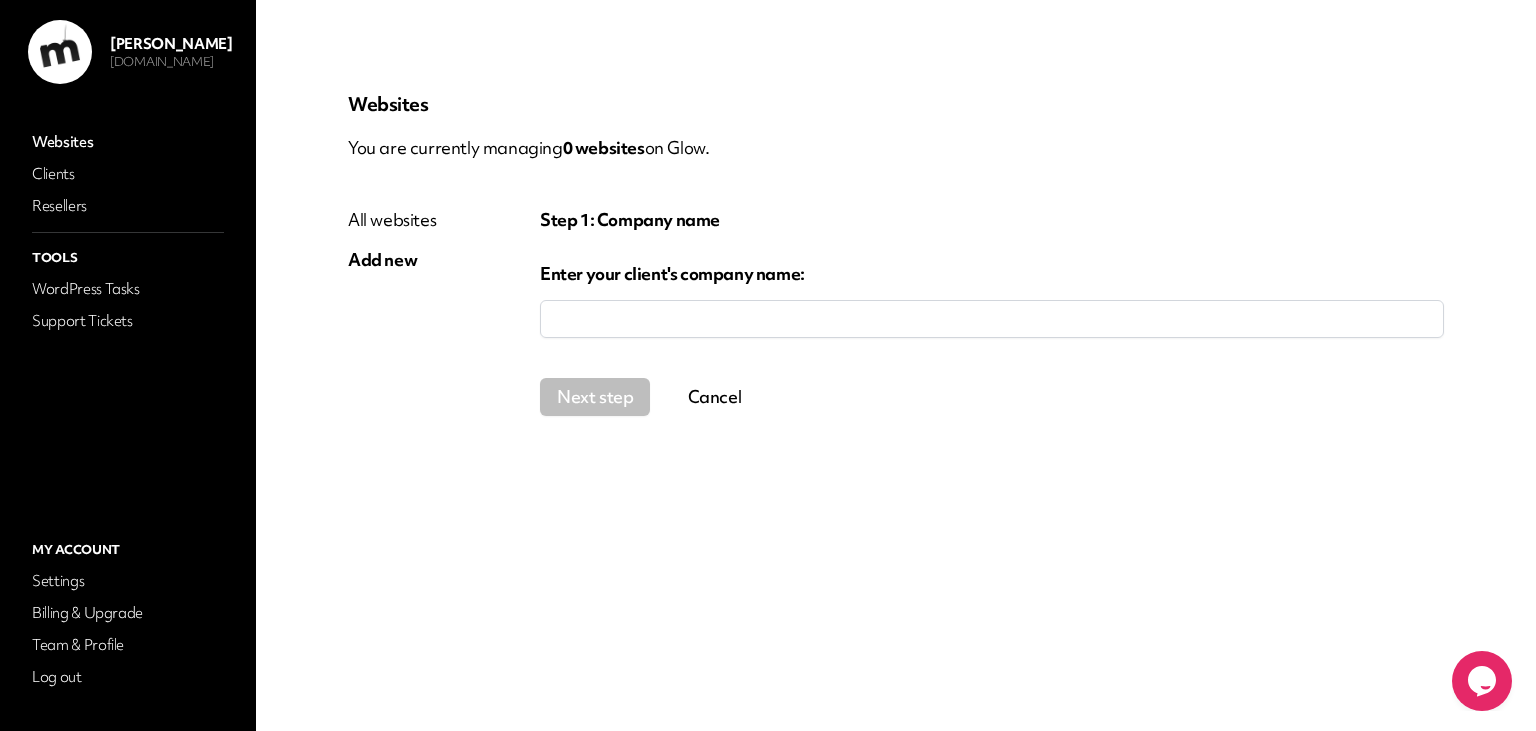 click at bounding box center (992, 319) 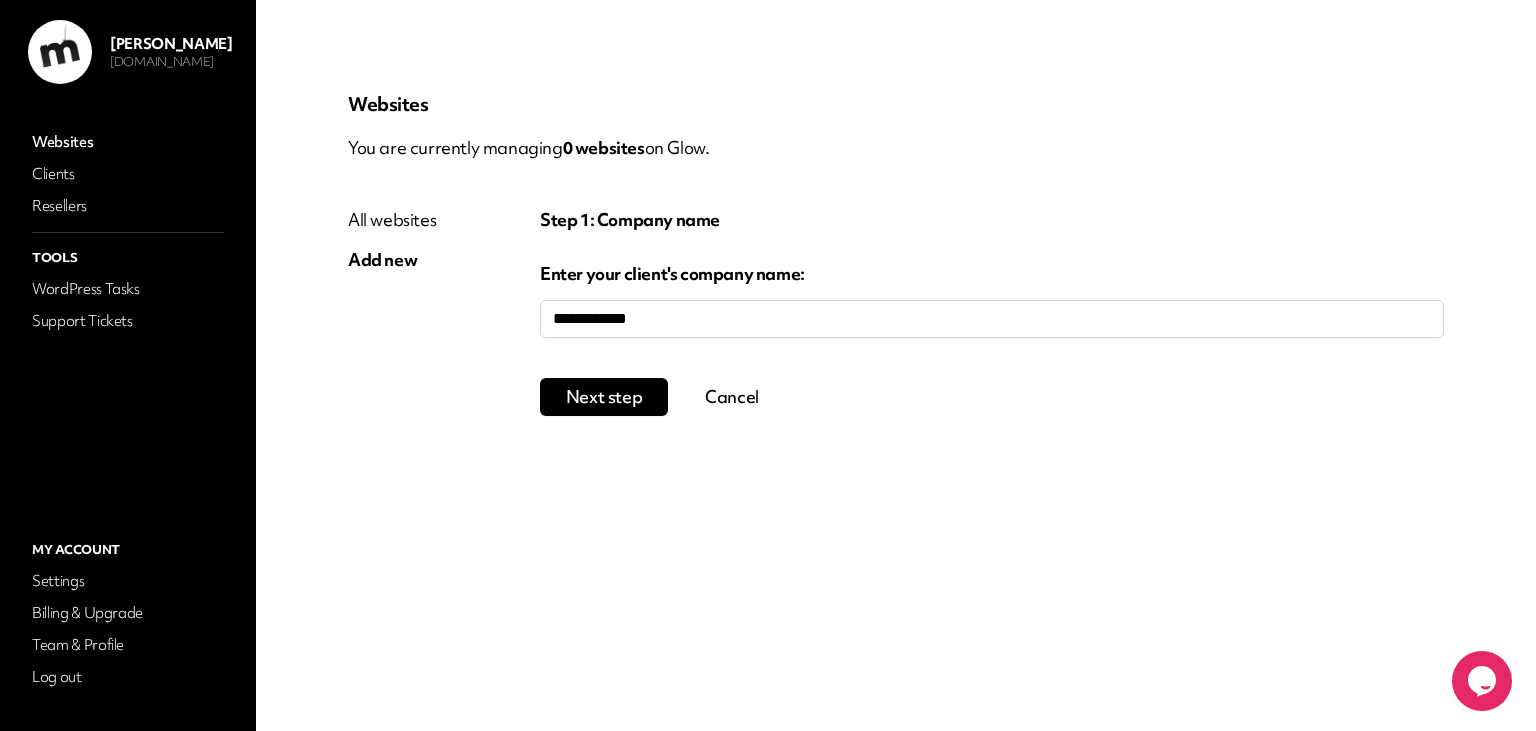 type on "**********" 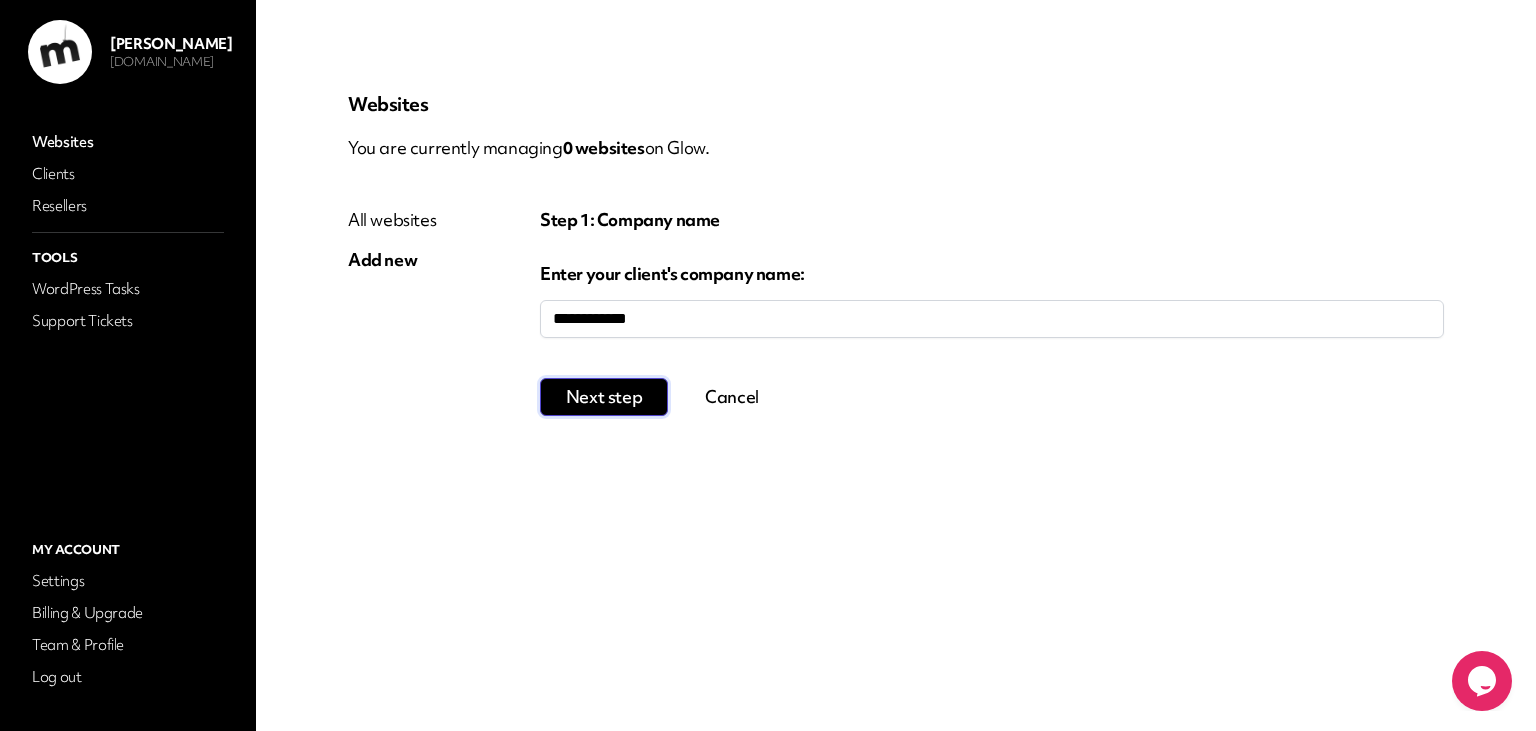 click on "Next step" at bounding box center (604, 397) 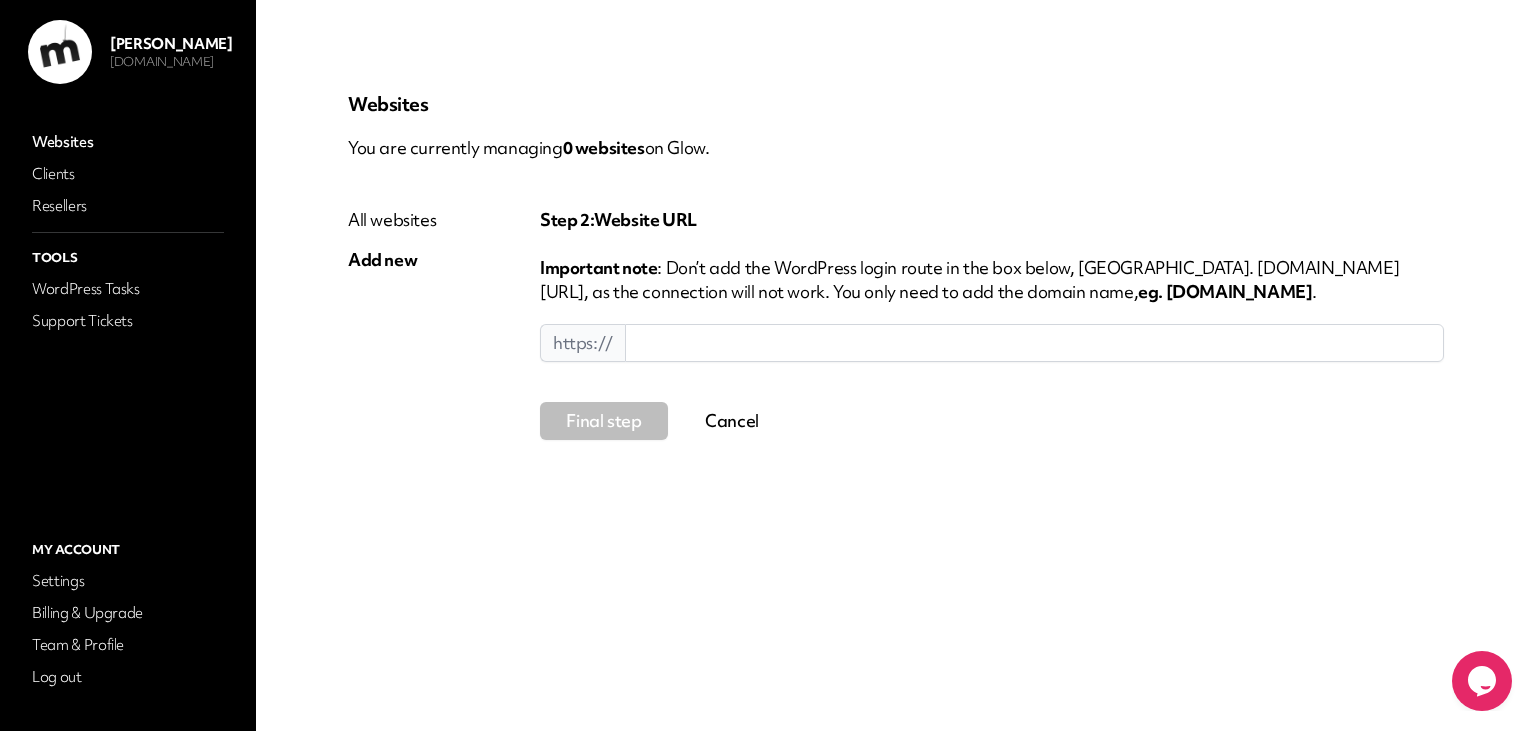 click at bounding box center (1034, 343) 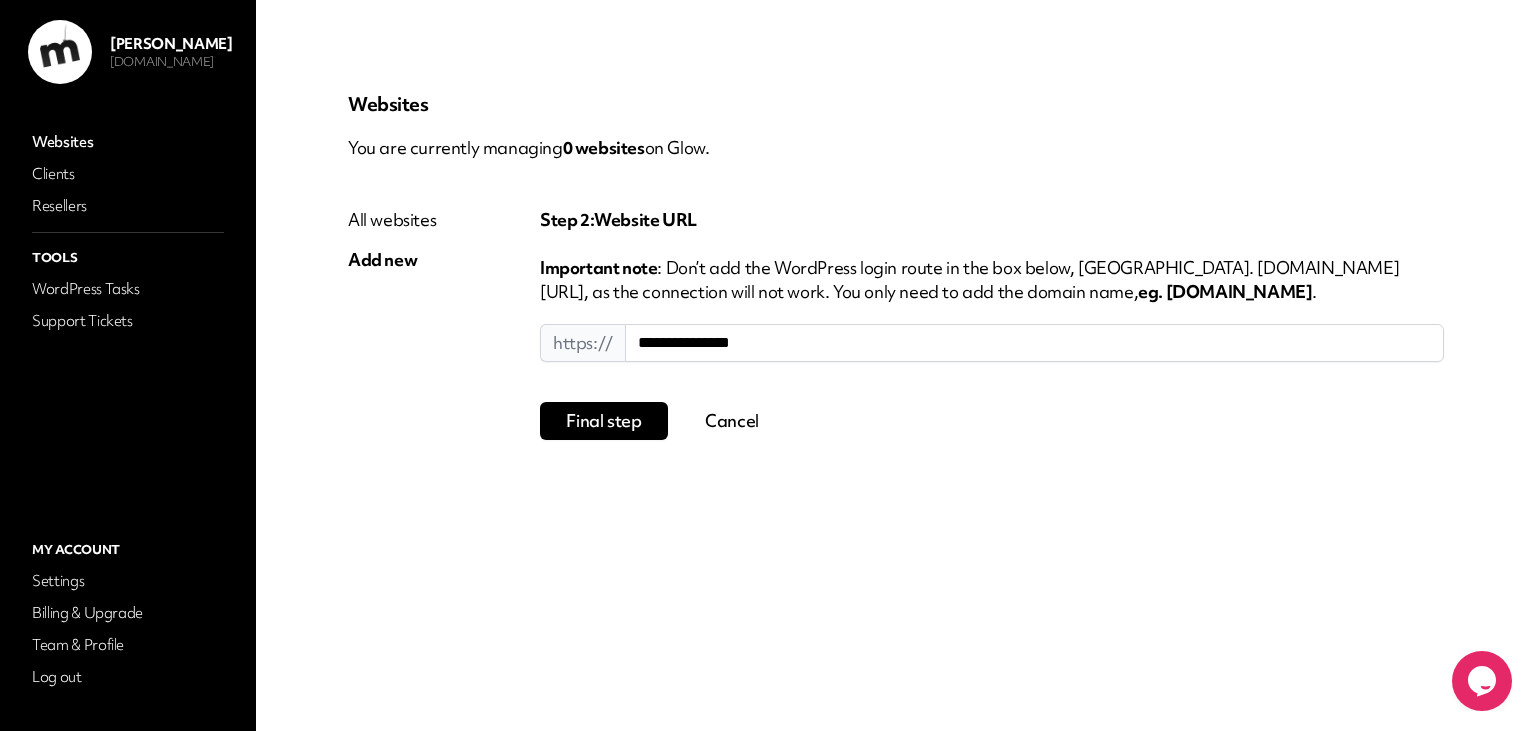 type on "**********" 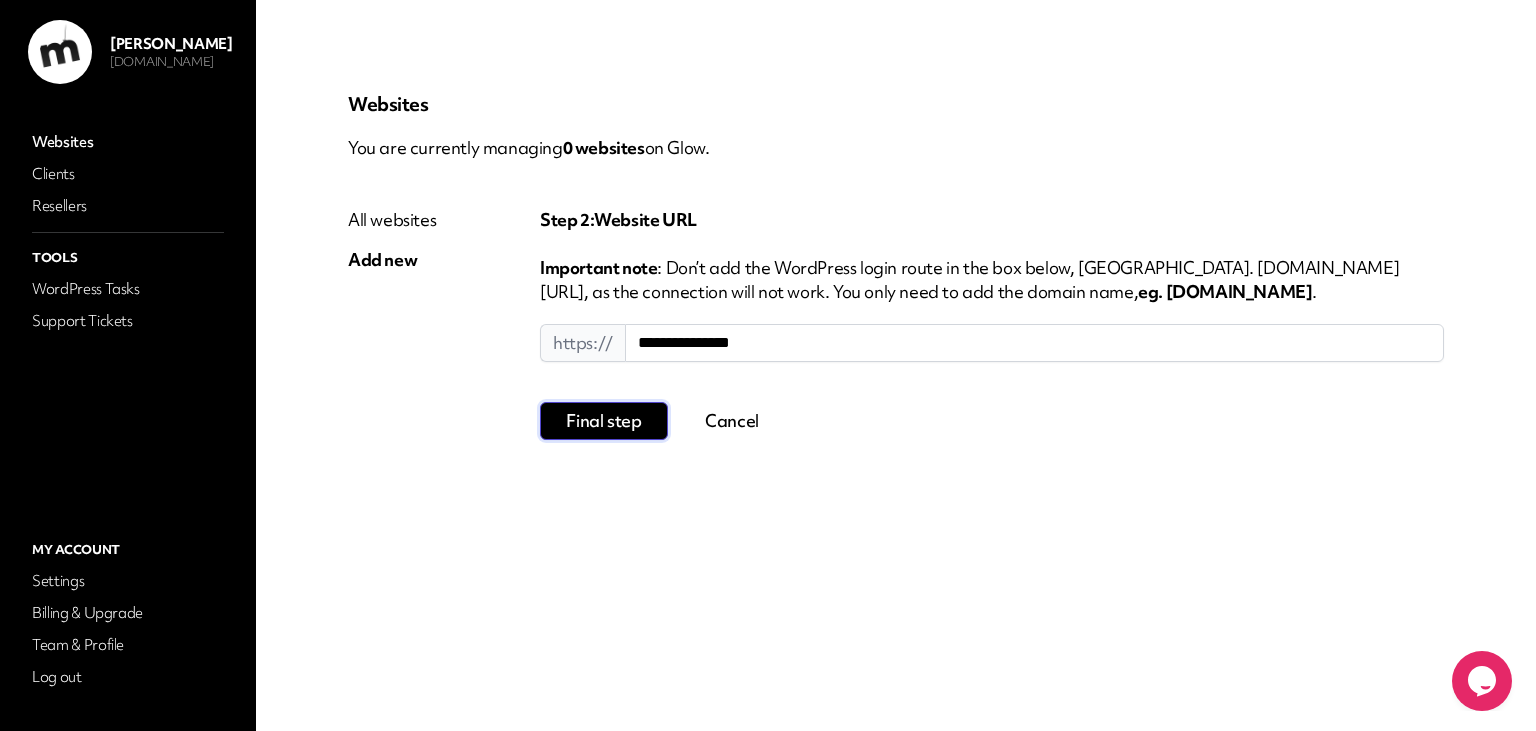 click on "Final step" at bounding box center (604, 421) 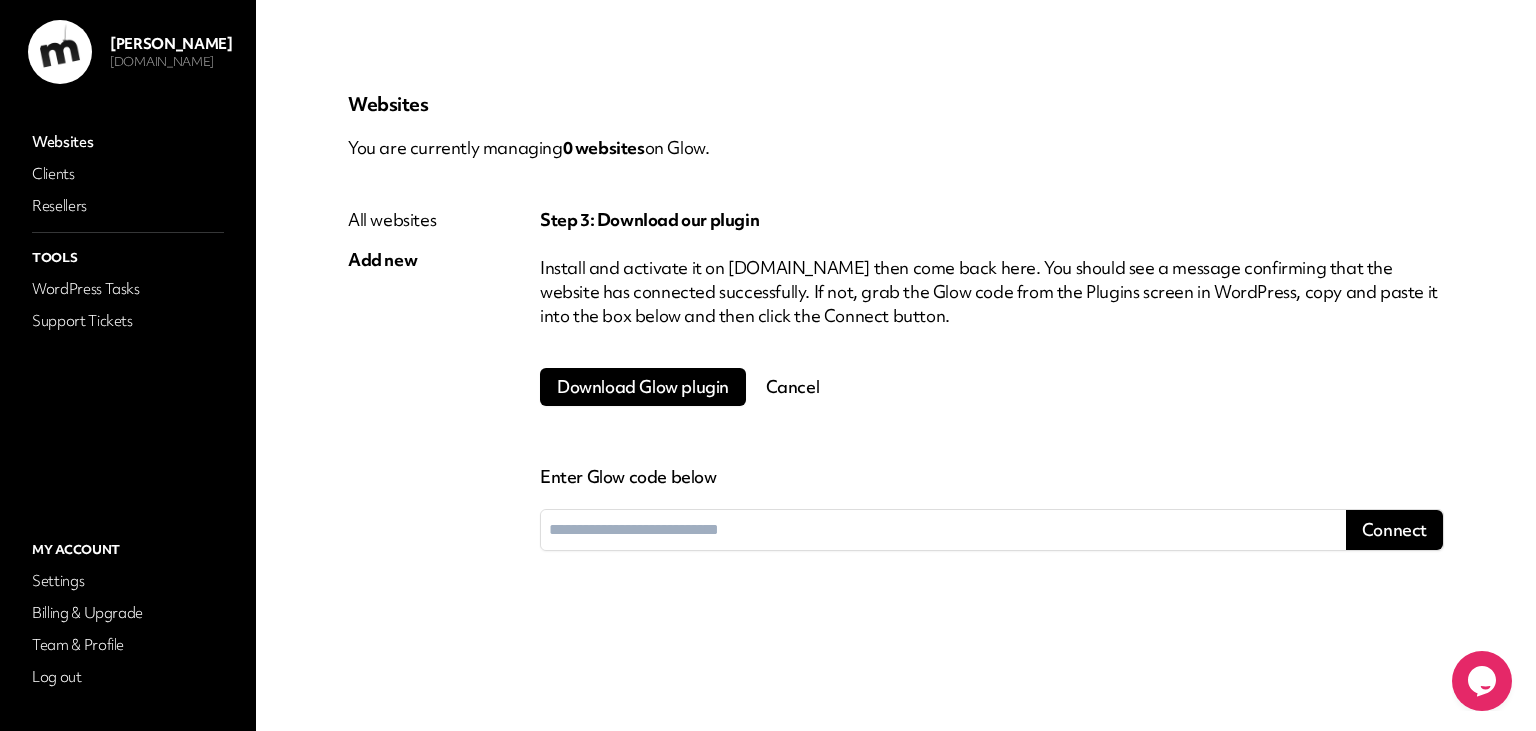 click on "Download Glow plugin" at bounding box center [643, 387] 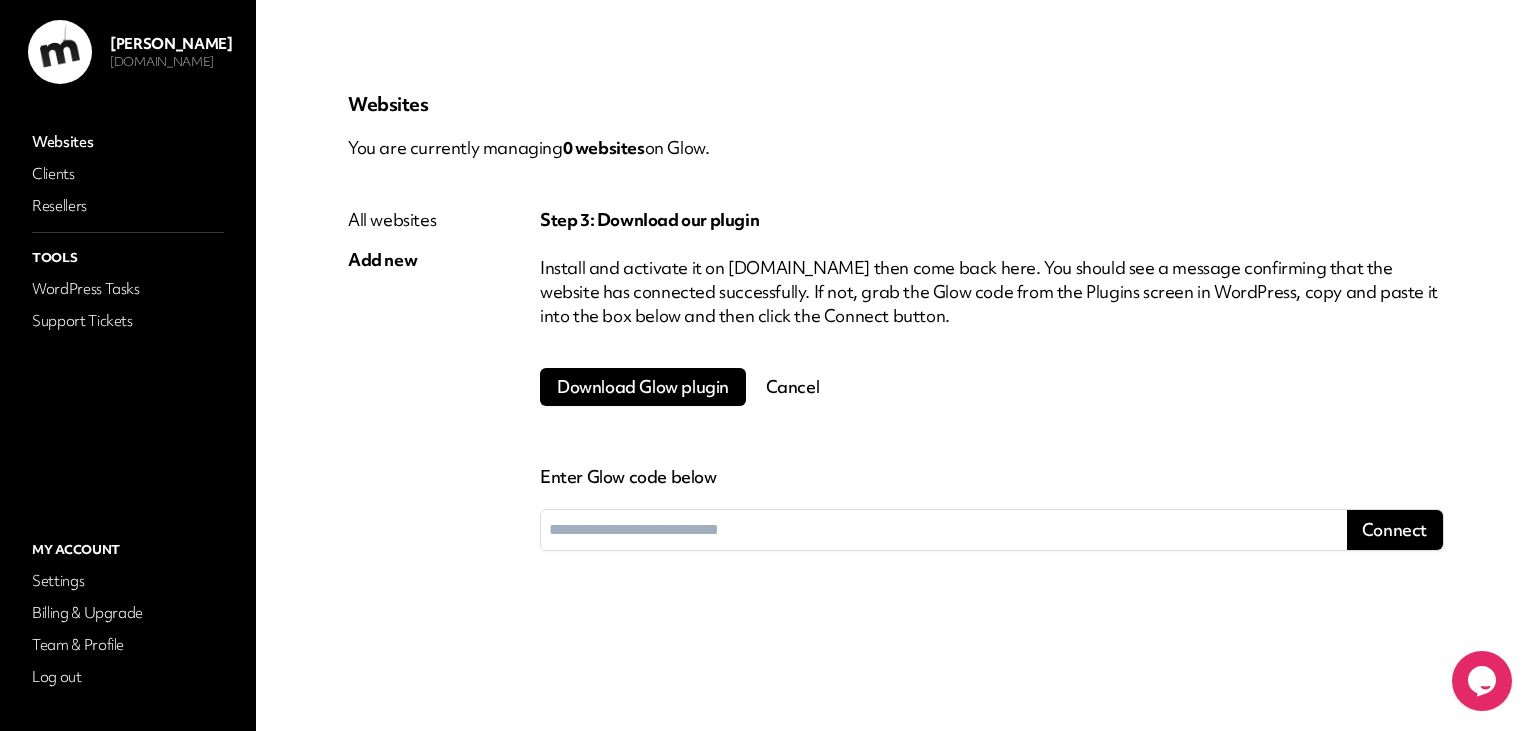 click at bounding box center (944, 530) 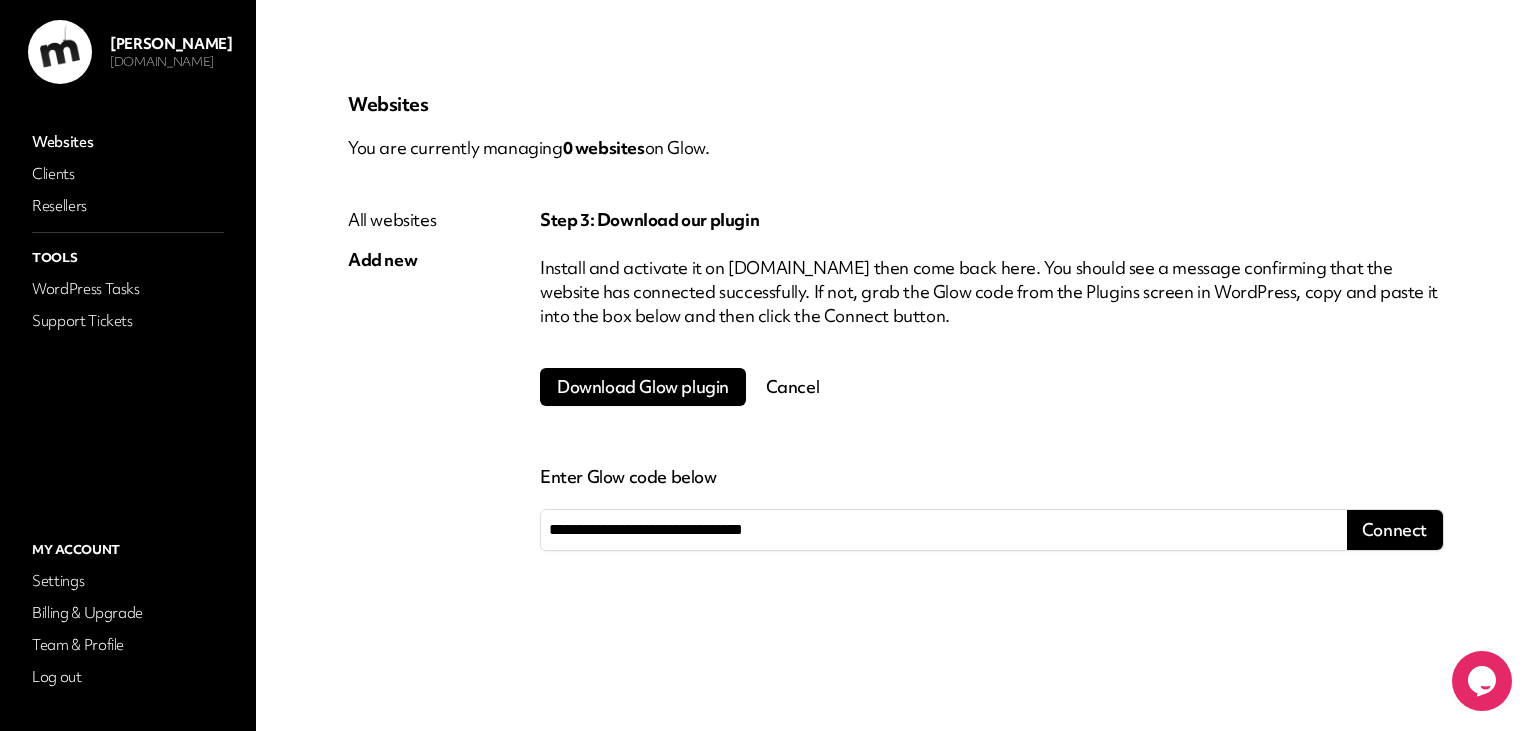 type on "**********" 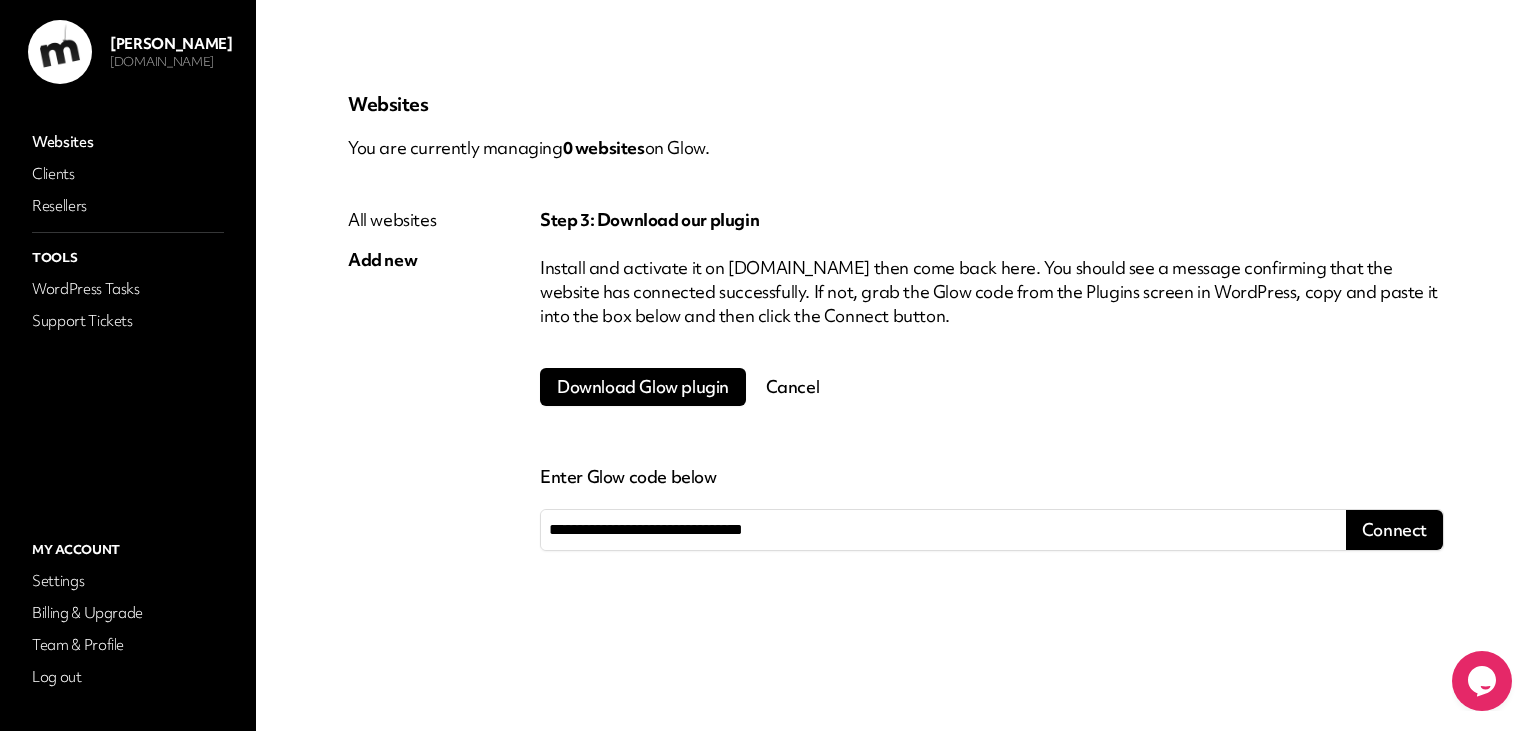 click on "Connect" at bounding box center (1394, 530) 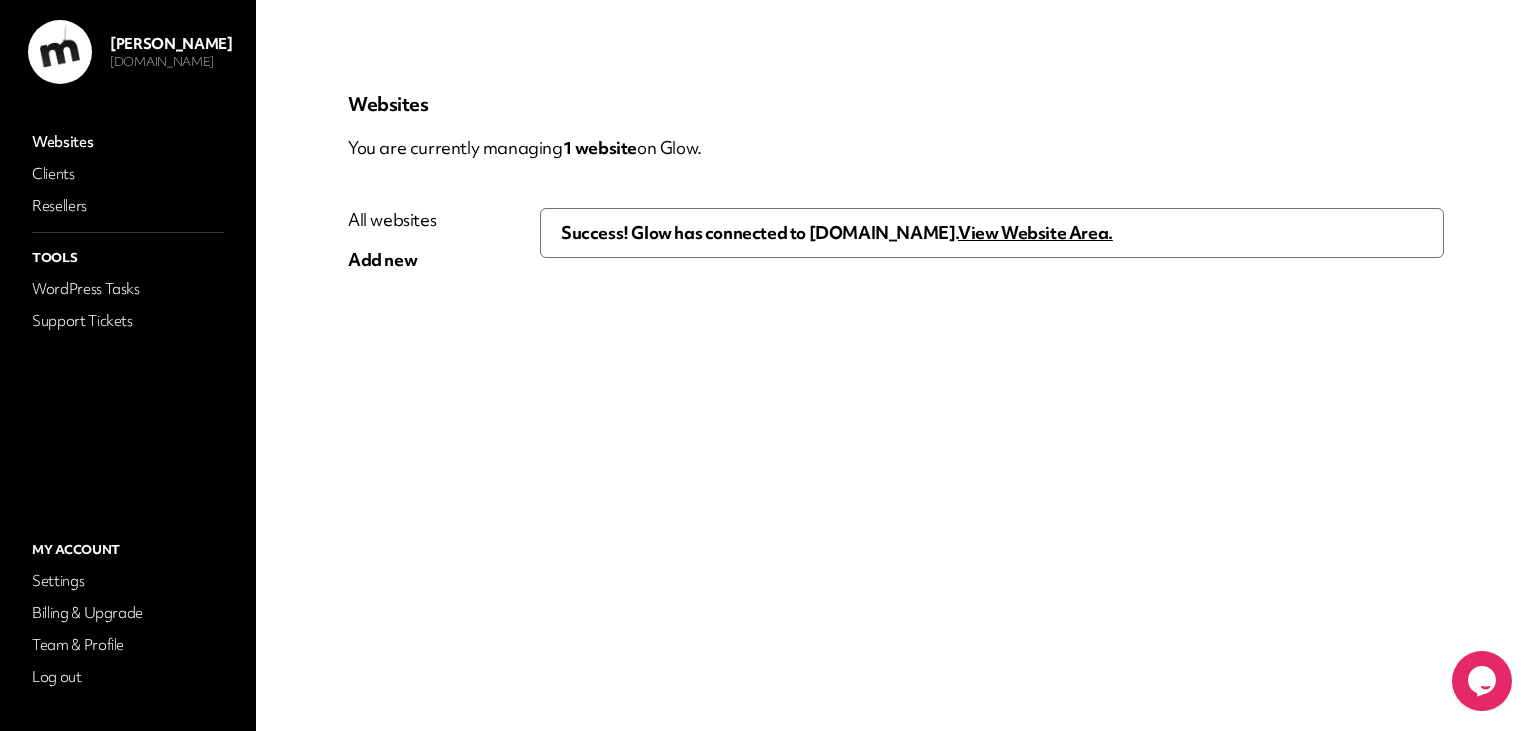 click on "View Website Area." at bounding box center [1035, 232] 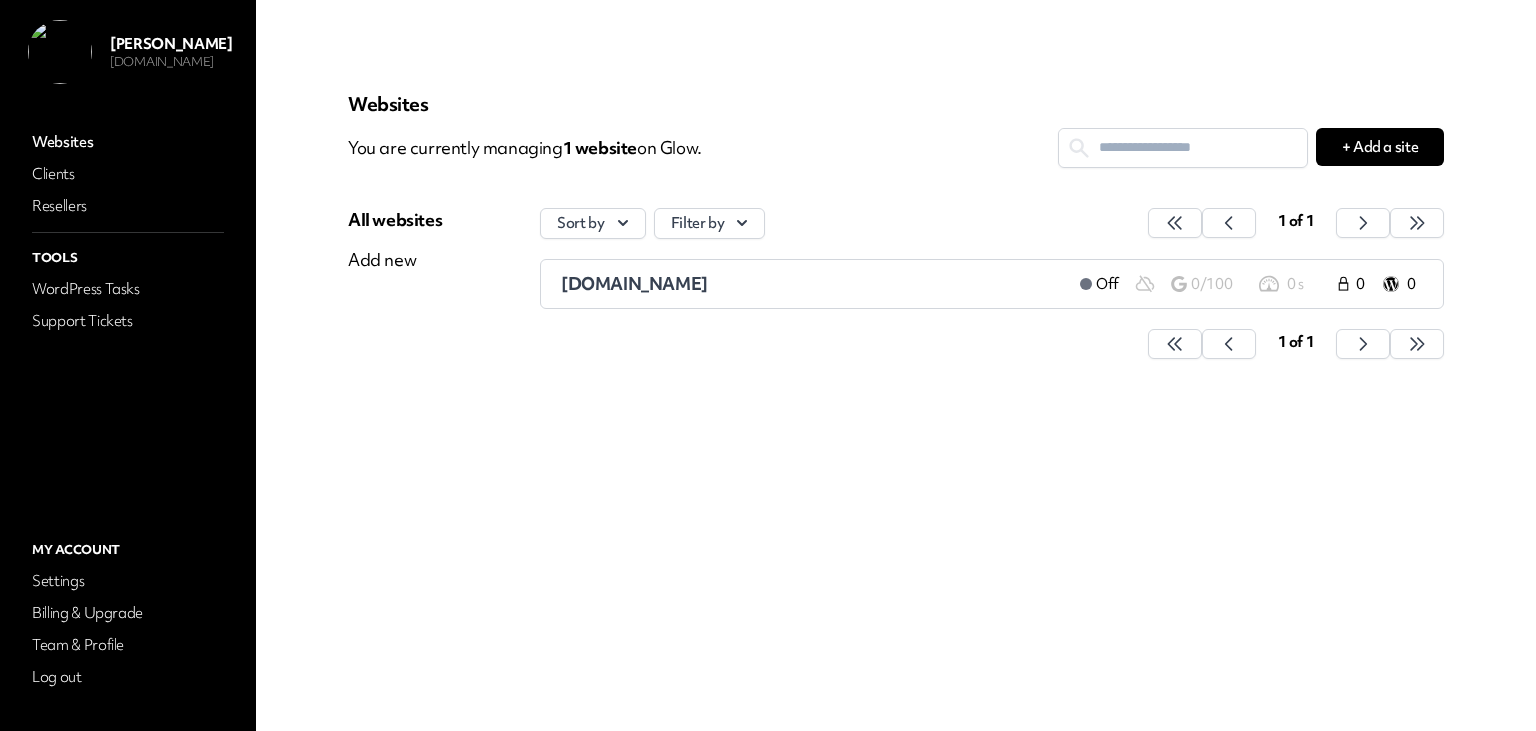 scroll, scrollTop: 0, scrollLeft: 0, axis: both 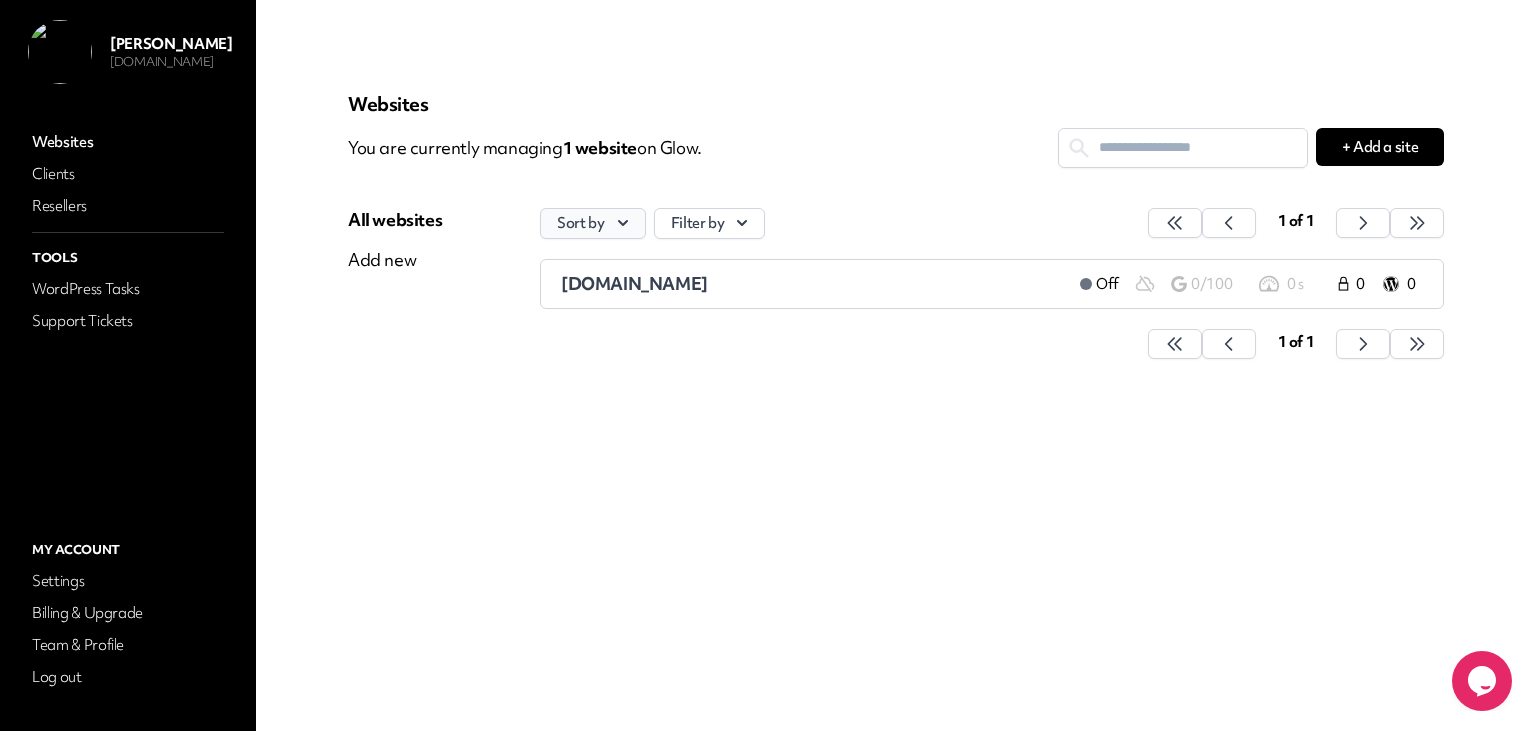 click 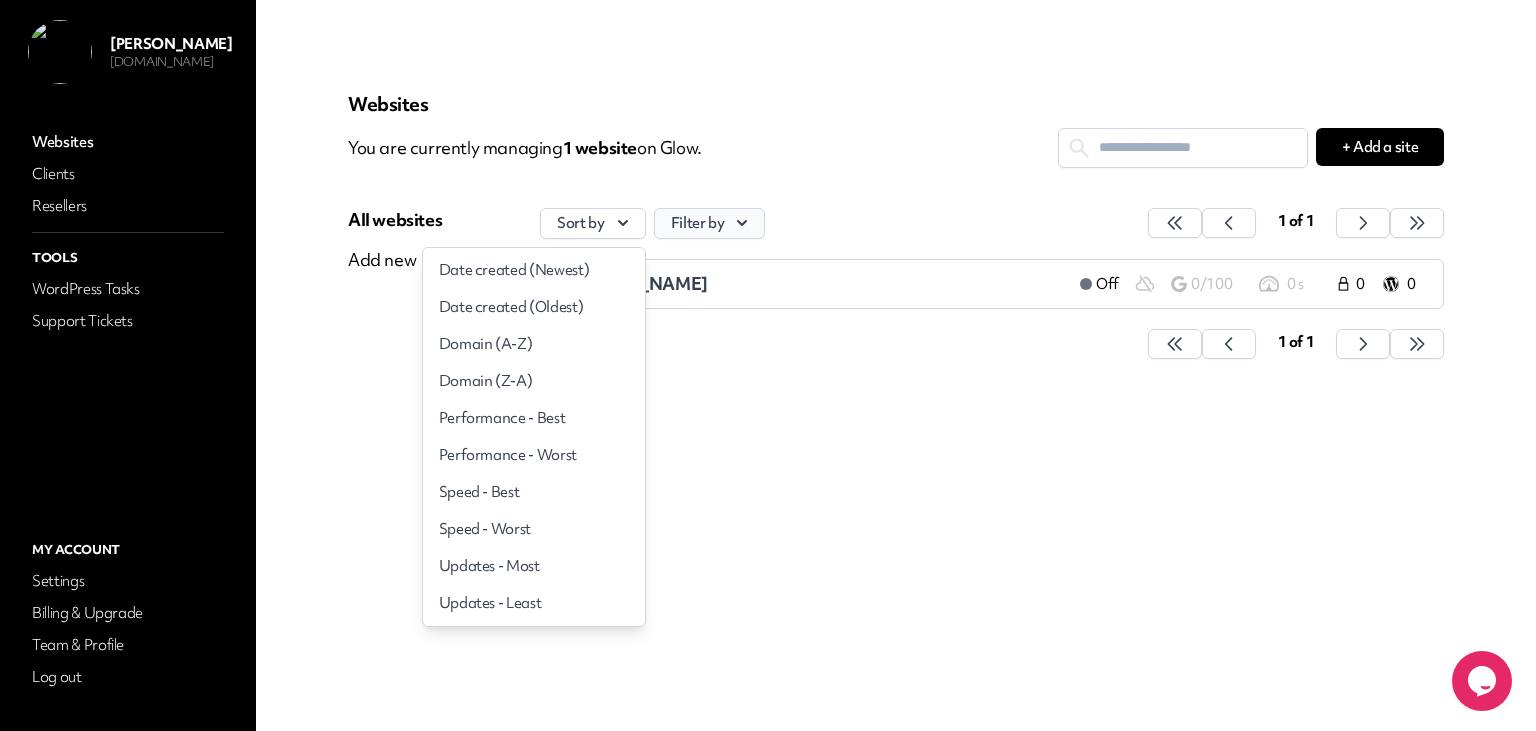 click on "Filter by" at bounding box center [710, 223] 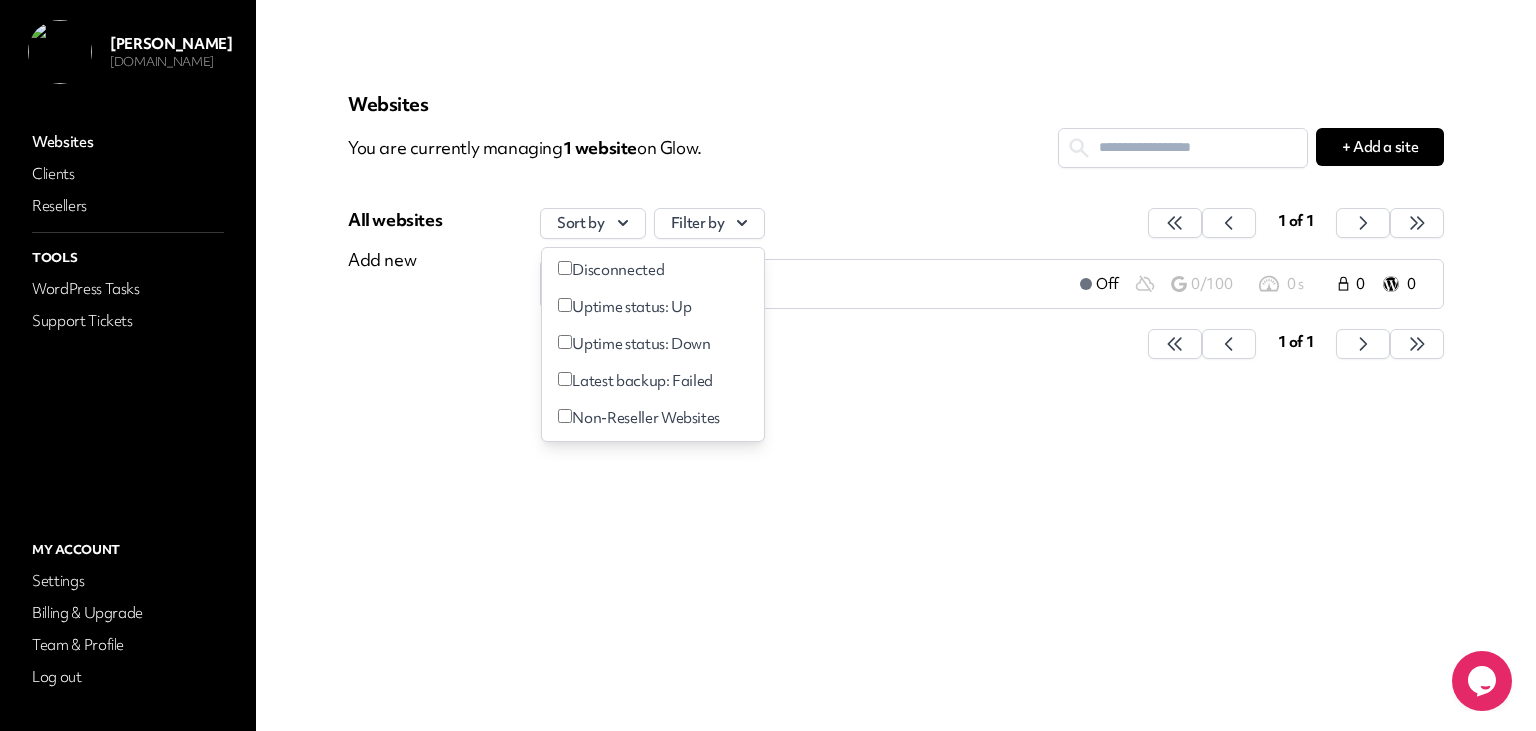 click on "Websites
You are currently managing  1 website
on Glow.
+ Add a site
All websites
Add new
Sort by
Filter by
Disconnected
Uptime status: Up
Uptime status: Down
Latest backup: Failed
Non-Reseller Websites
1 of 1
[DOMAIN_NAME]
Off
0/100     0 s
0
0
1 of 1" at bounding box center [896, 236] 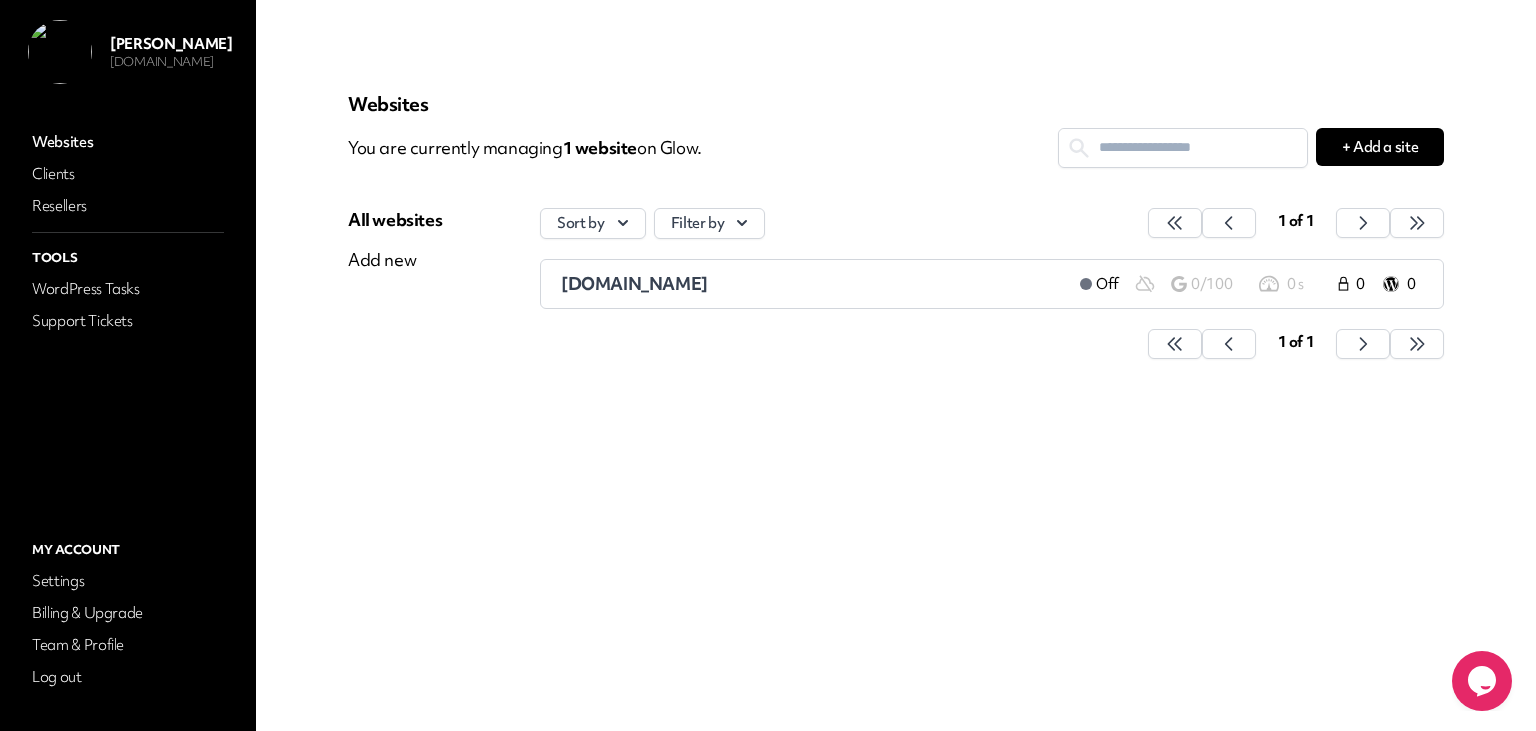 drag, startPoint x: 714, startPoint y: 147, endPoint x: 354, endPoint y: 105, distance: 362.4417 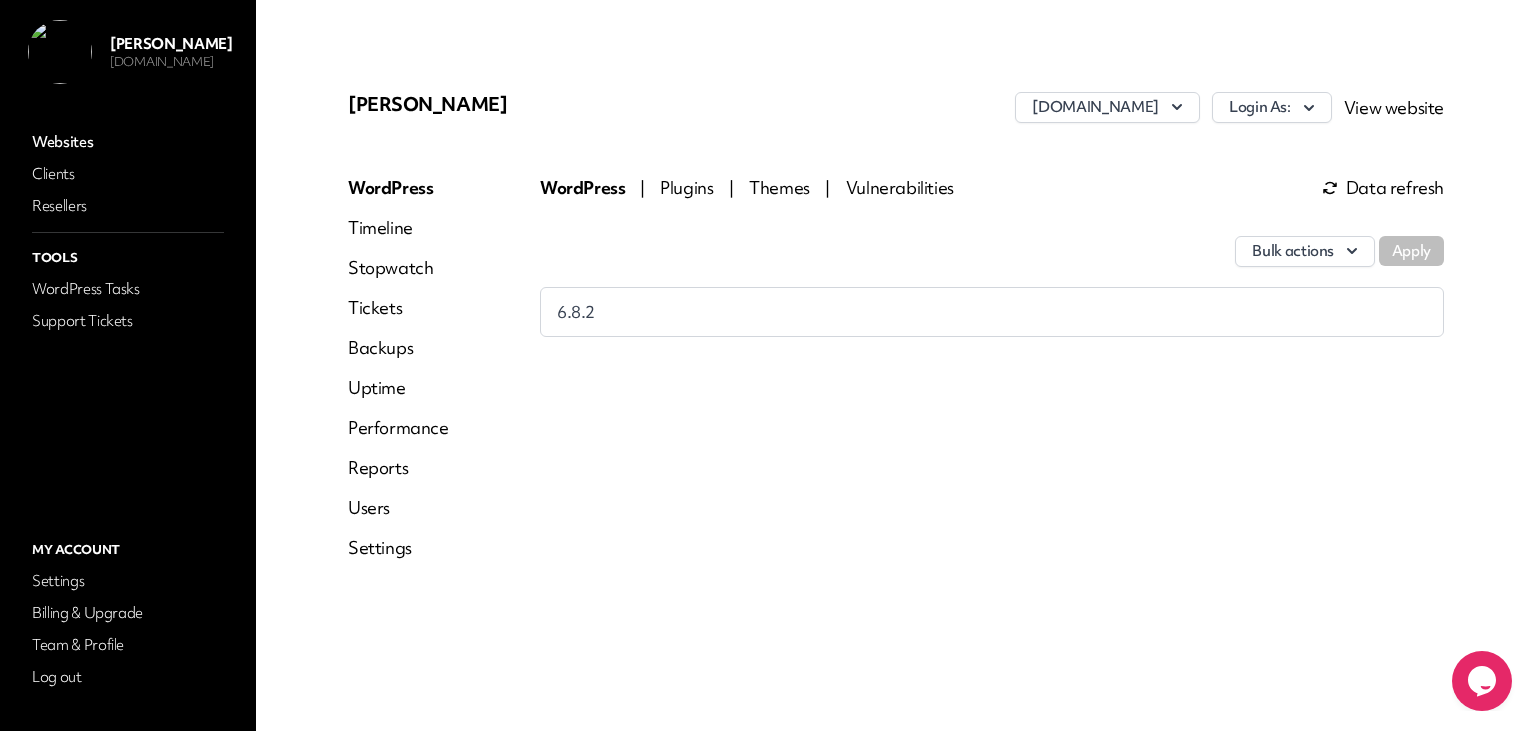 click on "Plugins" at bounding box center (688, 187) 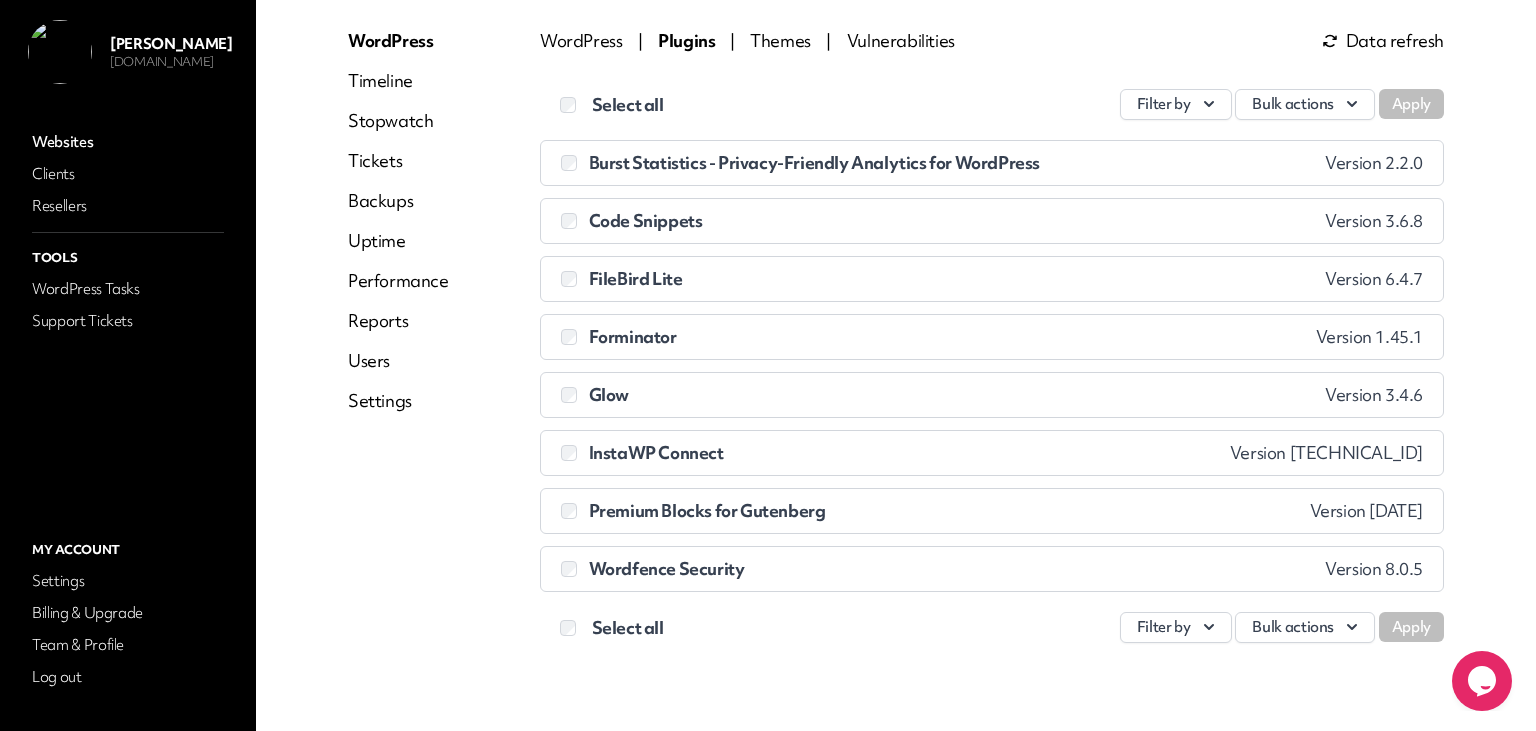 scroll, scrollTop: 0, scrollLeft: 0, axis: both 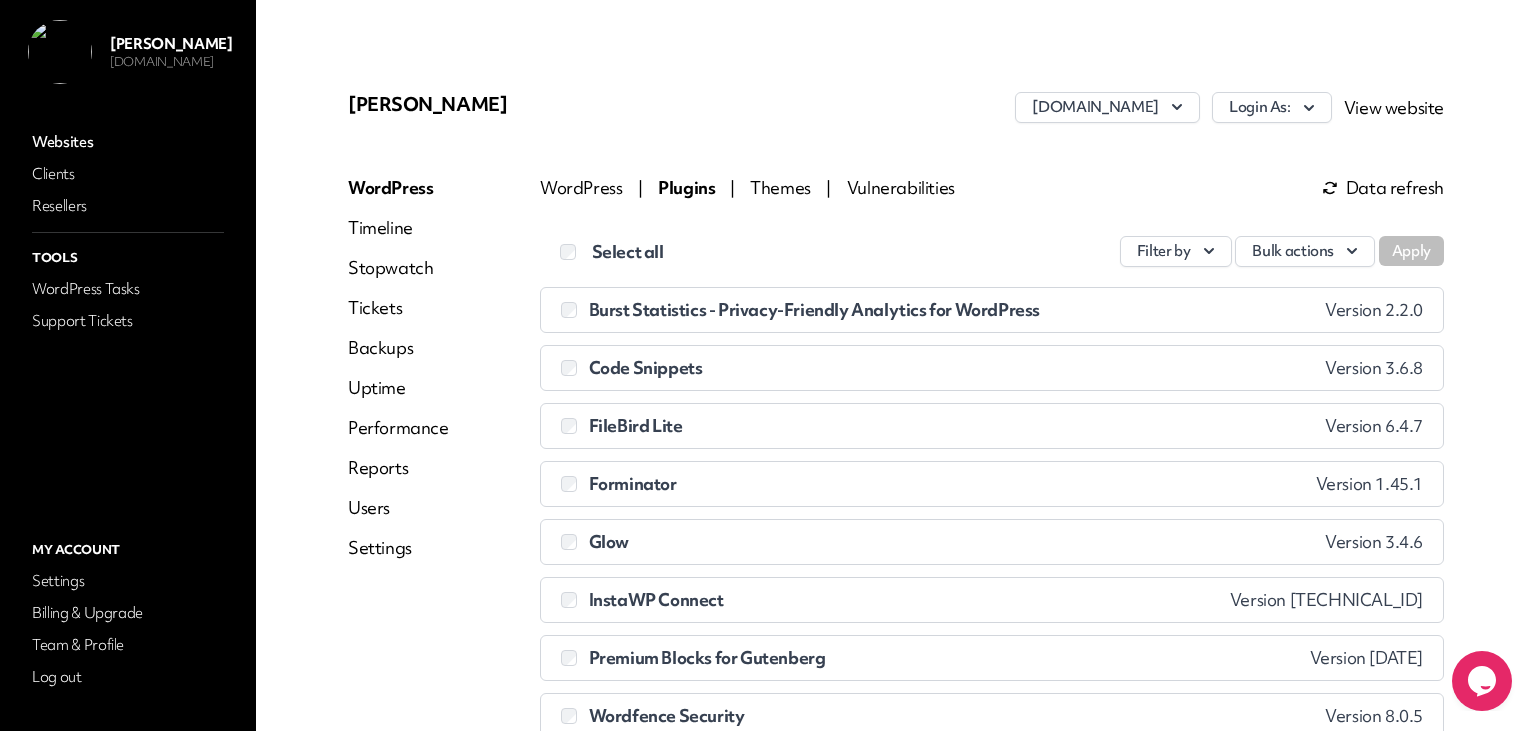 click on "Themes" at bounding box center (782, 187) 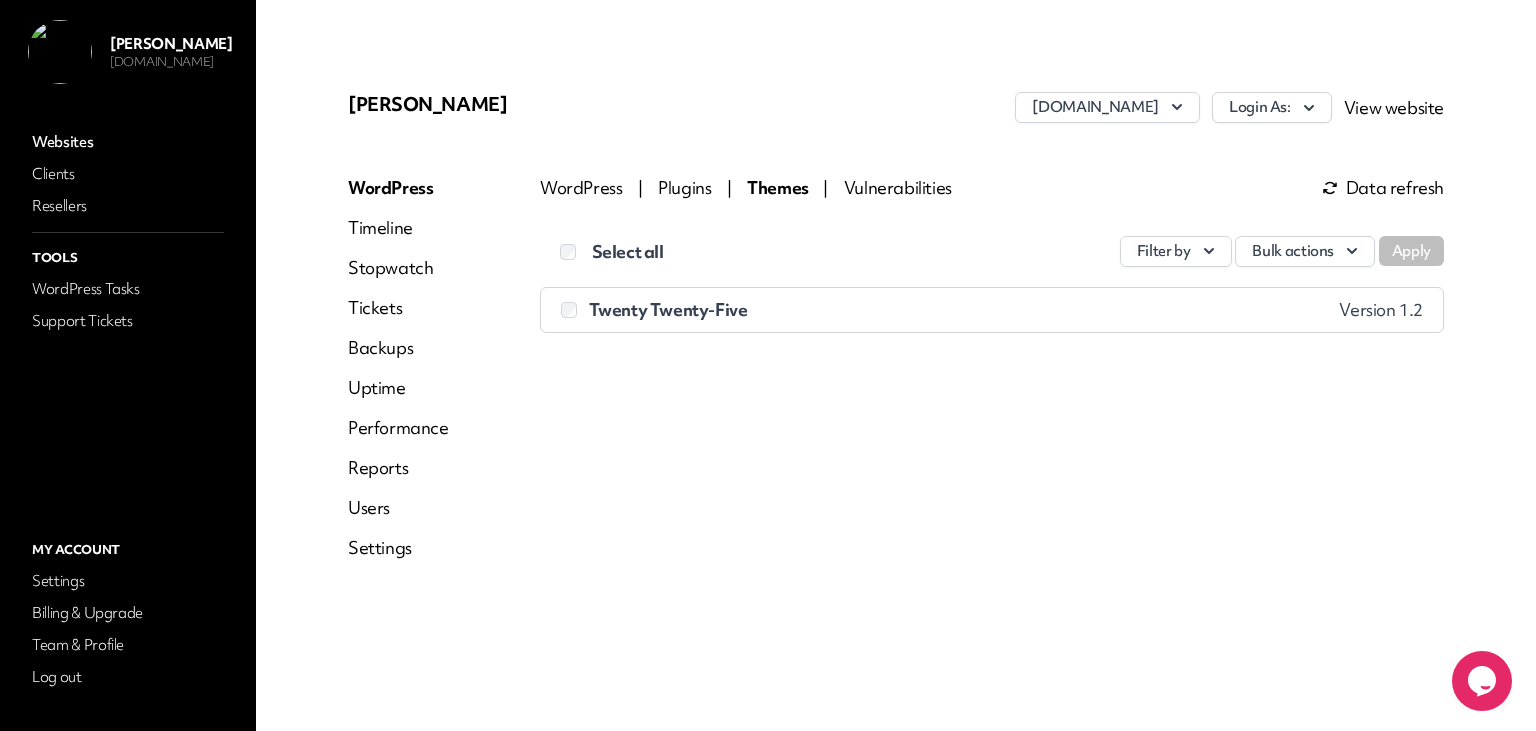 click on "Vulnerabilities" at bounding box center (898, 187) 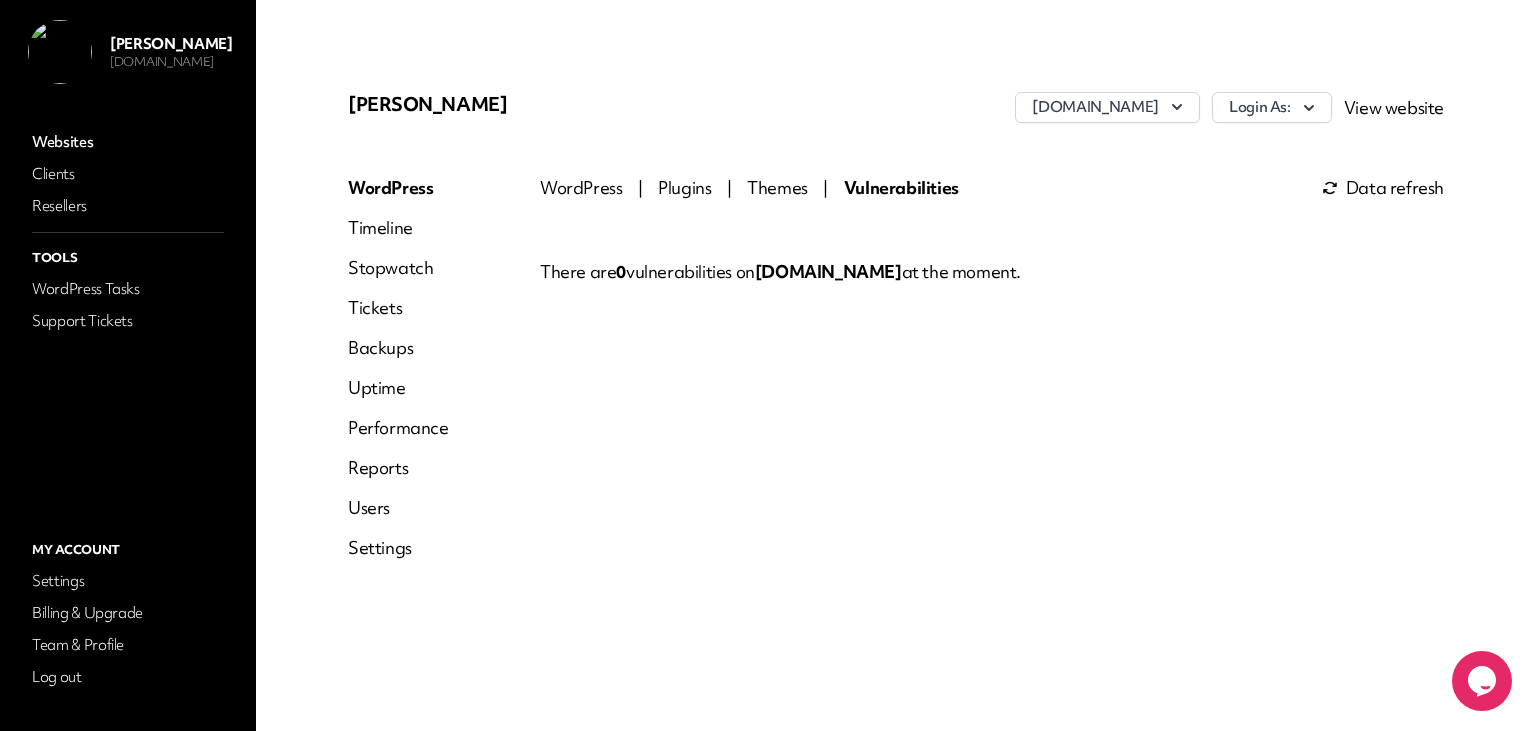 click on "Timeline" at bounding box center (398, 228) 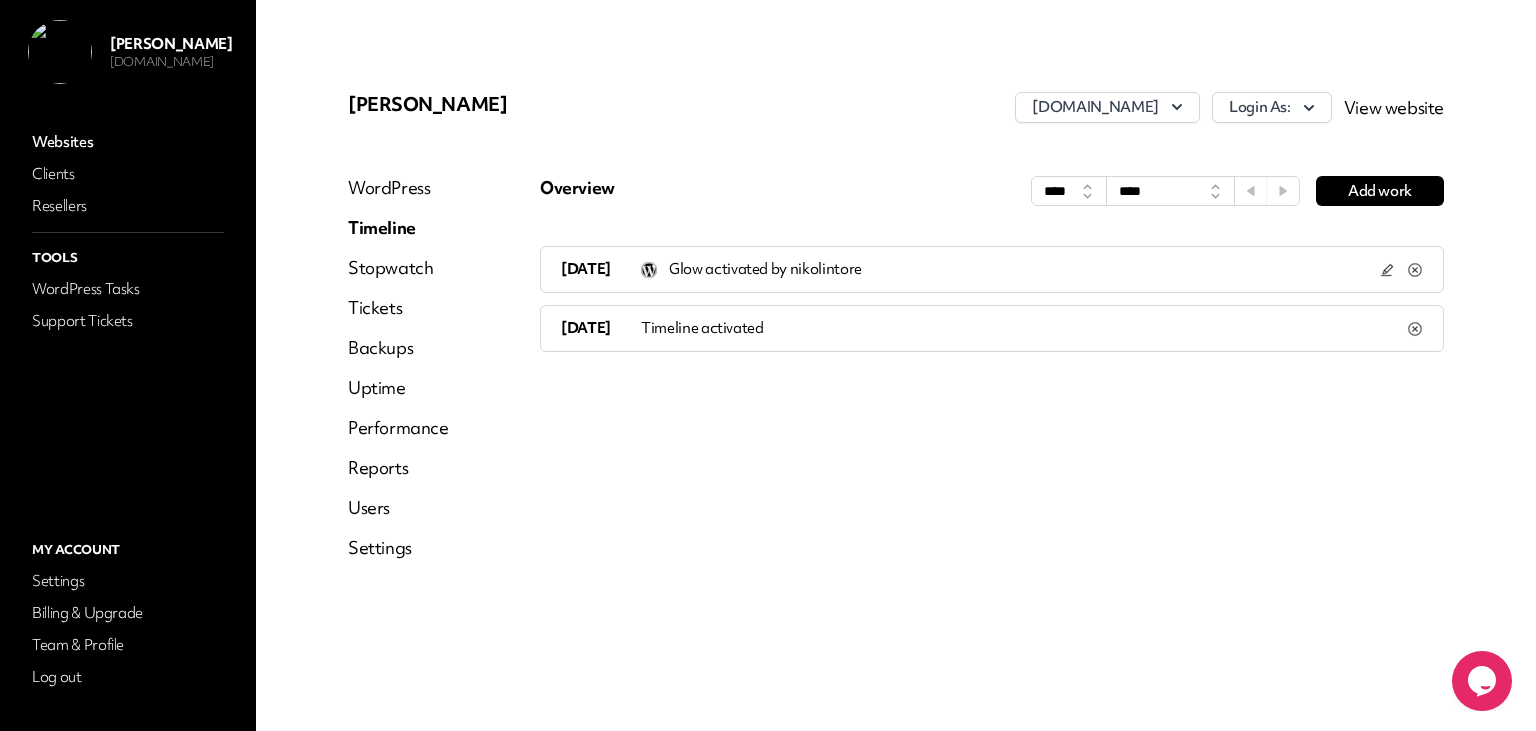 click on "Stopwatch" at bounding box center [398, 268] 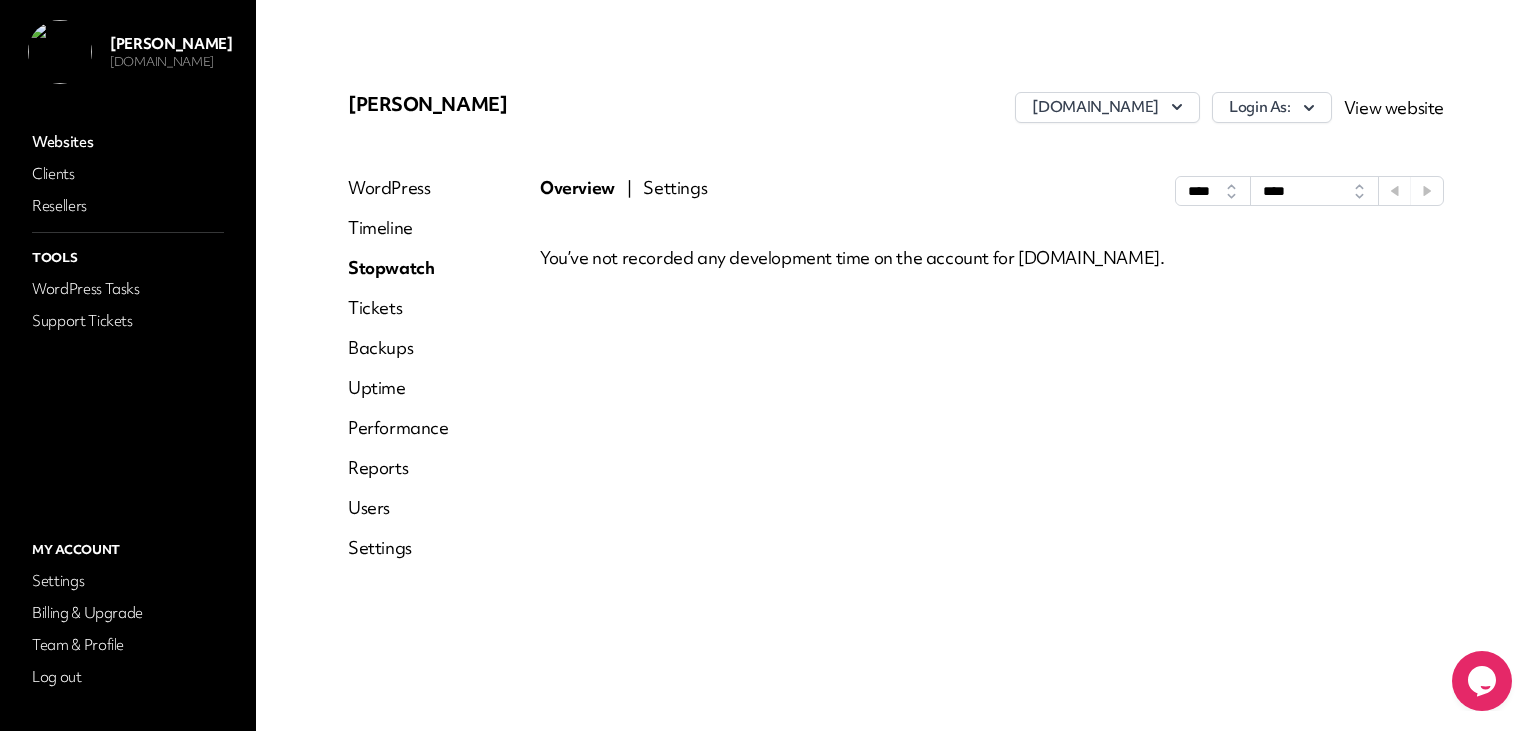 click on "Tickets" at bounding box center (398, 308) 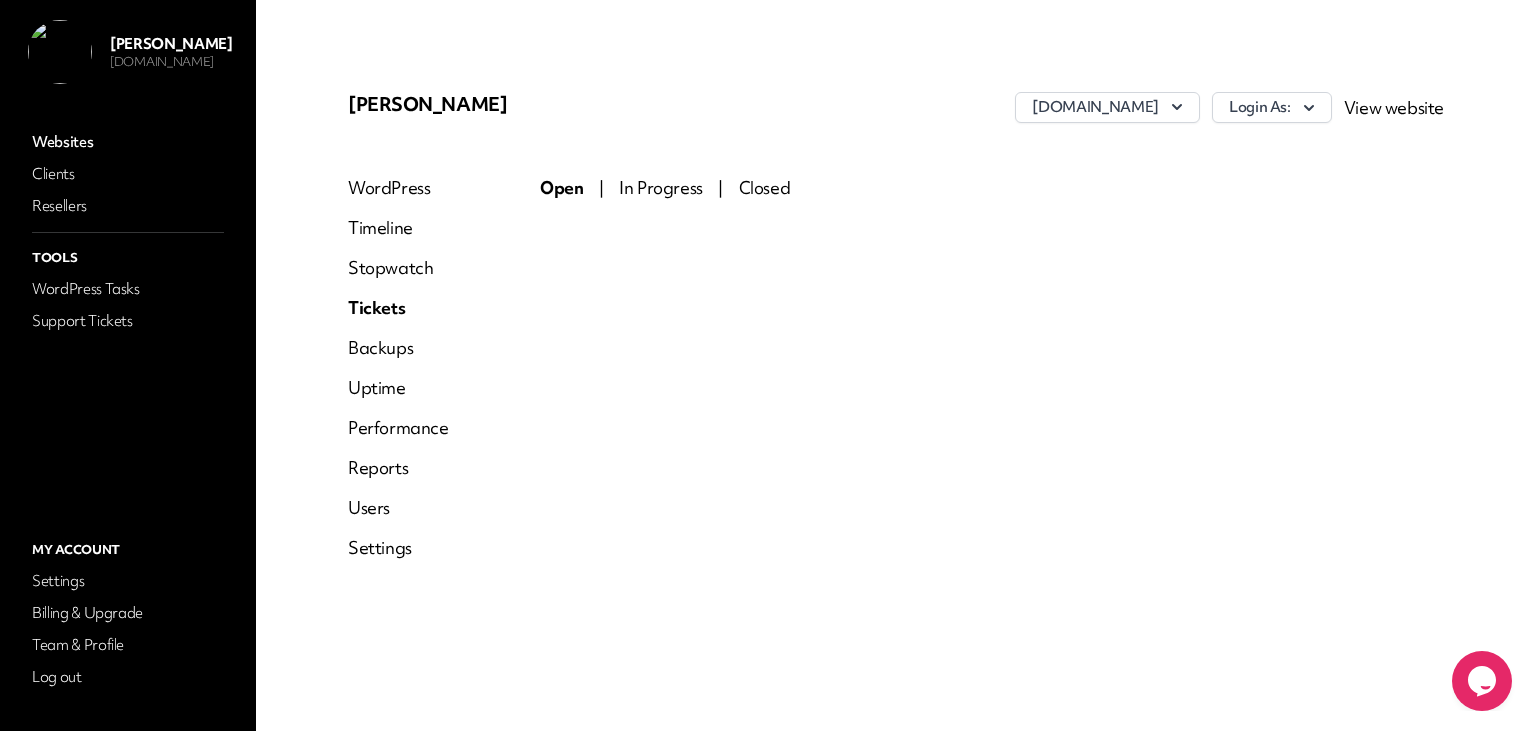 click on "Backups" at bounding box center [398, 348] 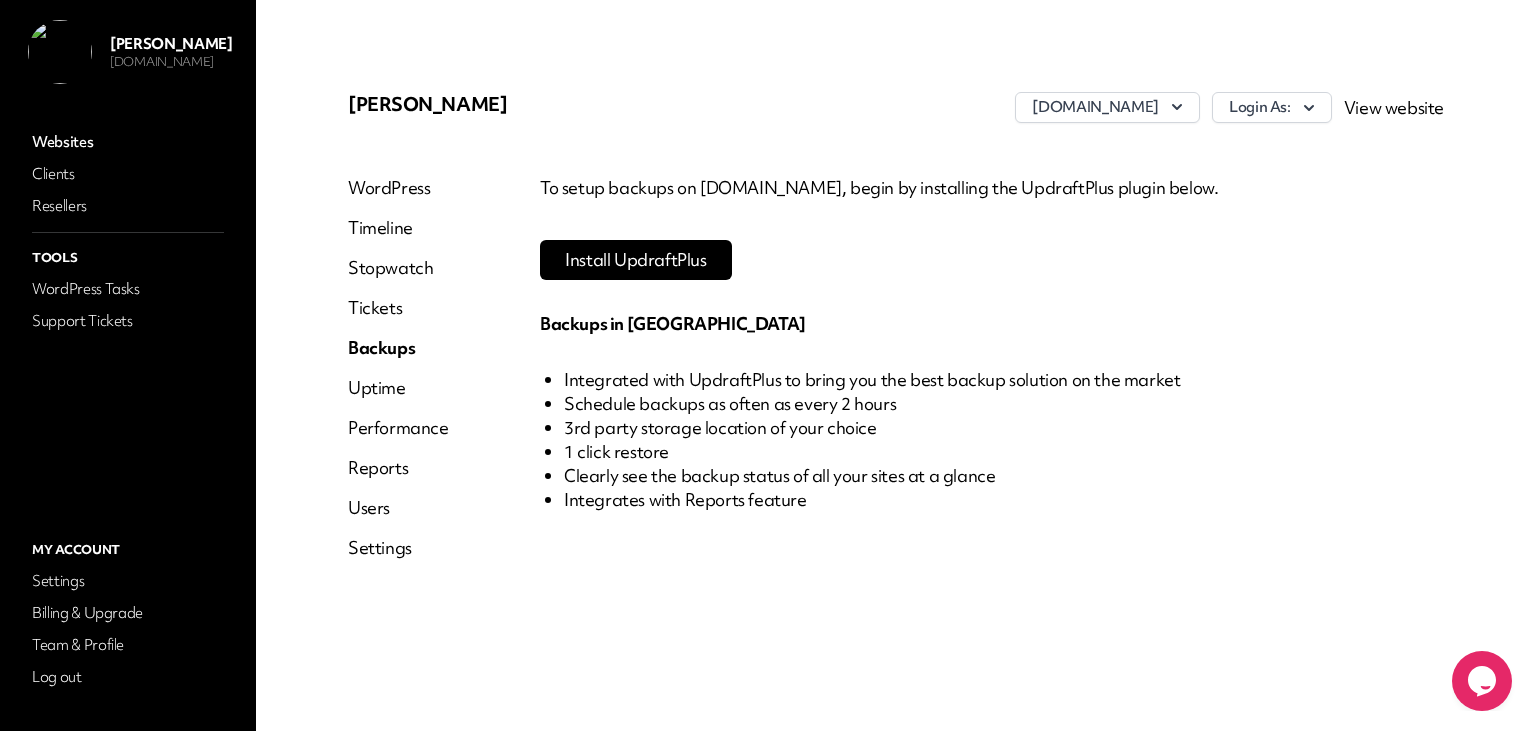 click on "Install UpdraftPlus" at bounding box center [635, 259] 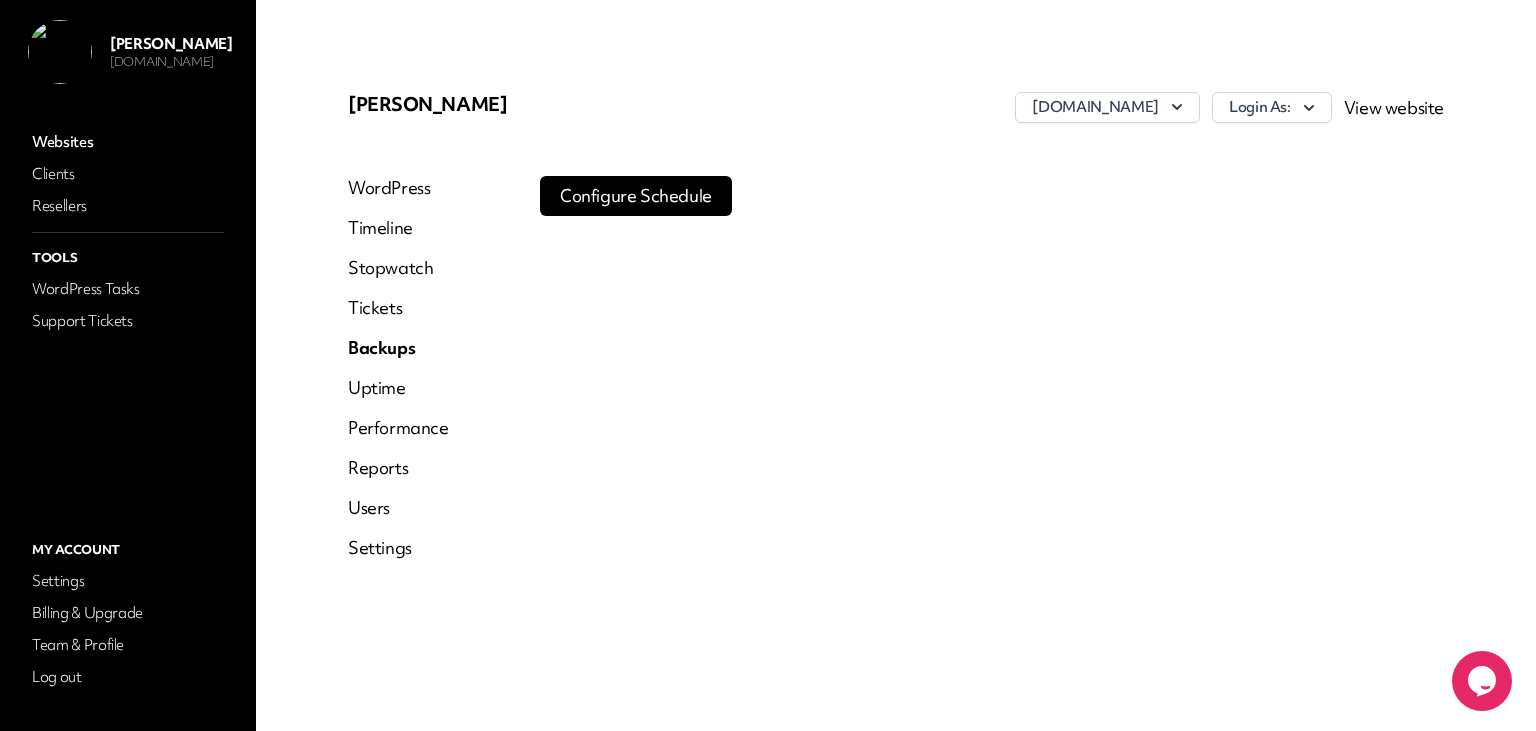 click on "Configure Schedule" at bounding box center (636, 196) 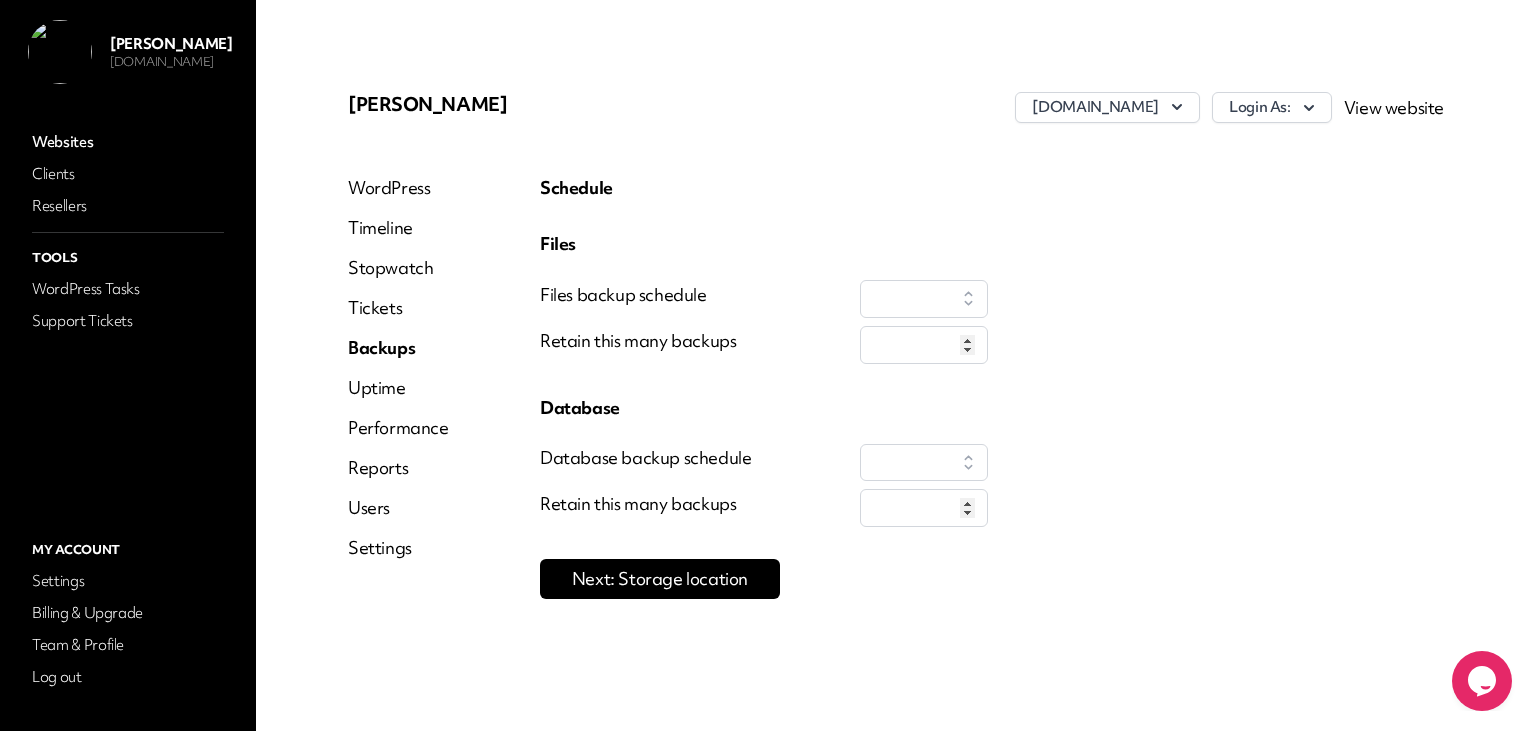 select 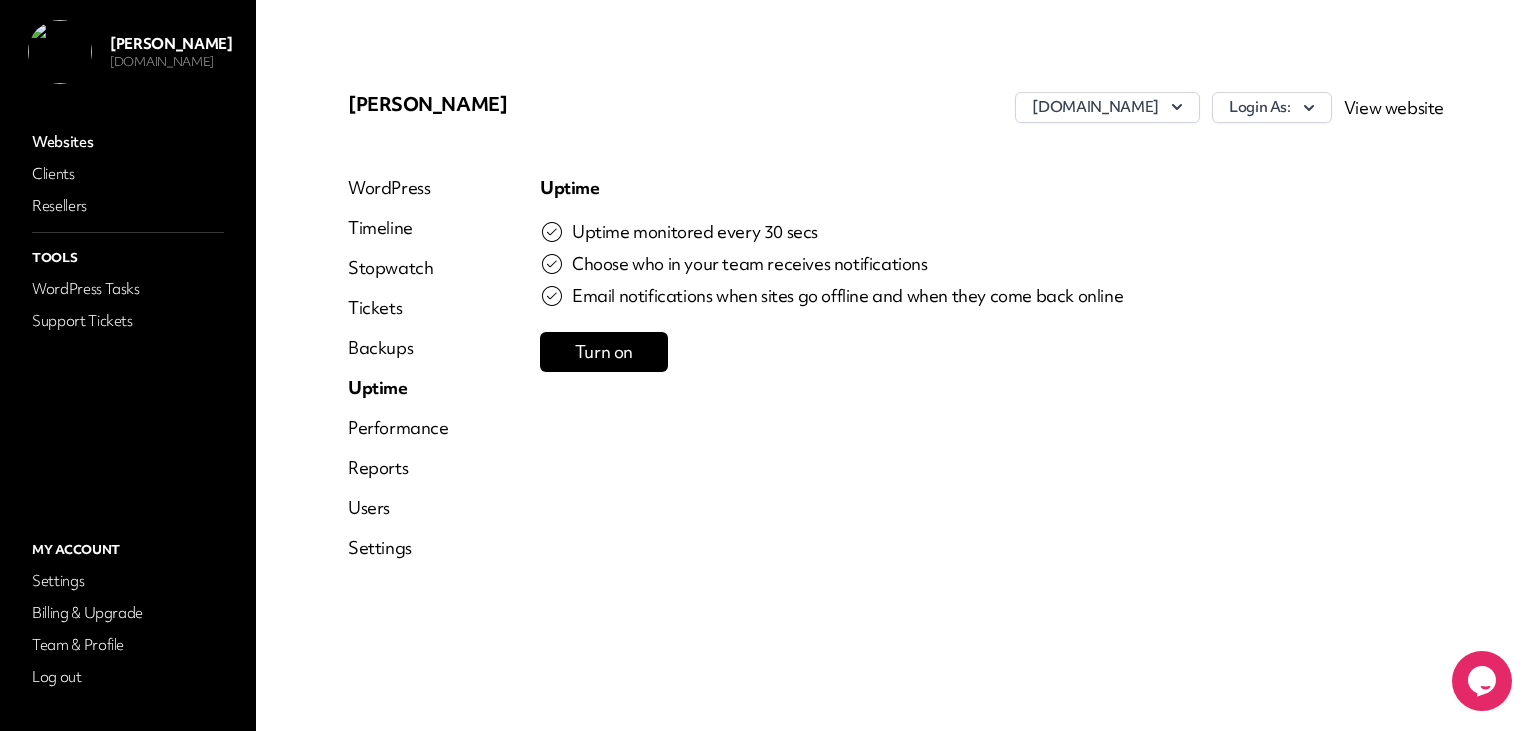click on "Performance" at bounding box center [398, 428] 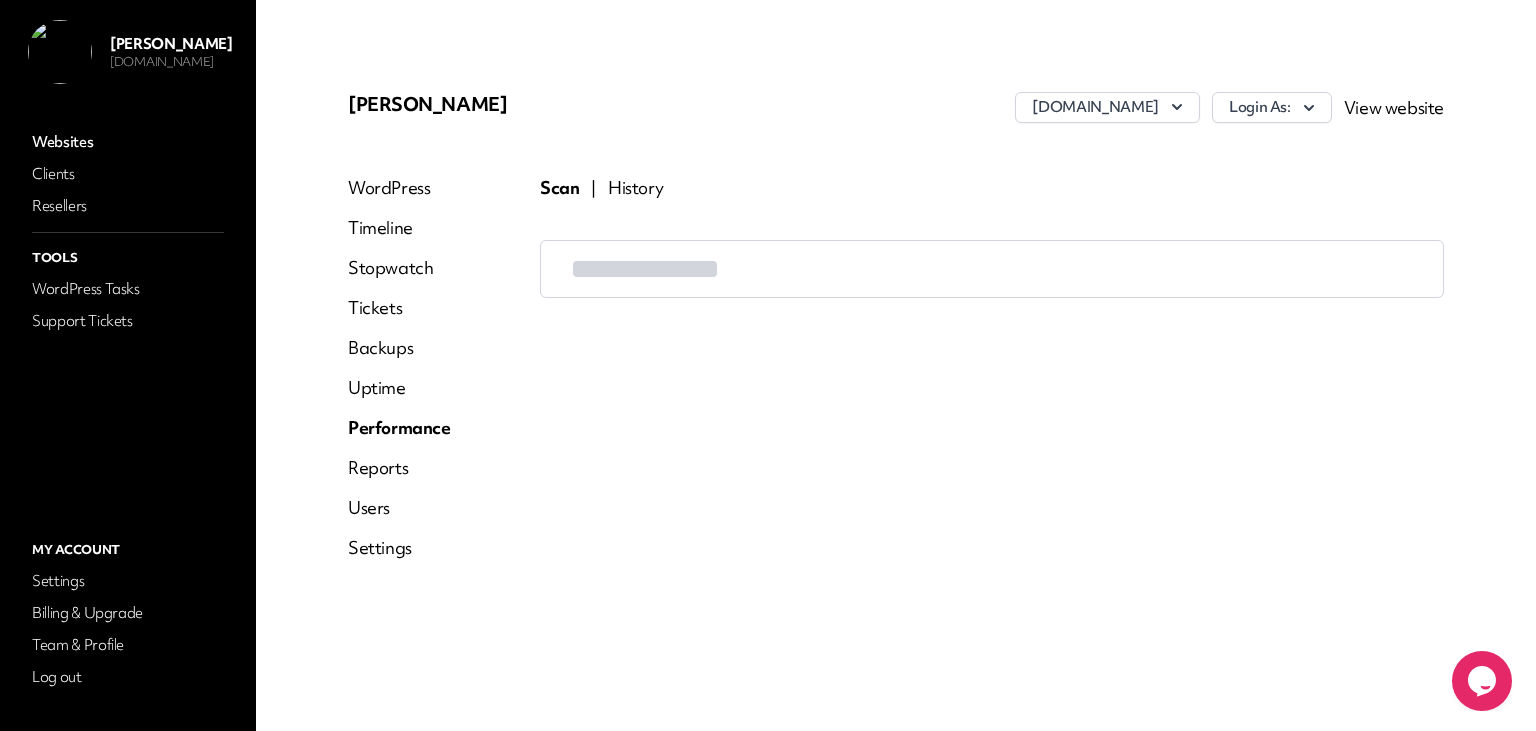 click on "Reports" at bounding box center (399, 468) 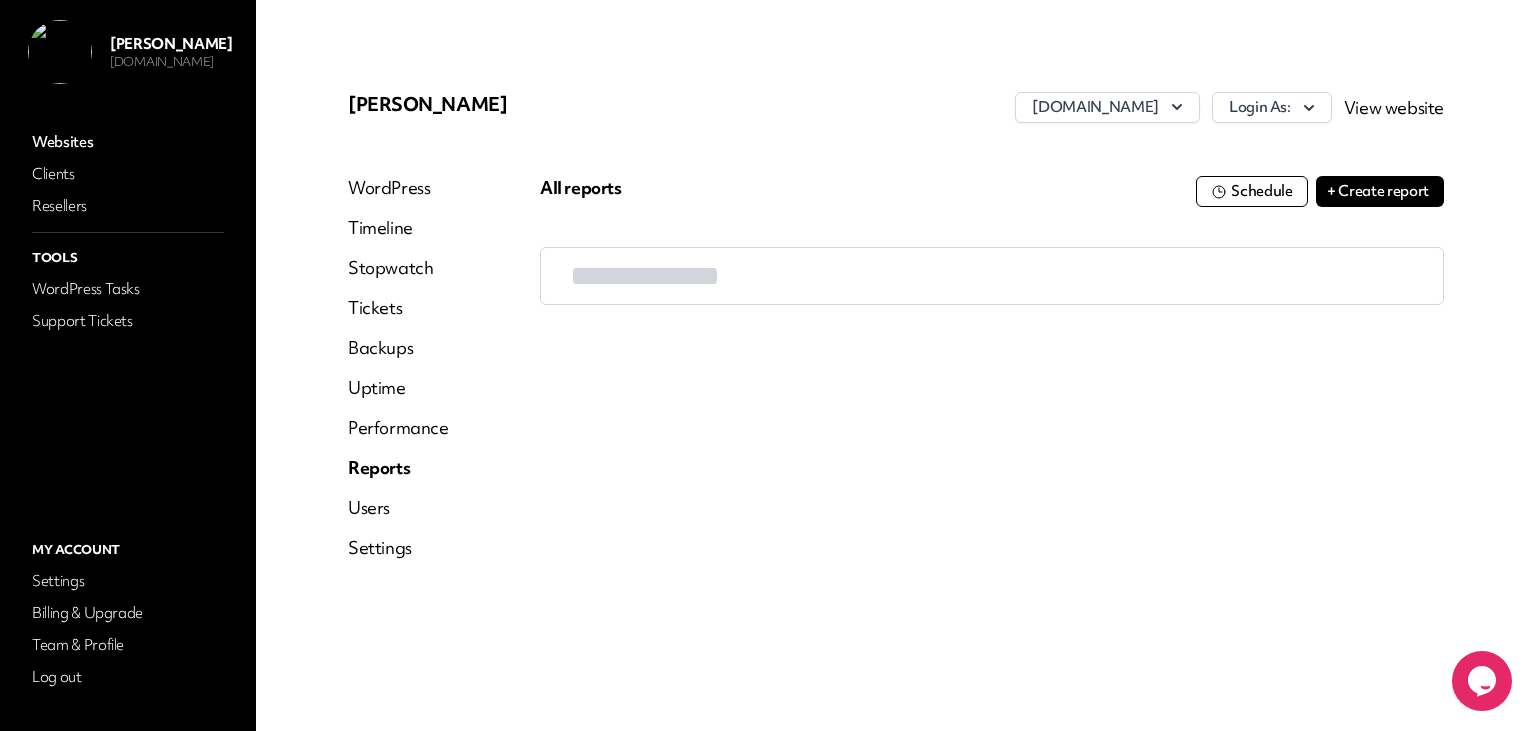 click on "Users" at bounding box center [398, 508] 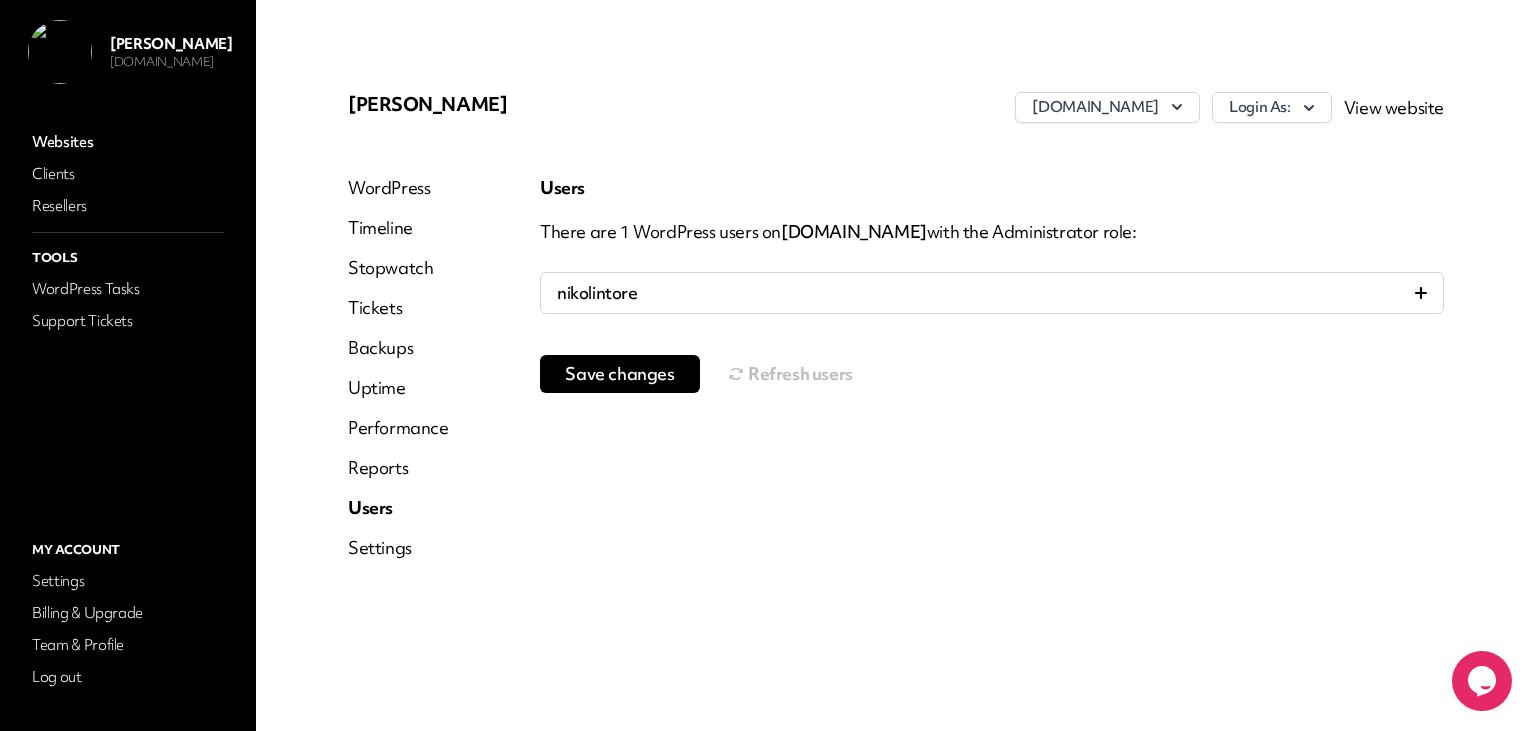 click on "Performance" at bounding box center (398, 428) 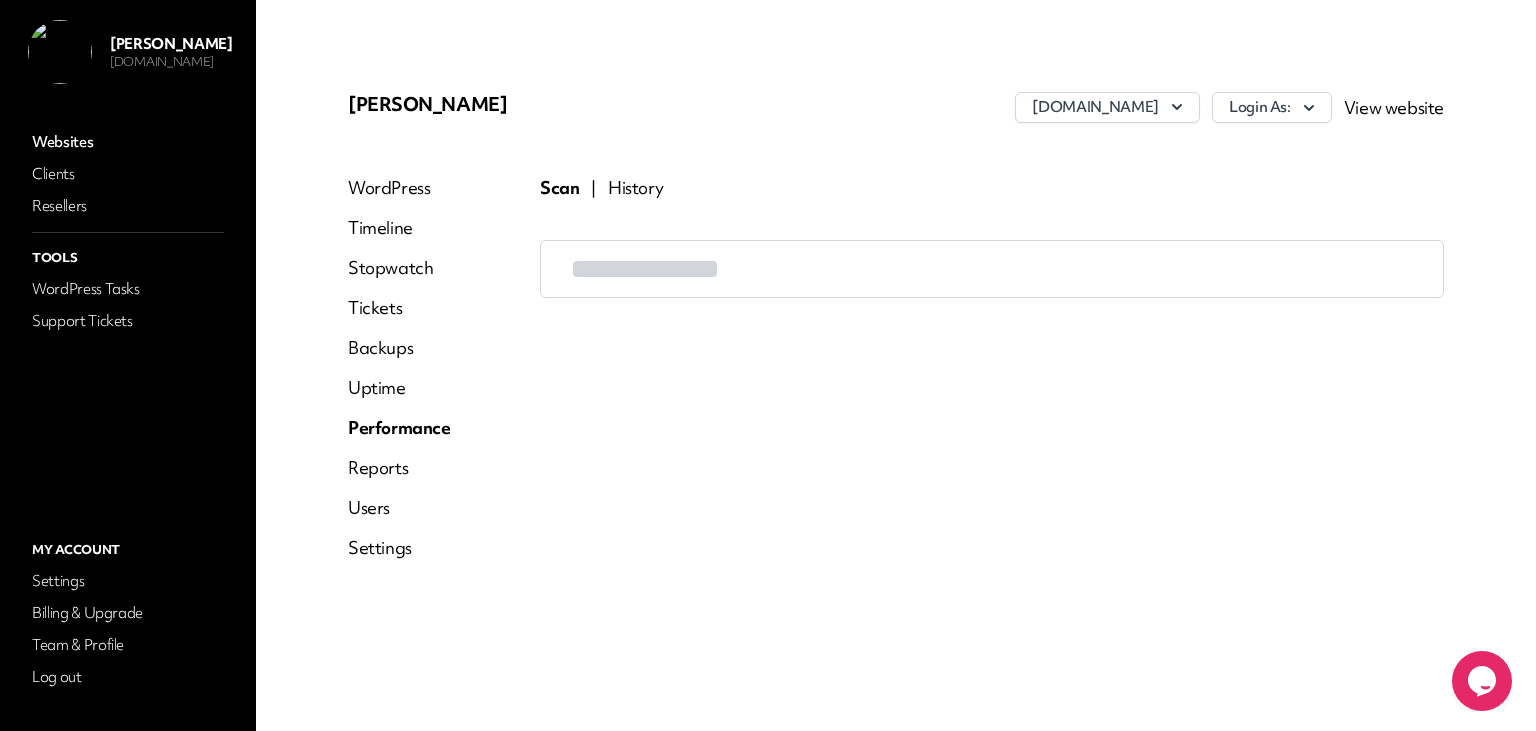 click on "Users" at bounding box center (399, 508) 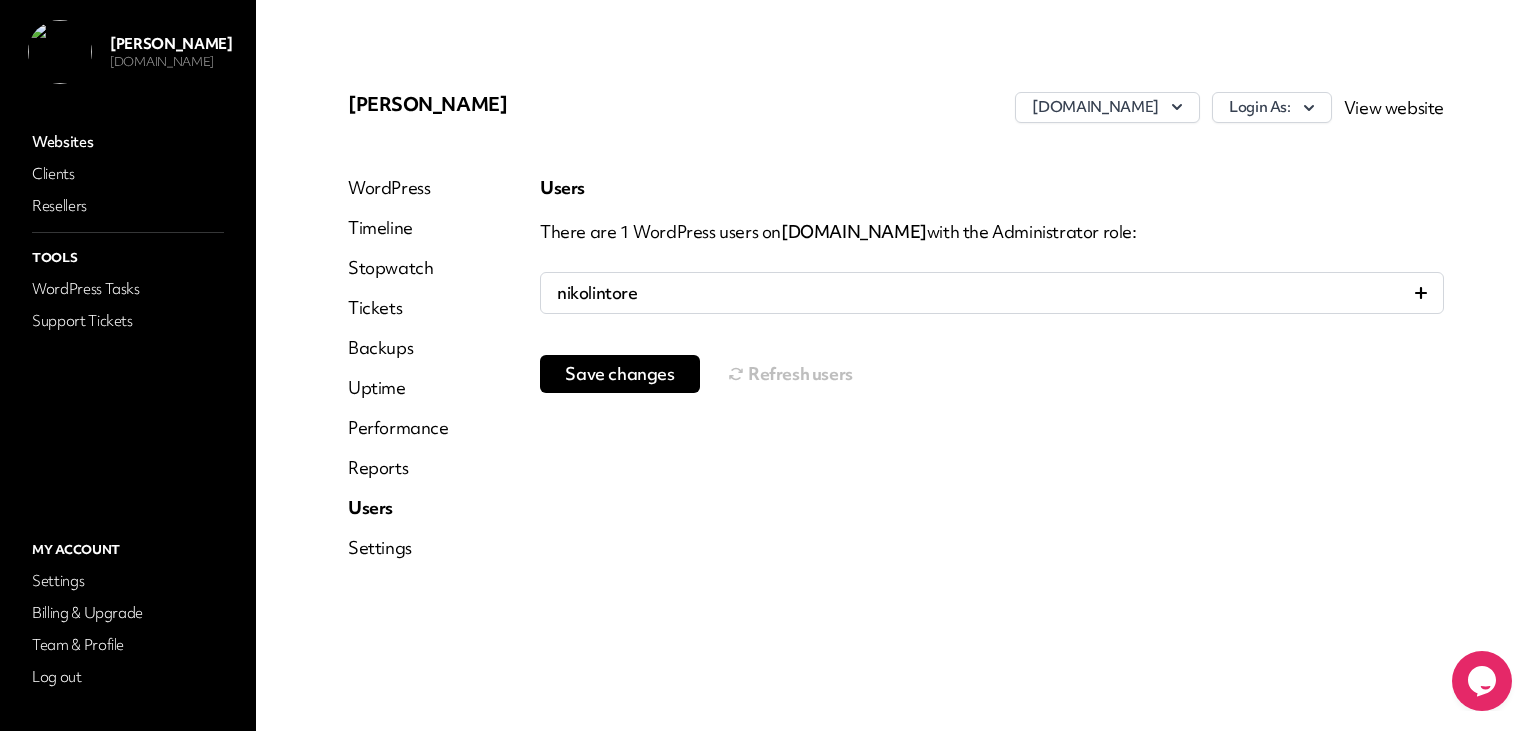 click on "Reports" at bounding box center [398, 468] 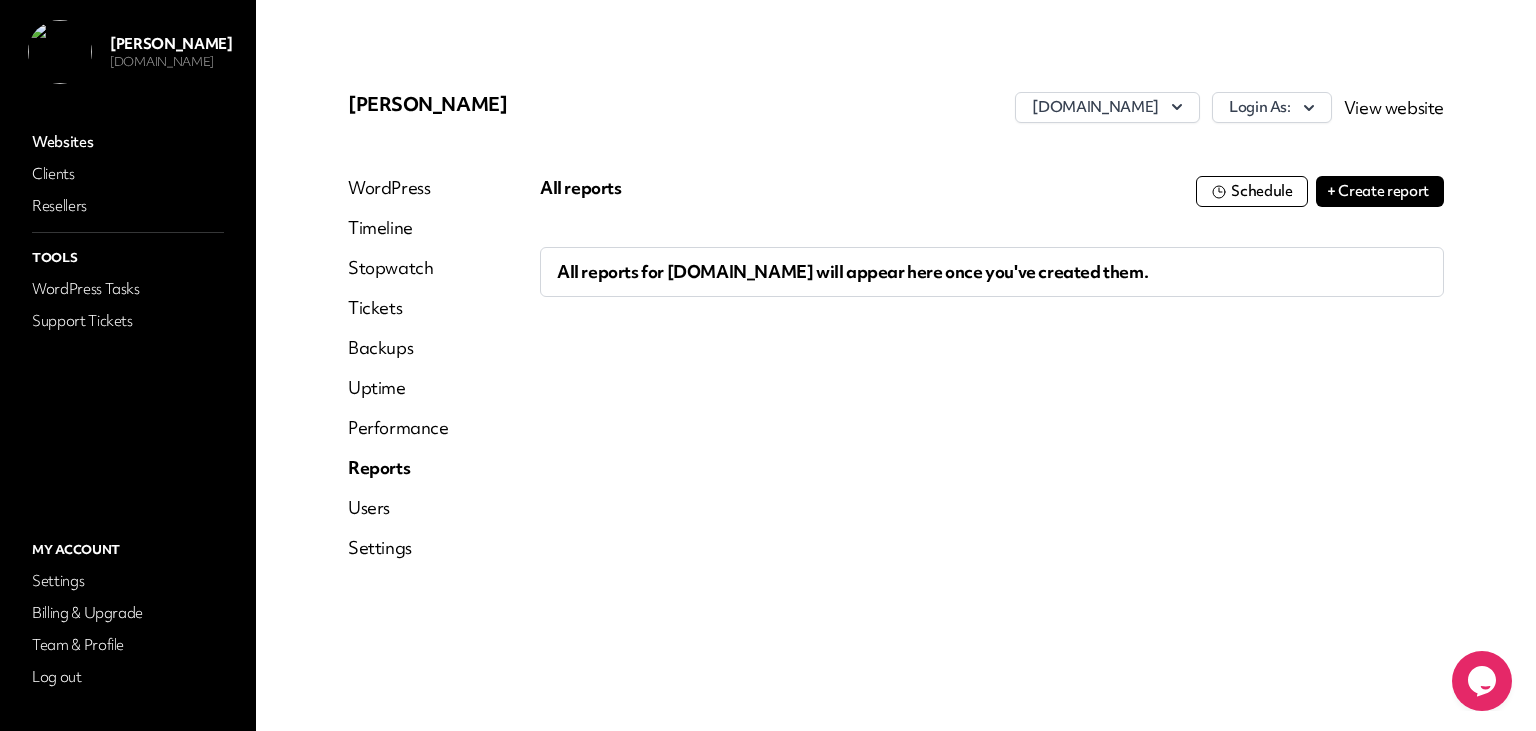 click on "+ Create report" at bounding box center (1380, 191) 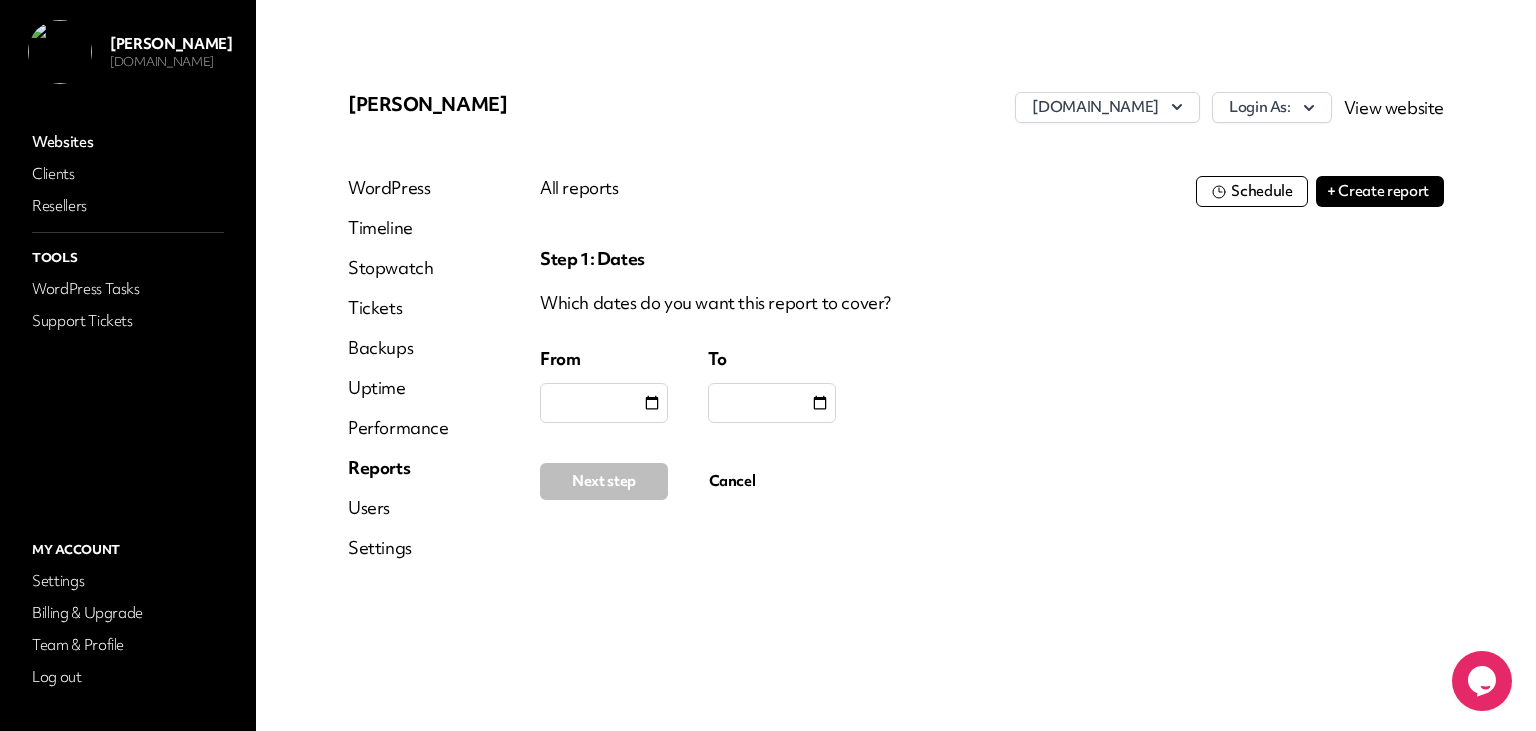 click at bounding box center (652, 403) 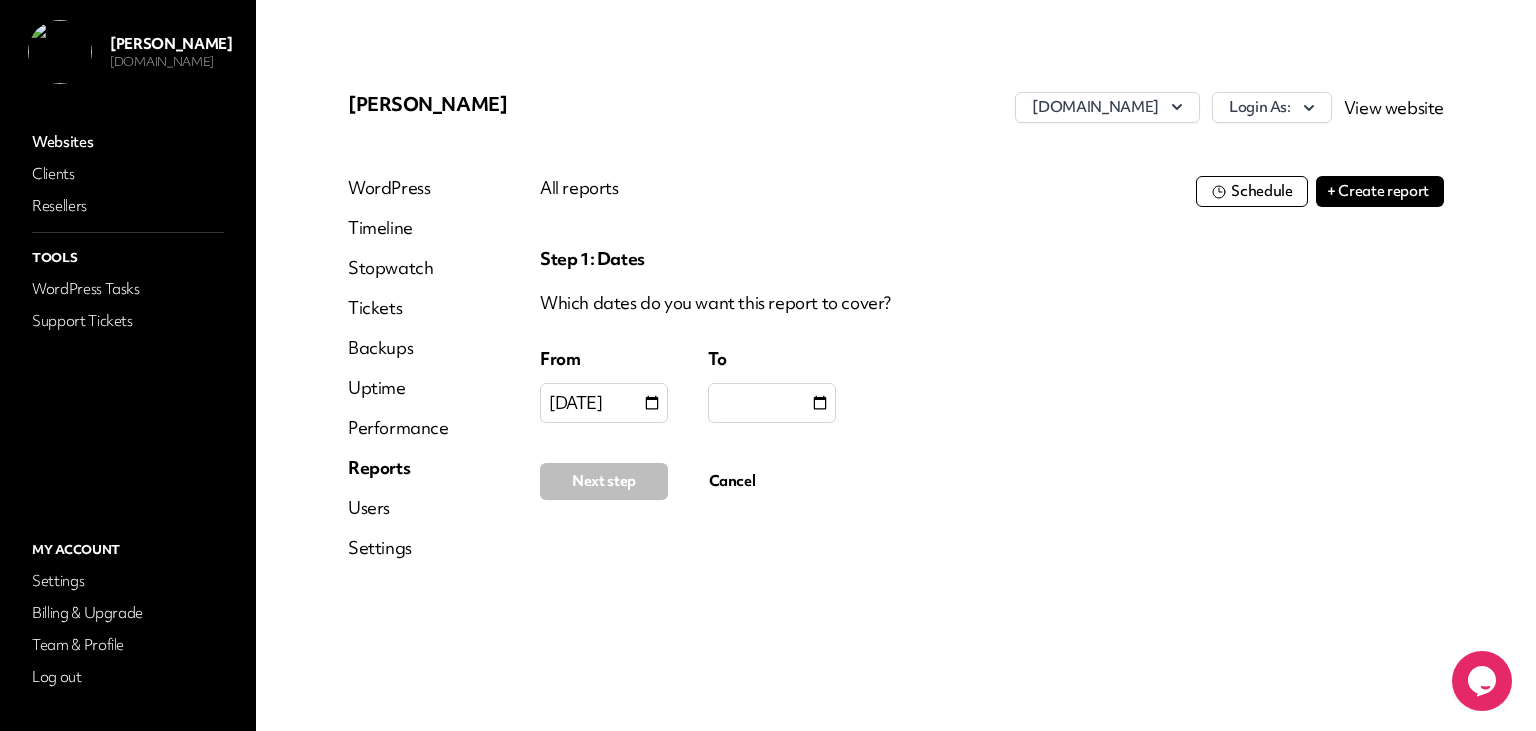 click at bounding box center (820, 403) 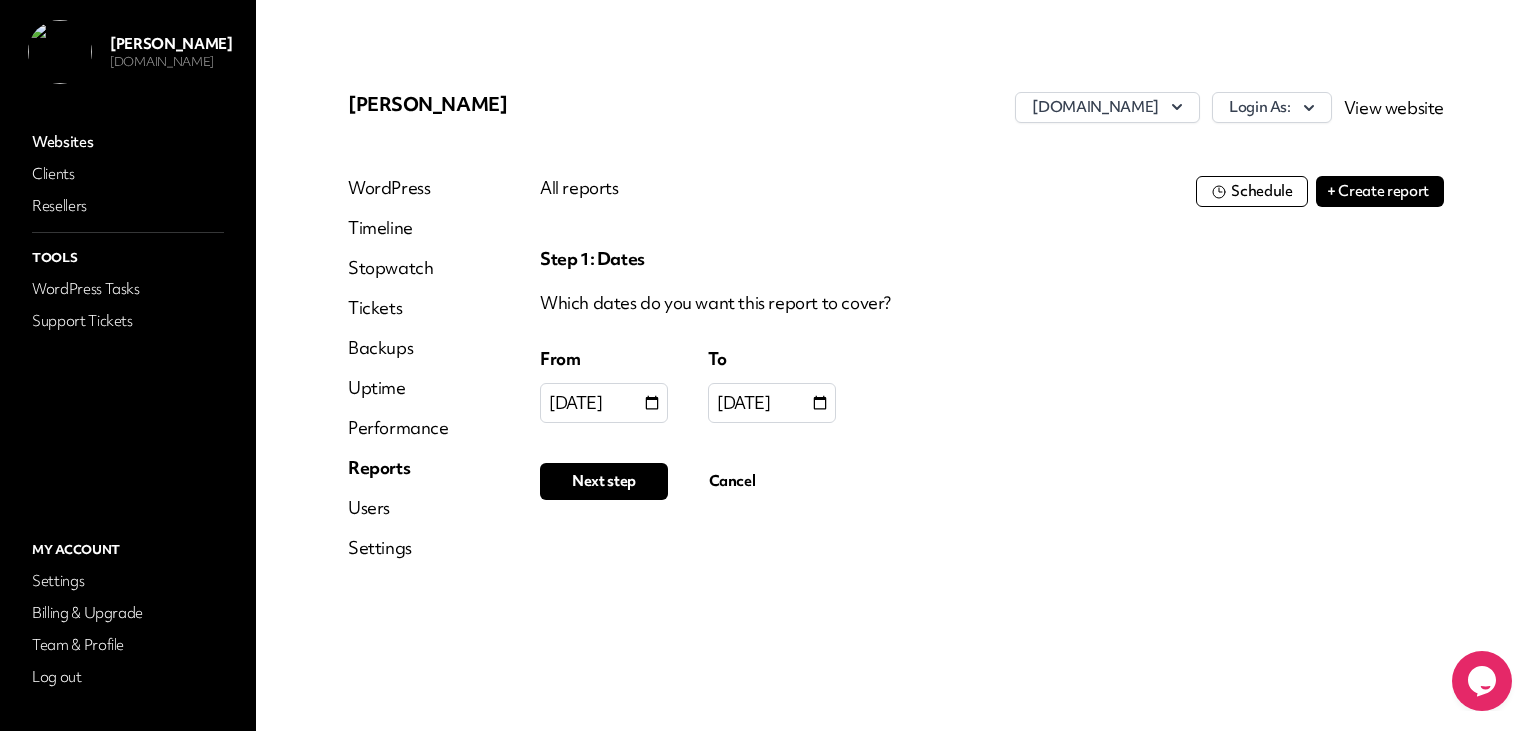 click on "Next step" at bounding box center [604, 481] 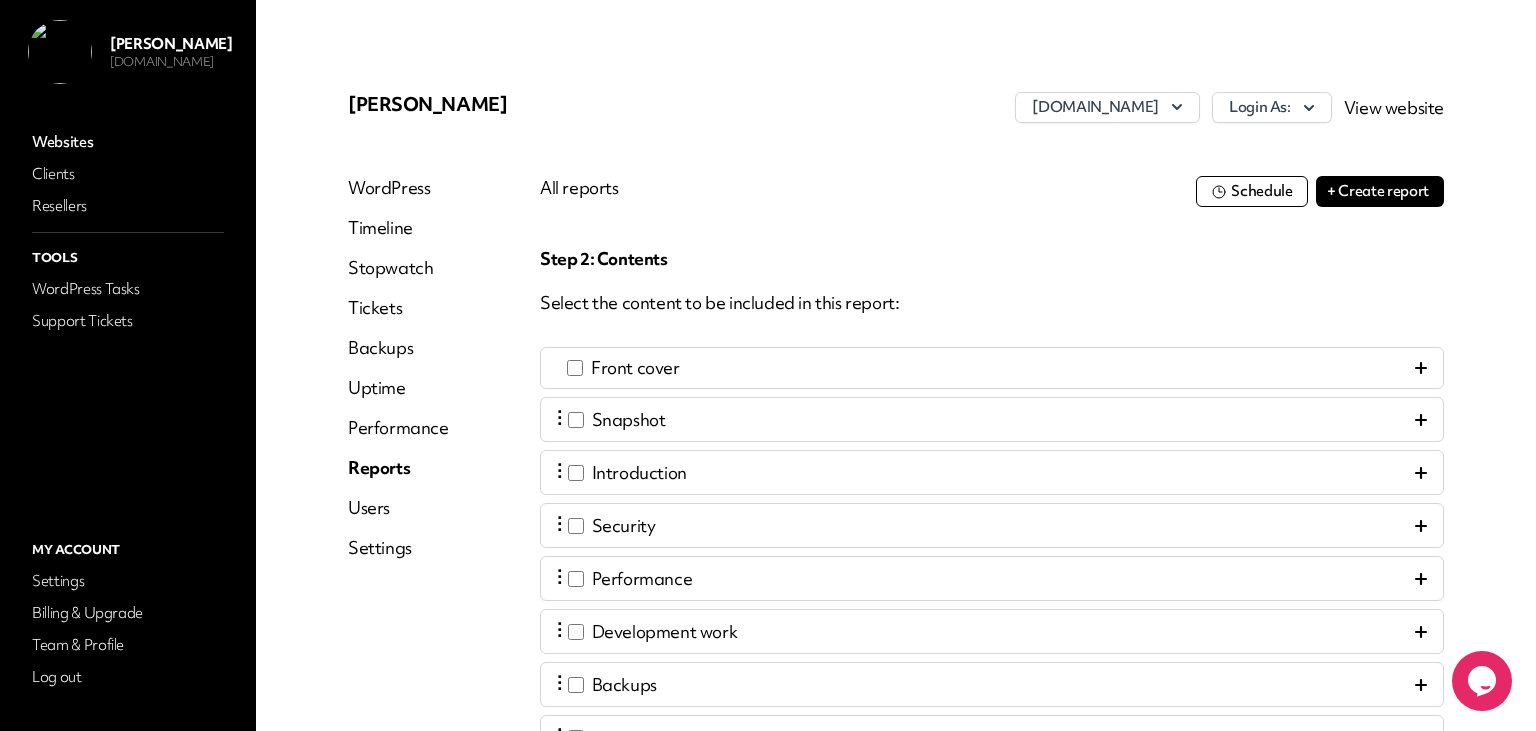 click on "Front cover" at bounding box center (992, 368) 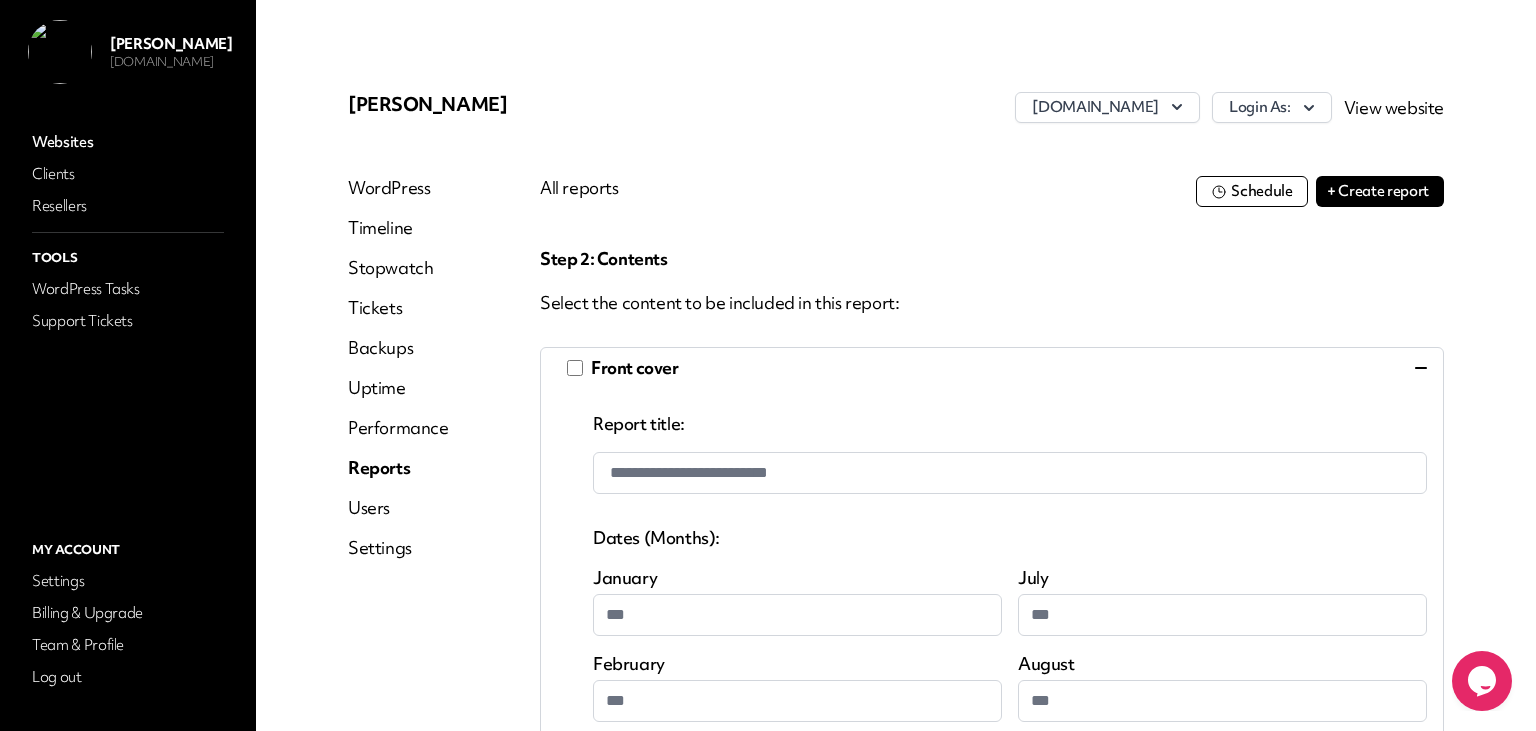 click on "Front cover" at bounding box center (992, 368) 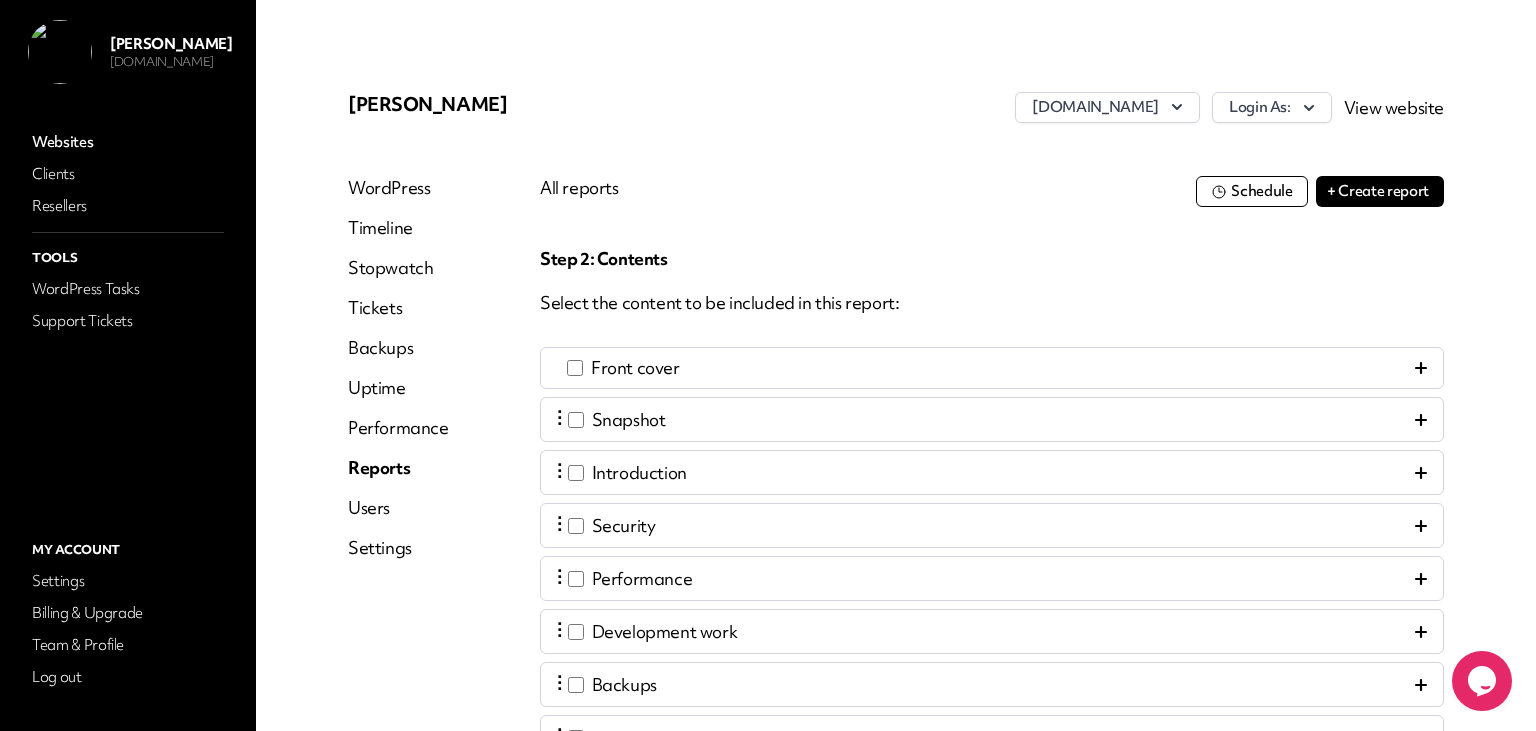 scroll, scrollTop: 352, scrollLeft: 0, axis: vertical 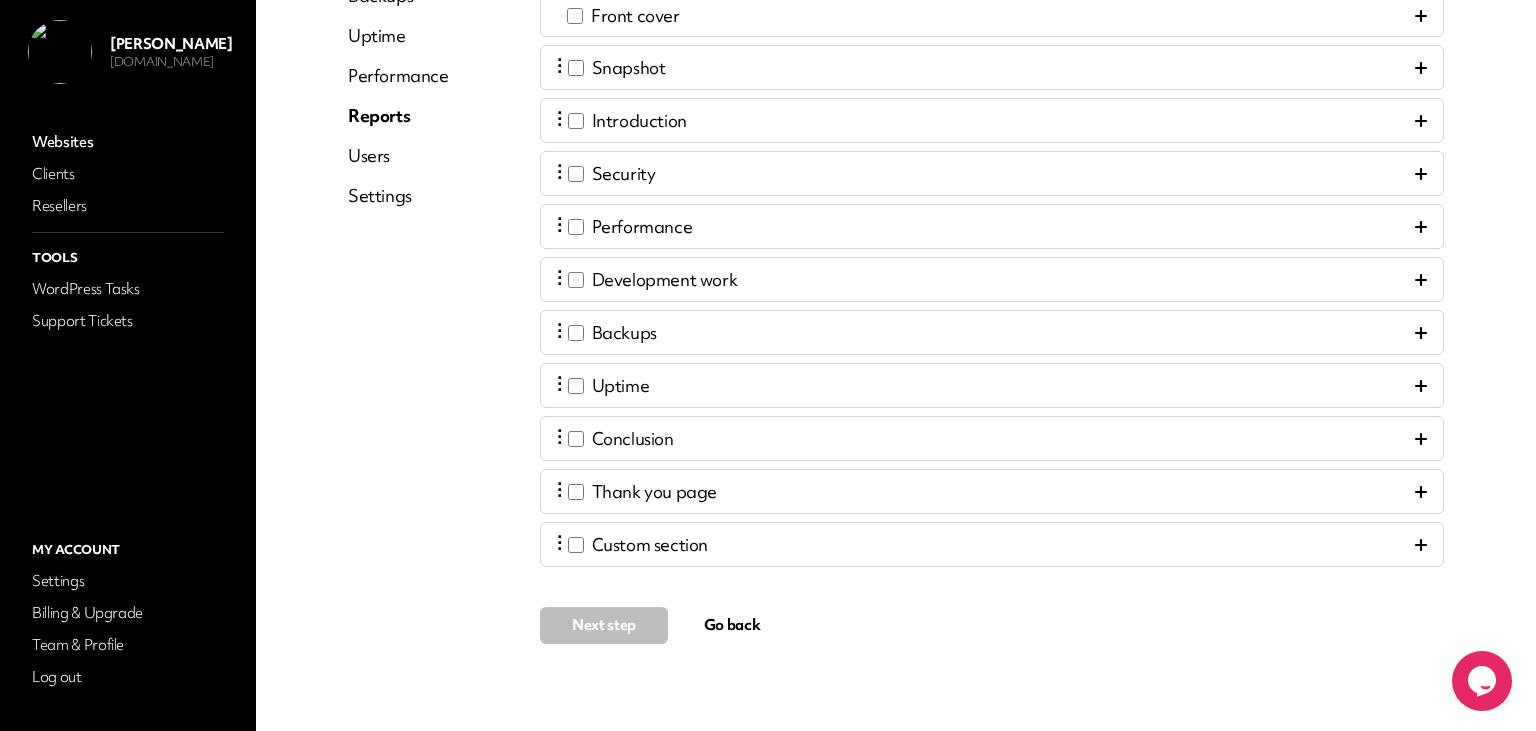 click 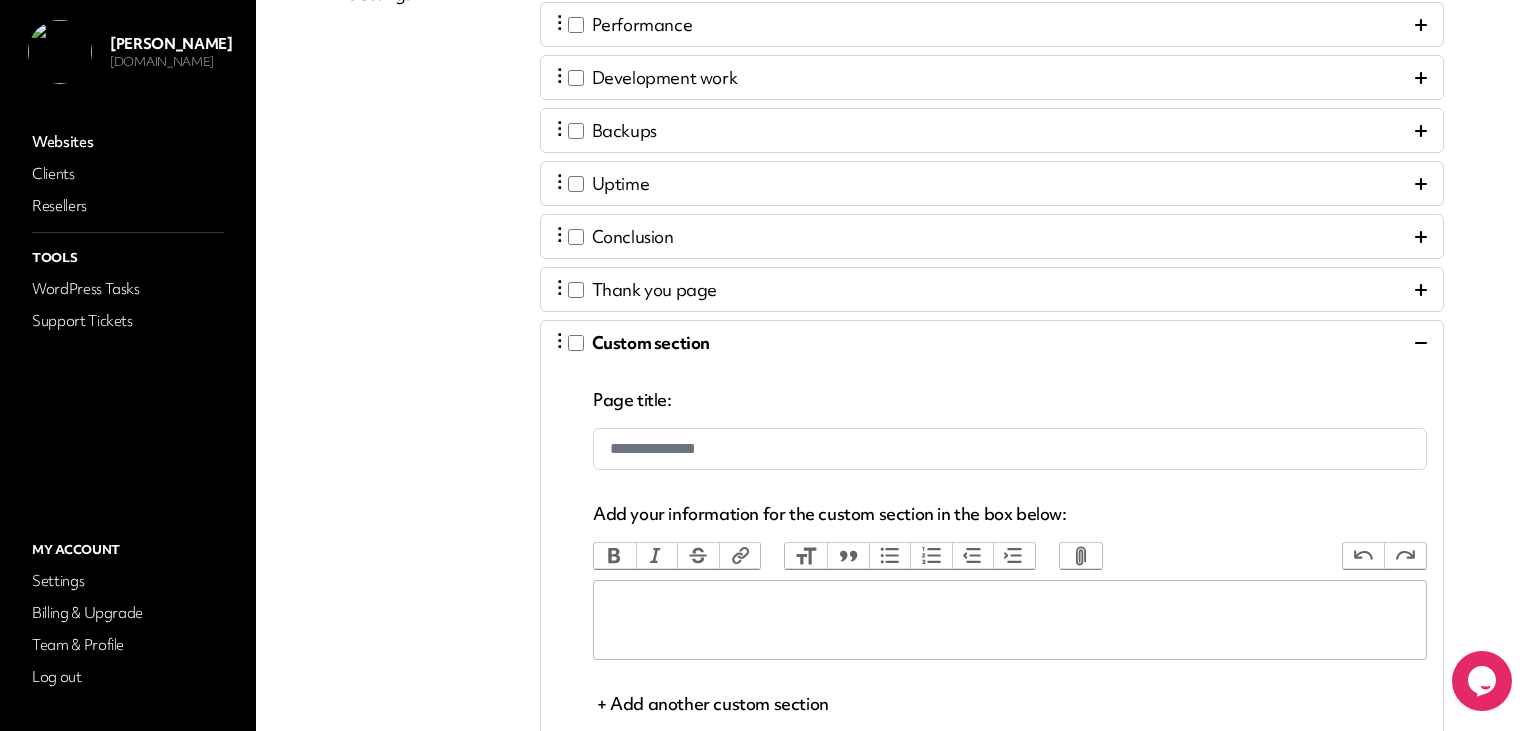 scroll, scrollTop: 630, scrollLeft: 0, axis: vertical 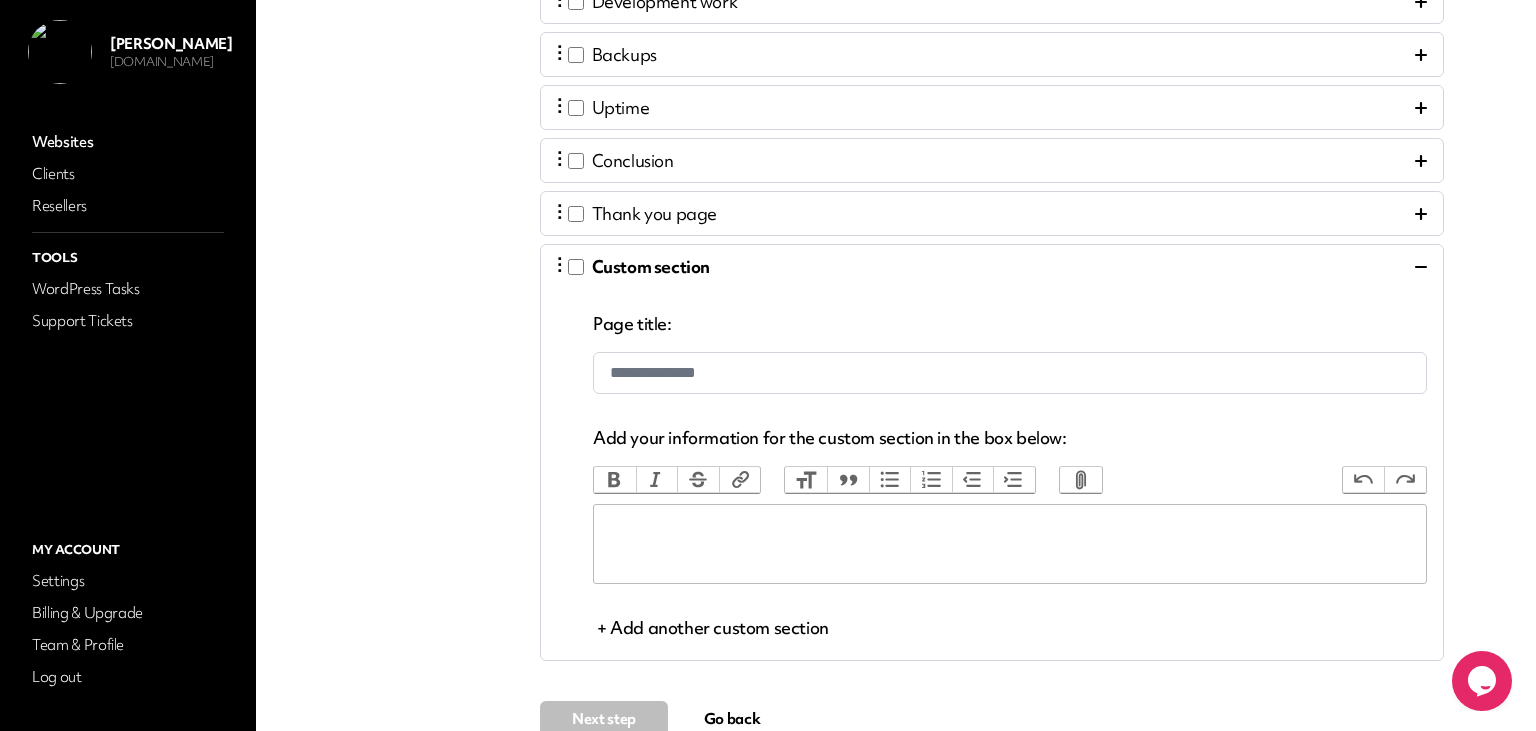 click 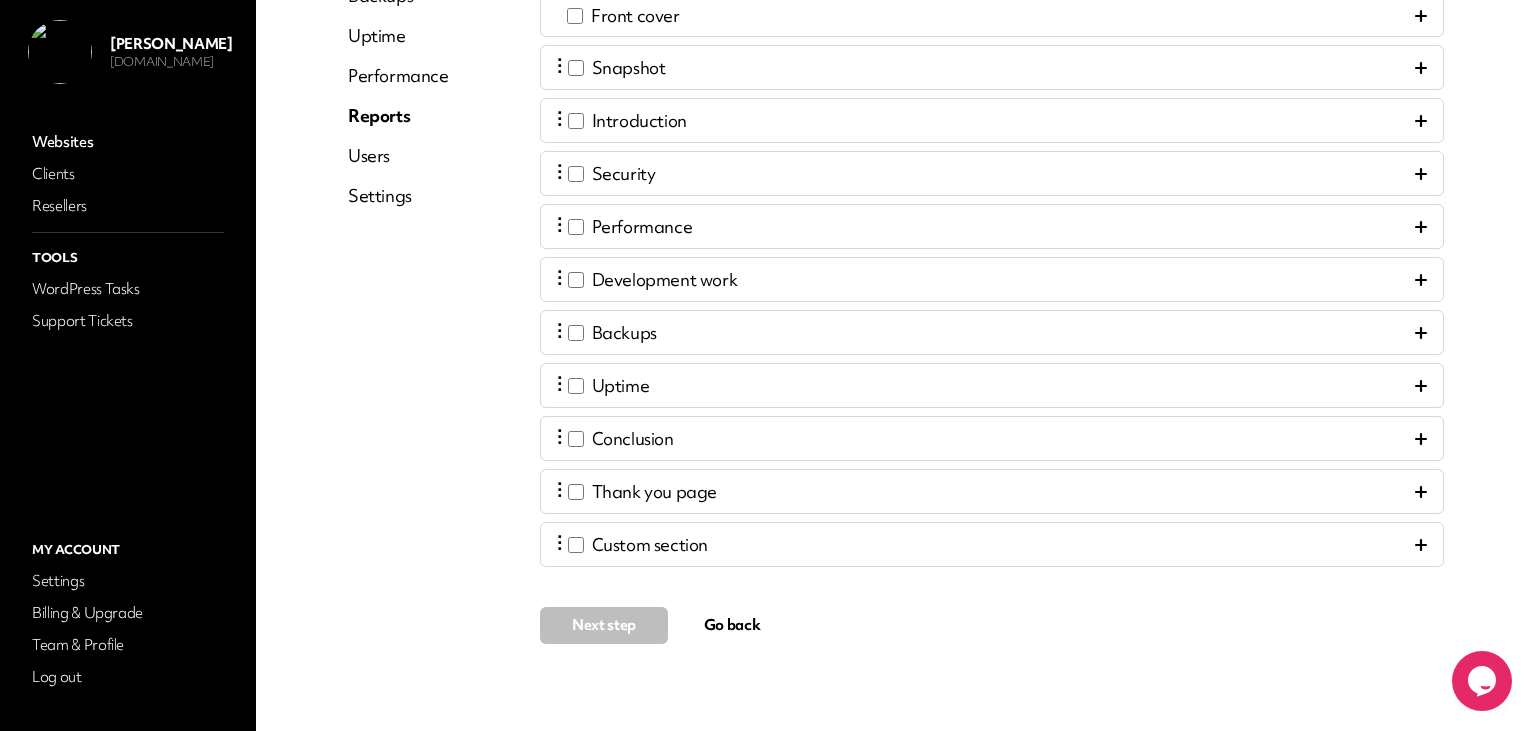 scroll, scrollTop: 0, scrollLeft: 0, axis: both 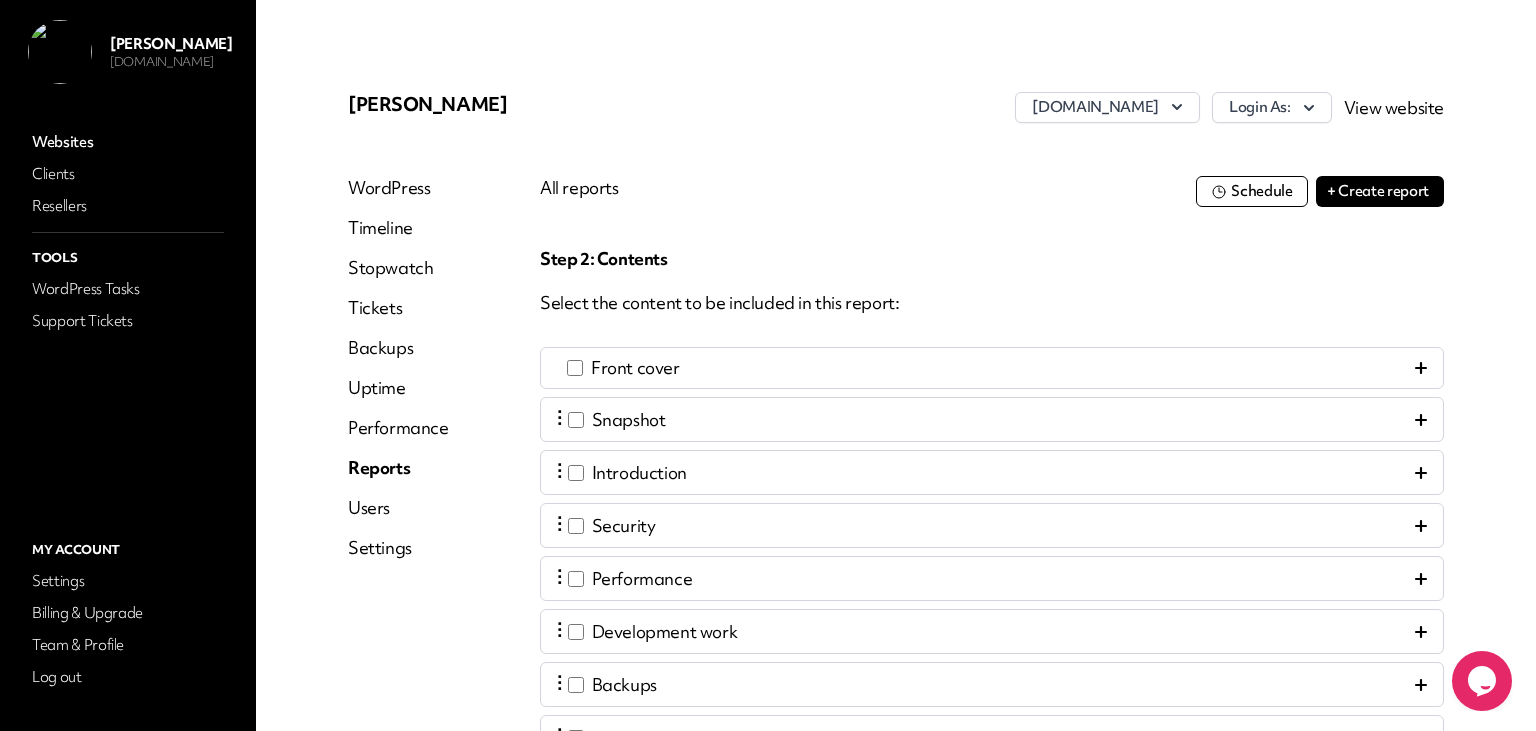 click on "+ Create report" at bounding box center [1380, 191] 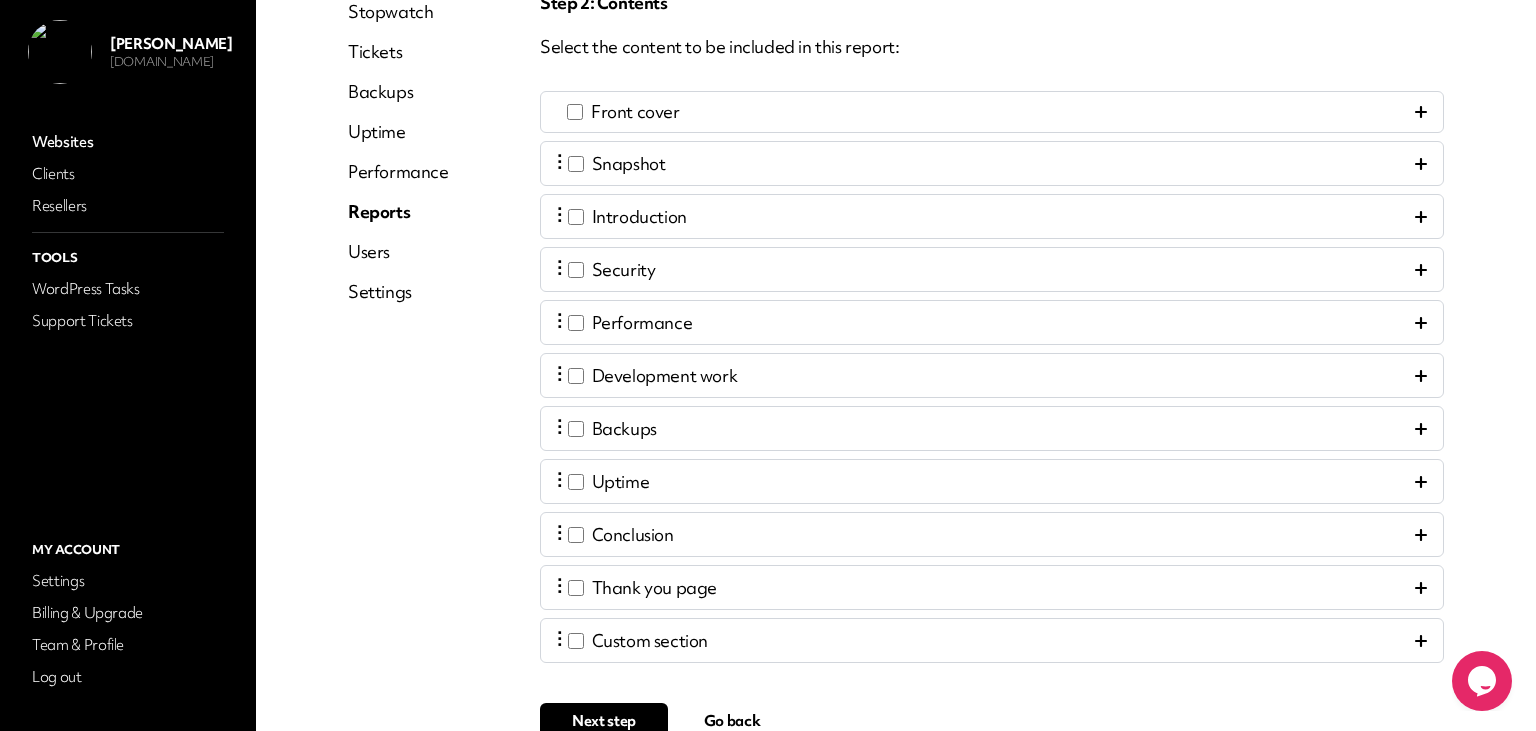 scroll, scrollTop: 352, scrollLeft: 0, axis: vertical 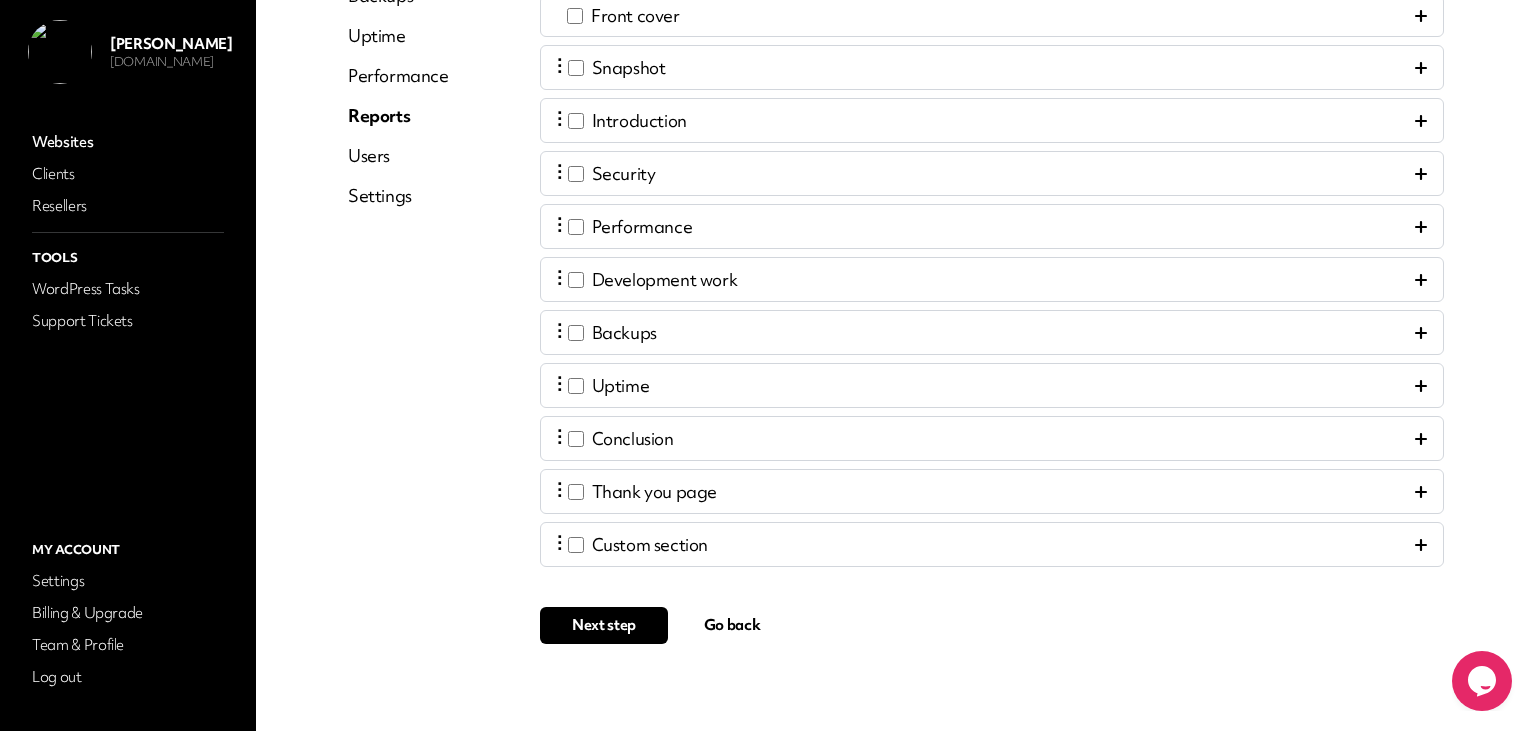 click on "Next step" at bounding box center (604, 625) 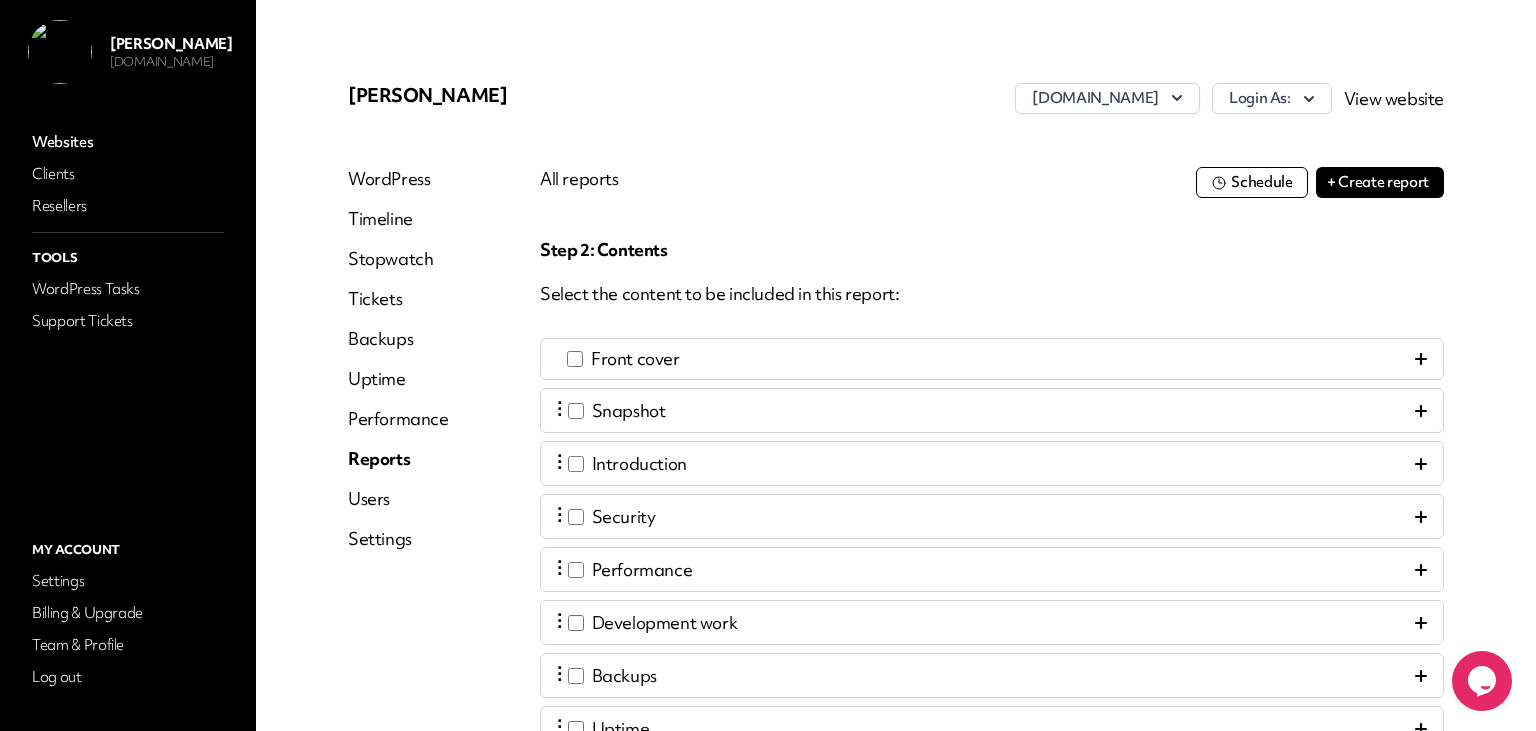 scroll, scrollTop: 0, scrollLeft: 0, axis: both 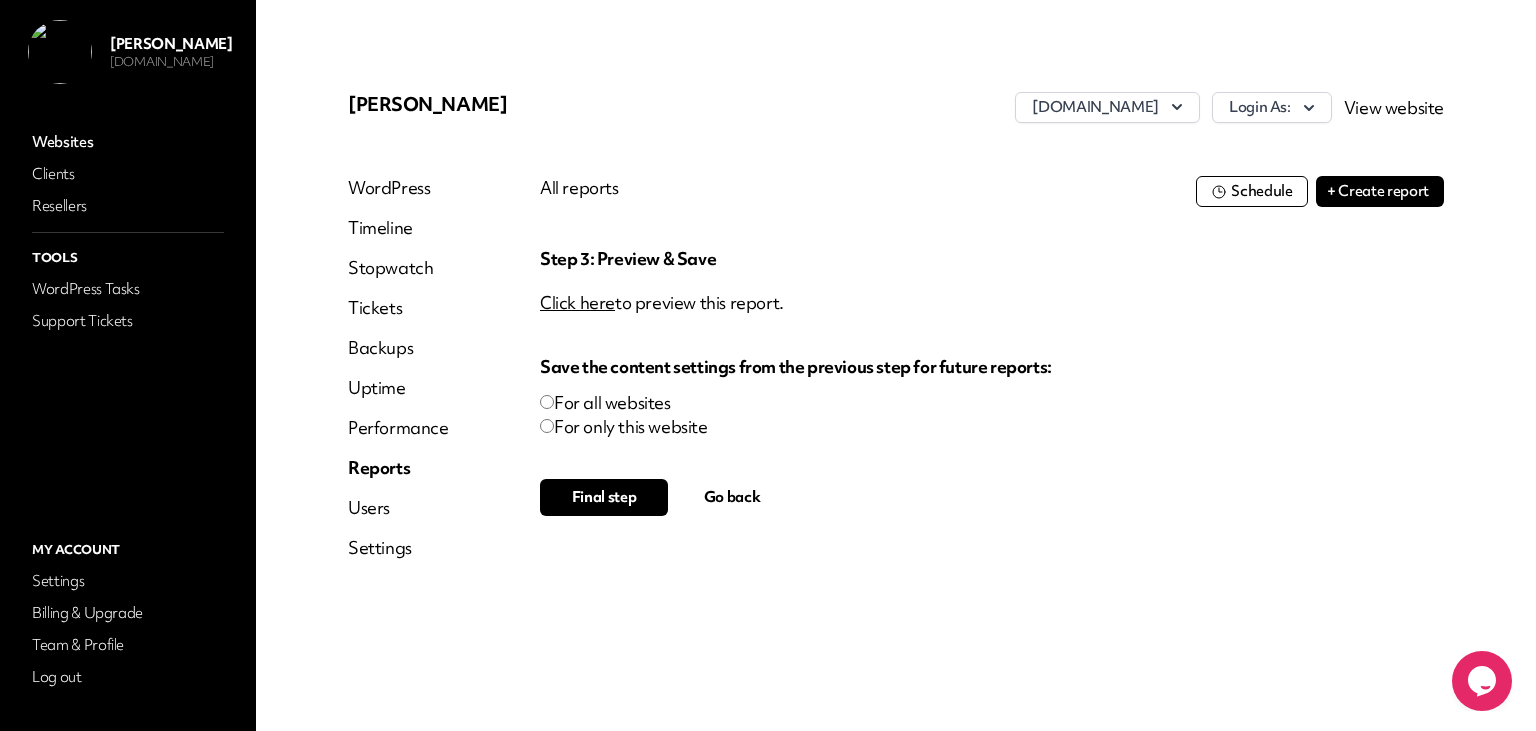 click on "Click here" at bounding box center [577, 302] 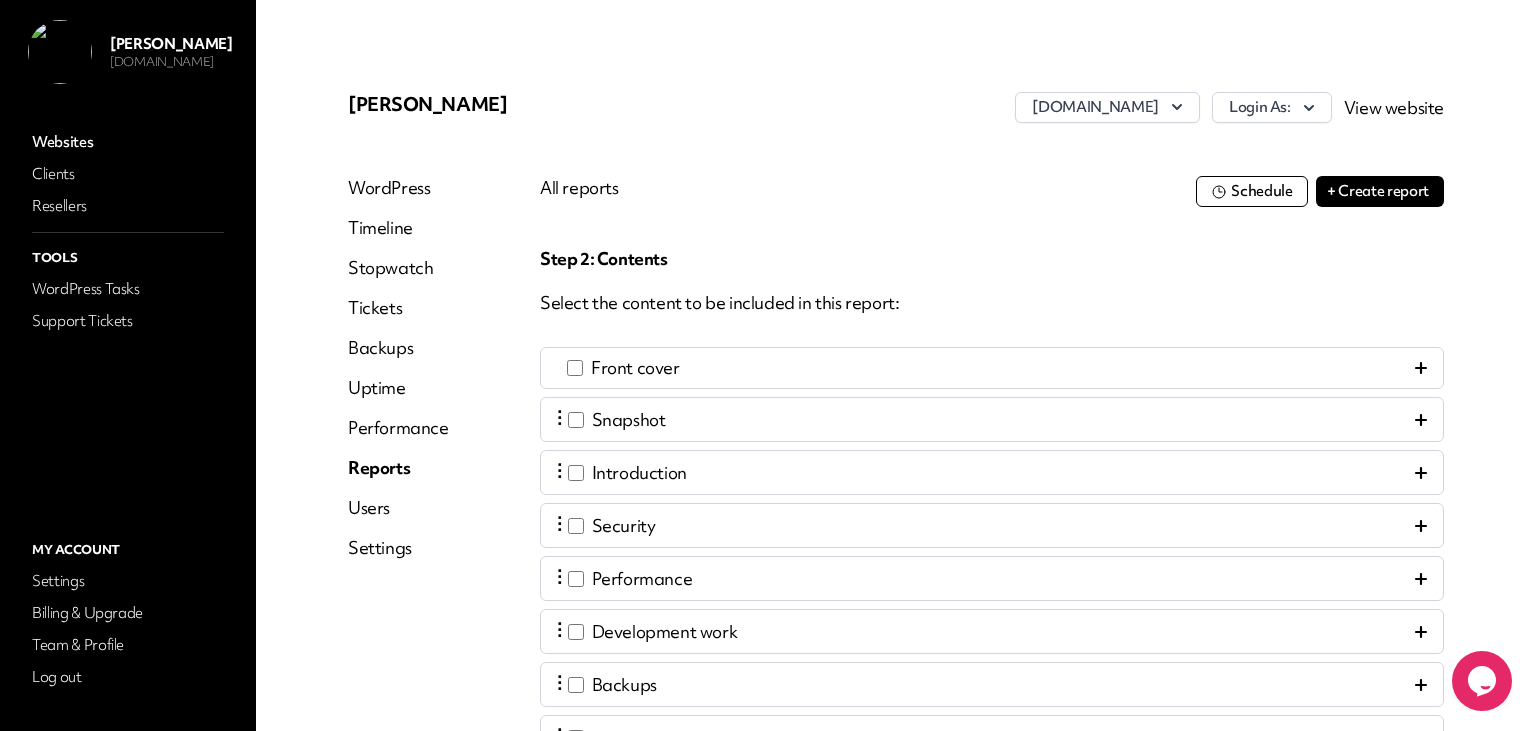 click on "Websites" at bounding box center [128, 142] 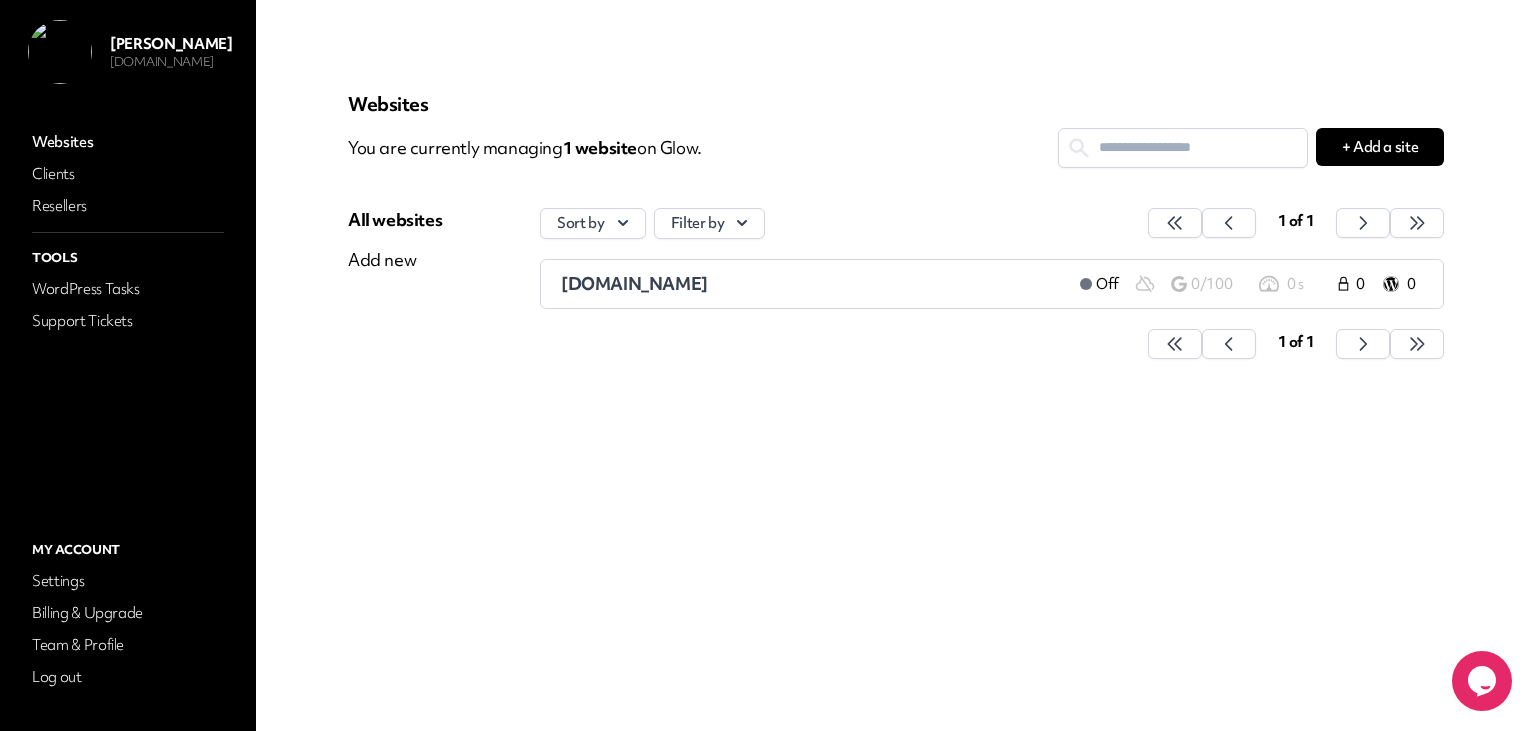 drag, startPoint x: 352, startPoint y: 100, endPoint x: 709, endPoint y: 161, distance: 362.17398 